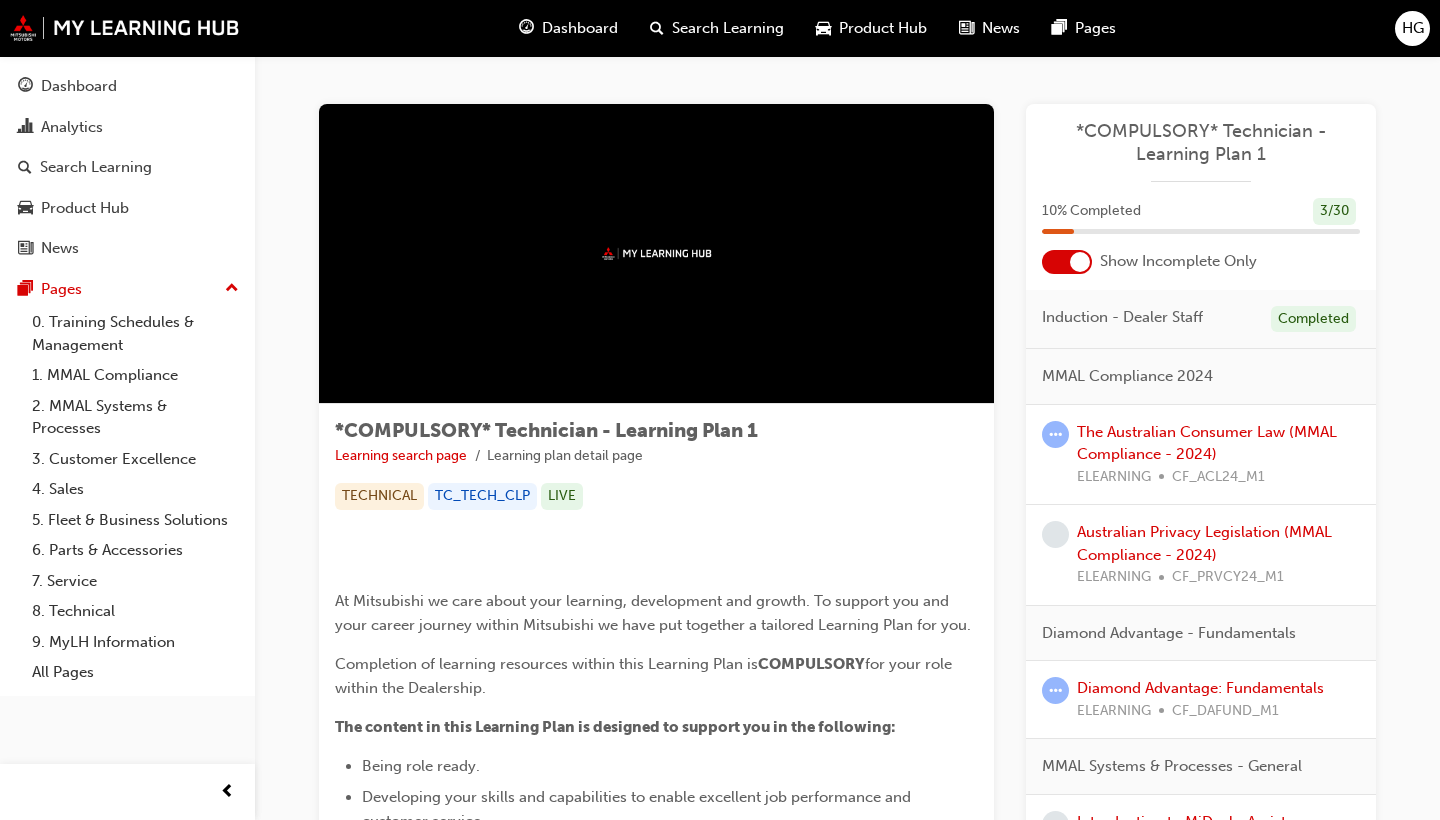 scroll, scrollTop: 0, scrollLeft: 0, axis: both 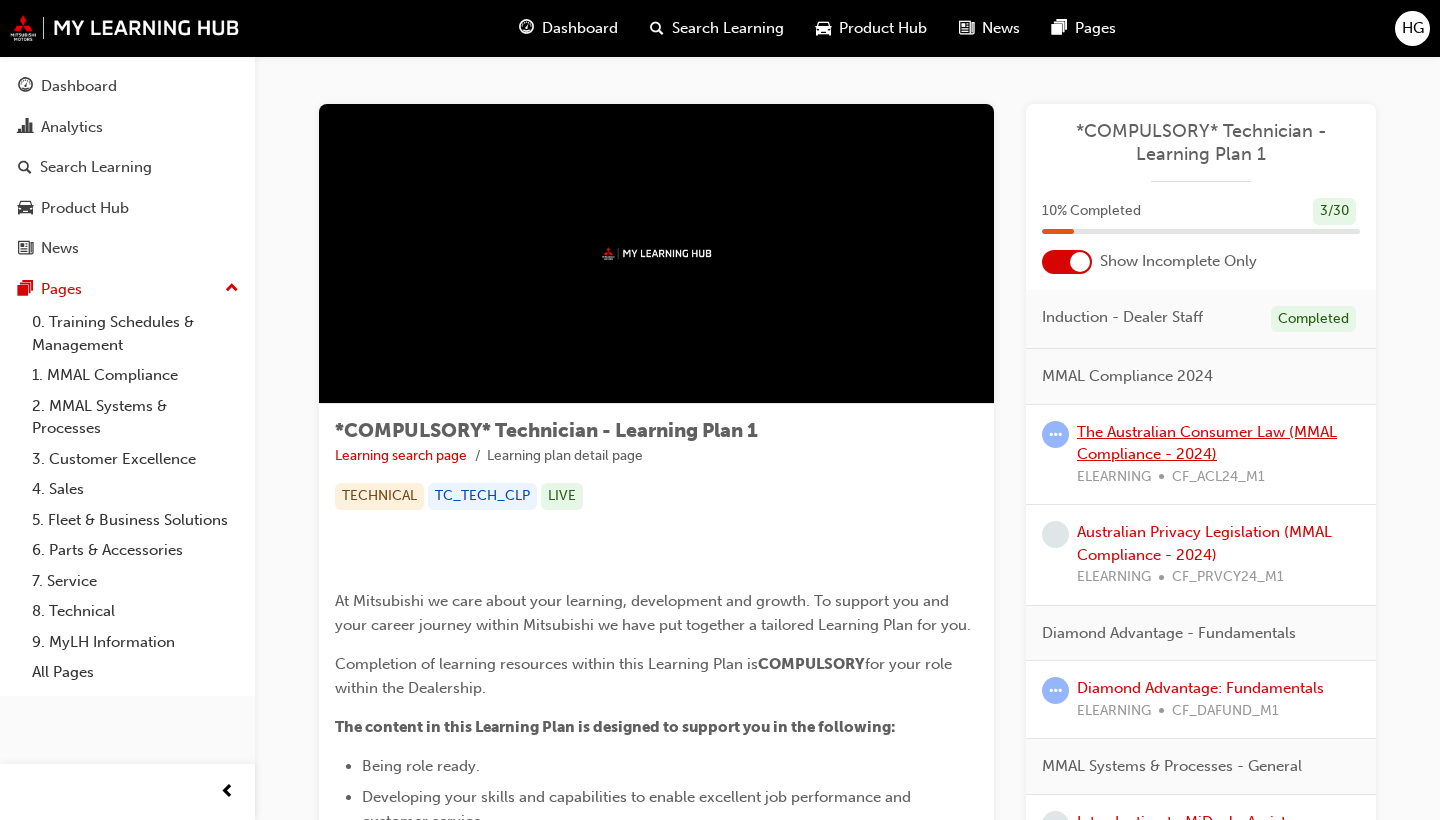 click on "The Australian Consumer Law (MMAL Compliance - 2024)" at bounding box center [1207, 443] 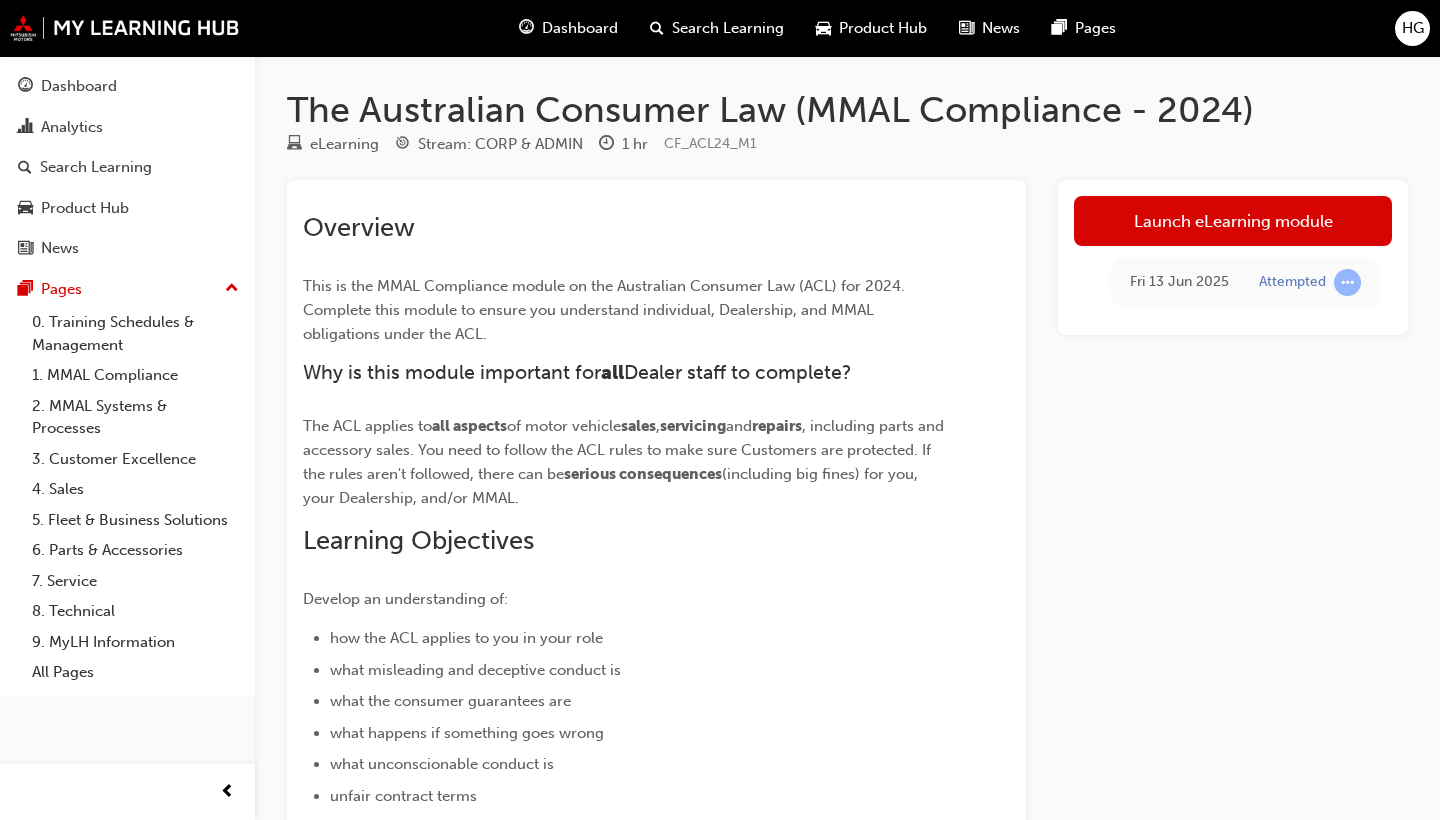 scroll, scrollTop: 0, scrollLeft: 0, axis: both 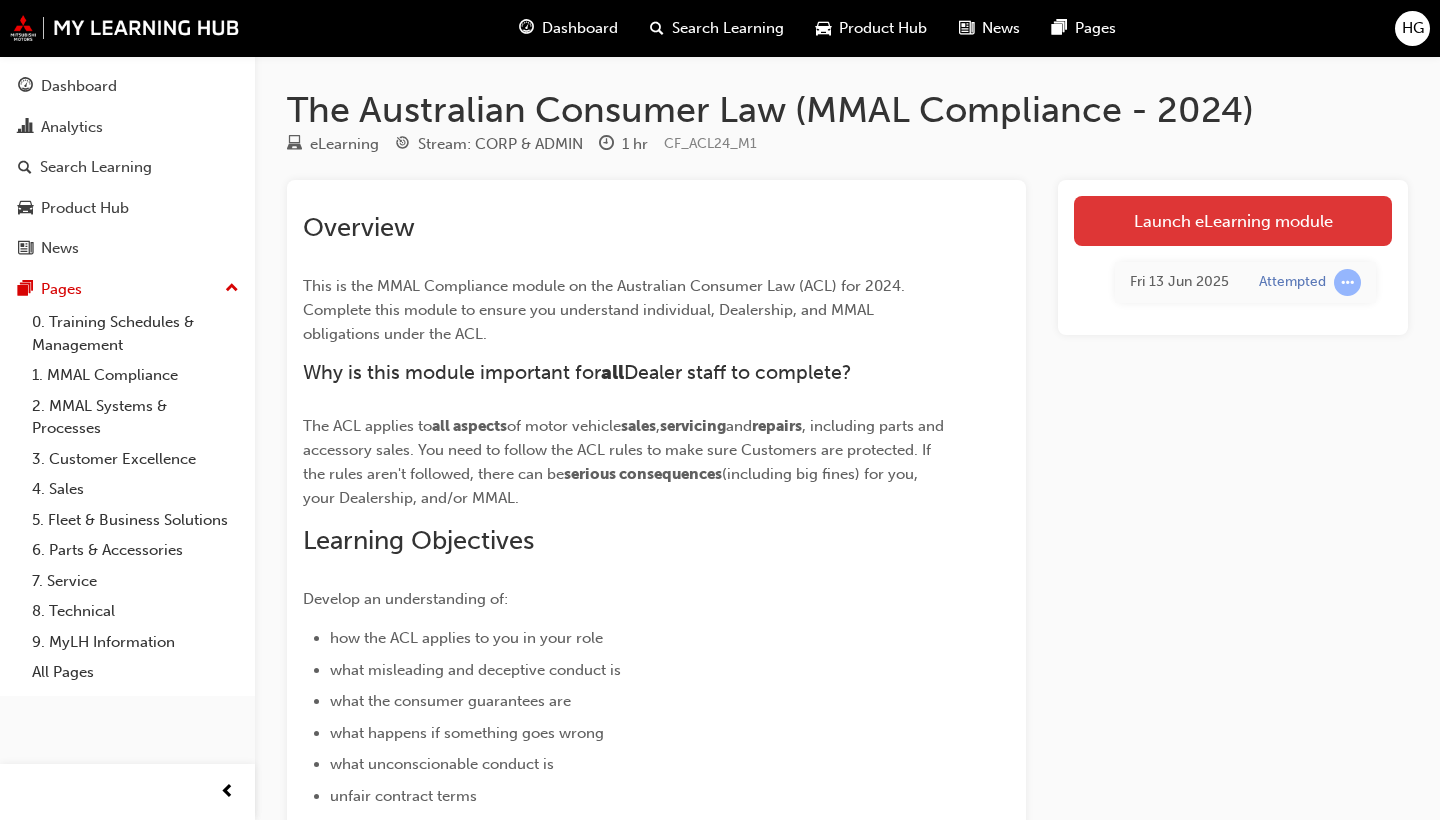 click on "Launch eLearning module" at bounding box center (1233, 221) 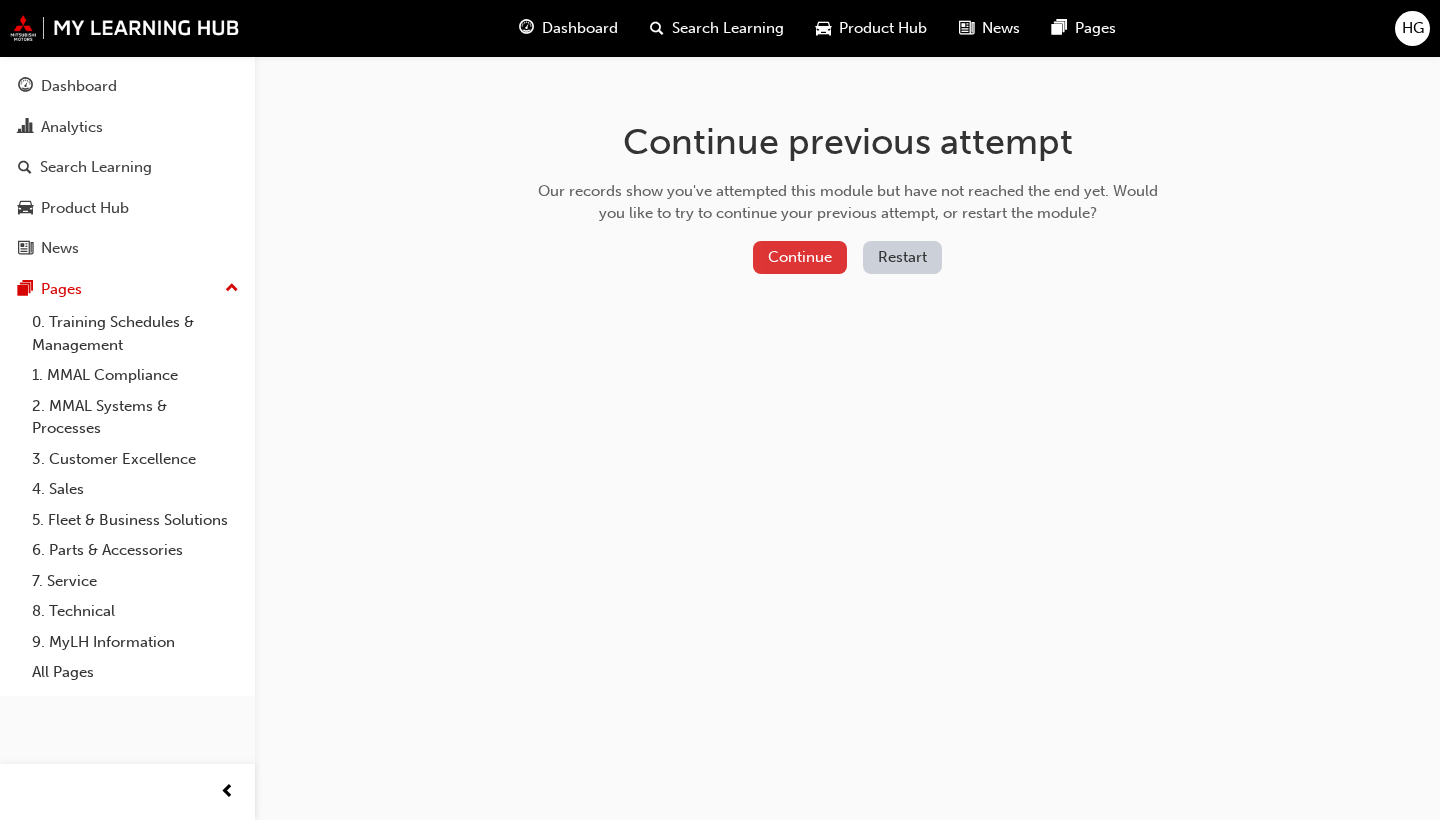 click on "Continue" at bounding box center [800, 257] 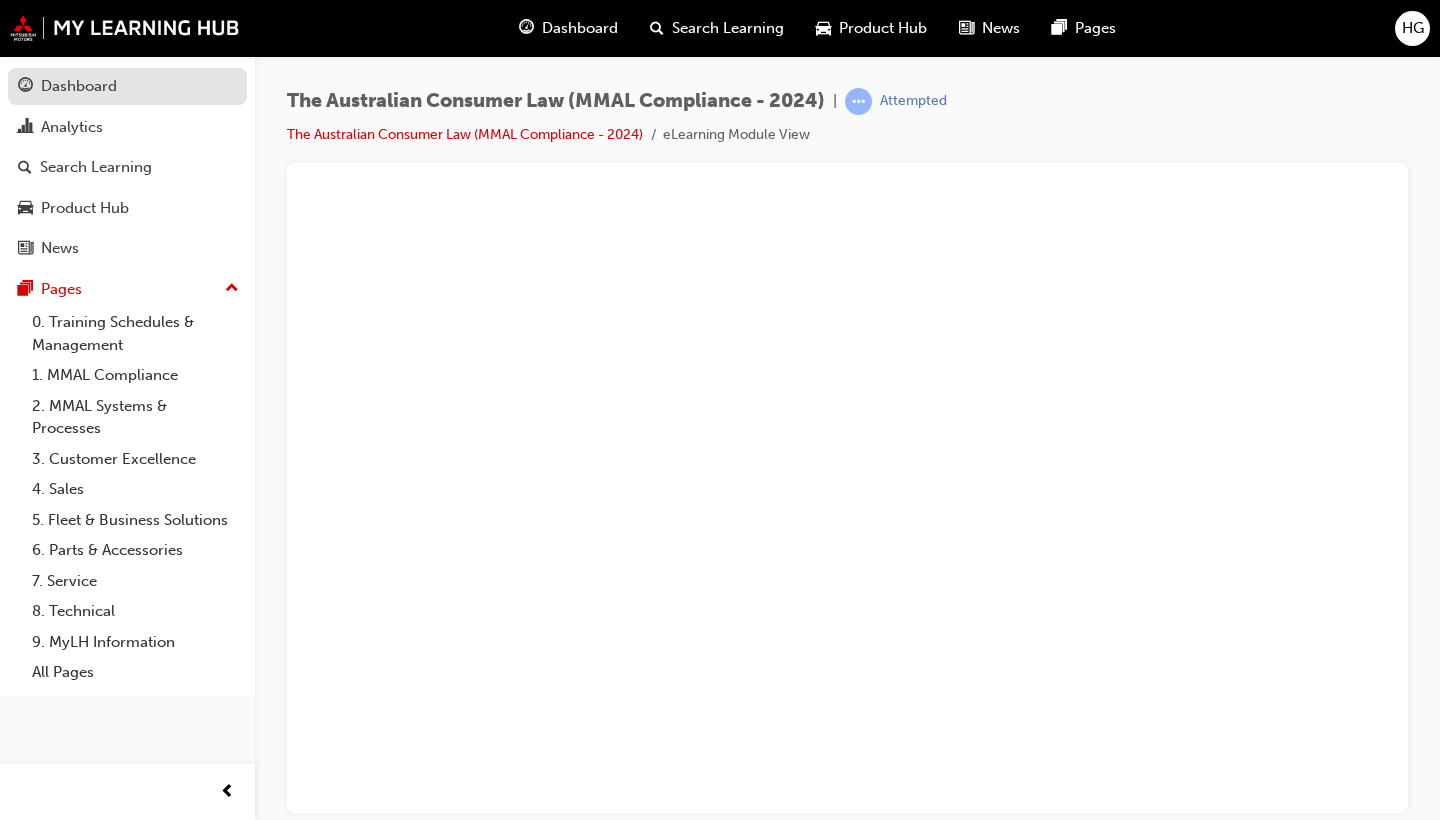 click on "Dashboard" at bounding box center [127, 86] 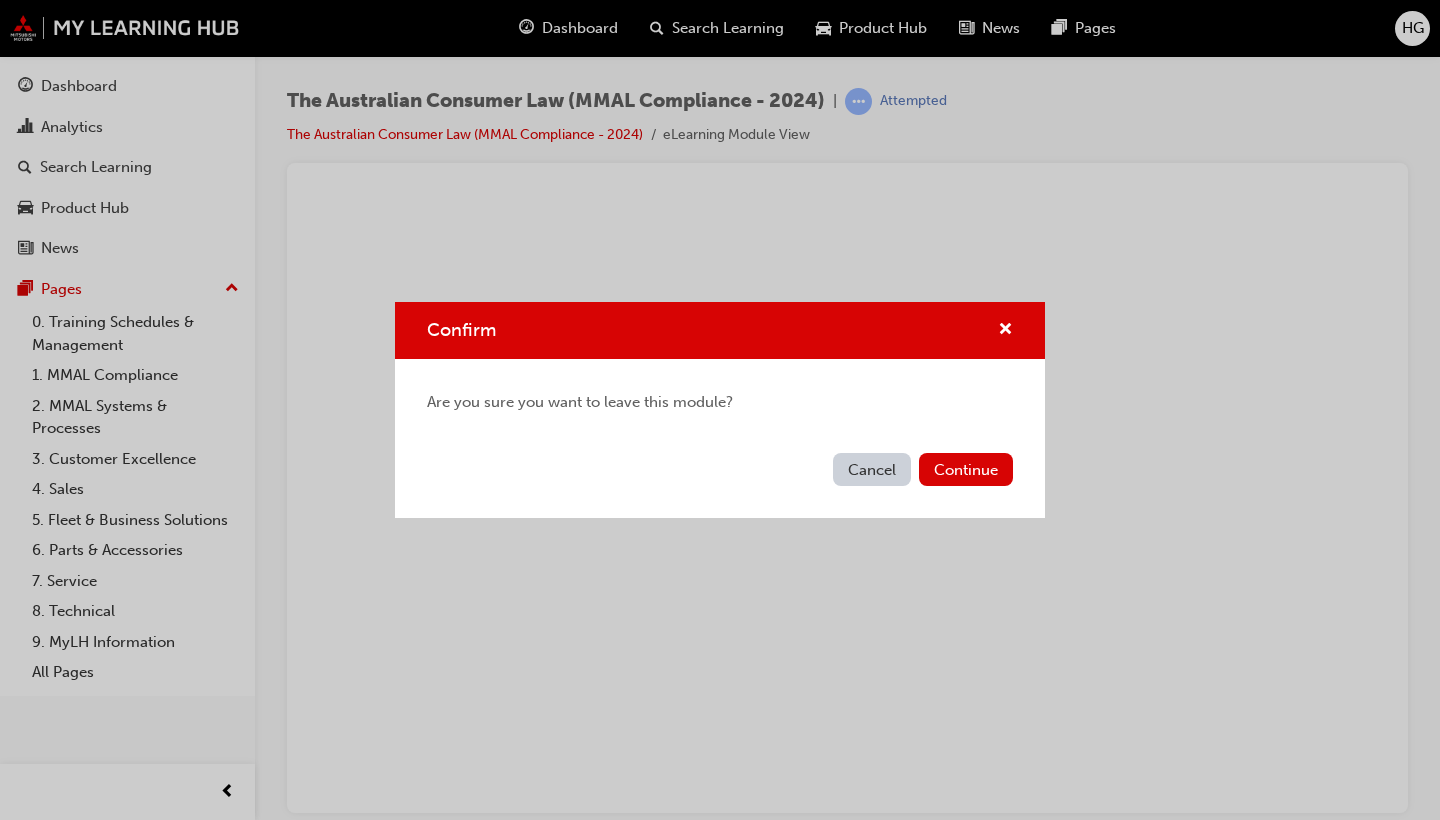 click on "Cancel" at bounding box center [872, 469] 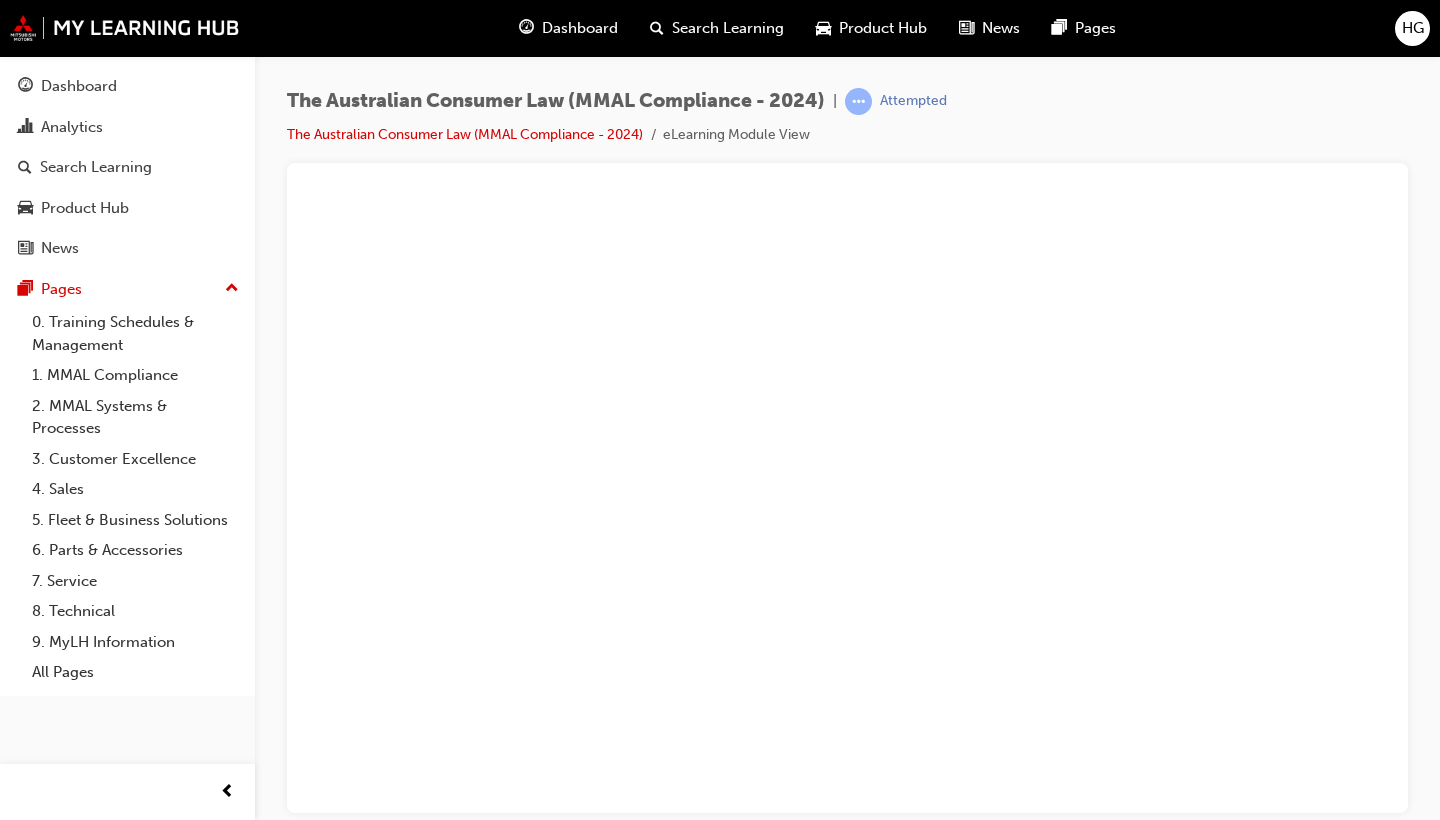 click on "eLearning Module View" at bounding box center (736, 135) 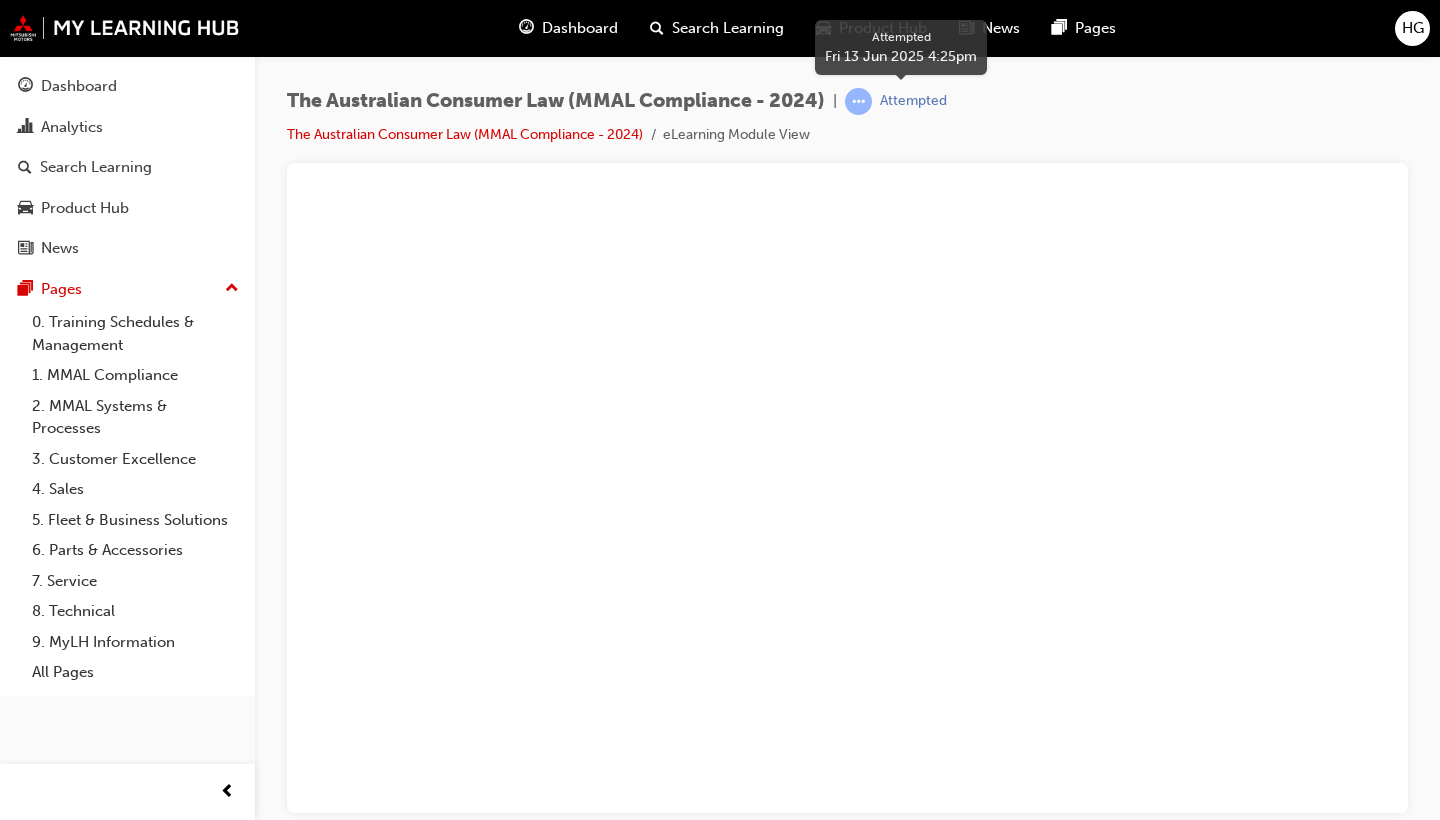 click on "Attempted" at bounding box center (896, 101) 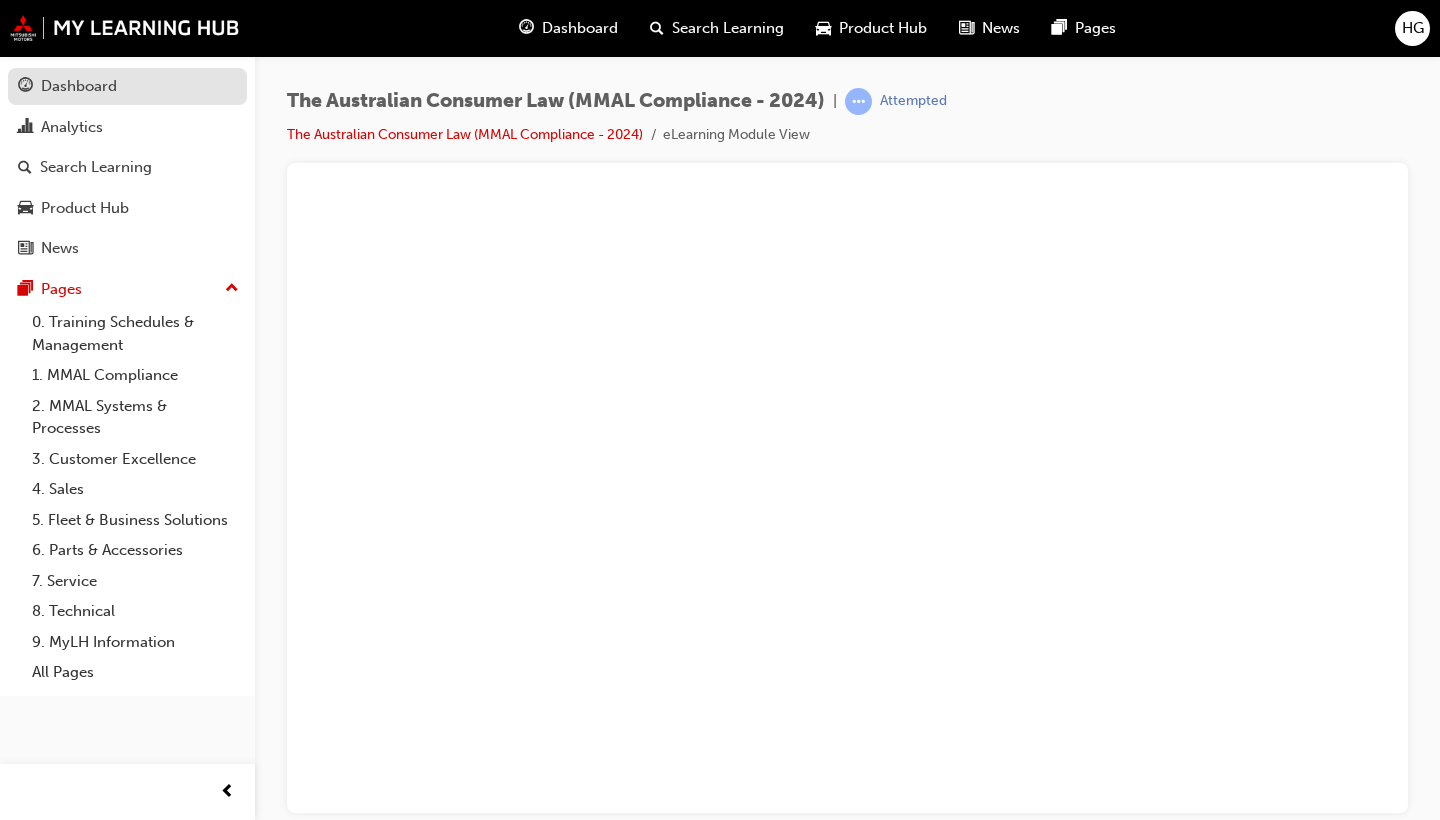 click on "Dashboard" at bounding box center [79, 86] 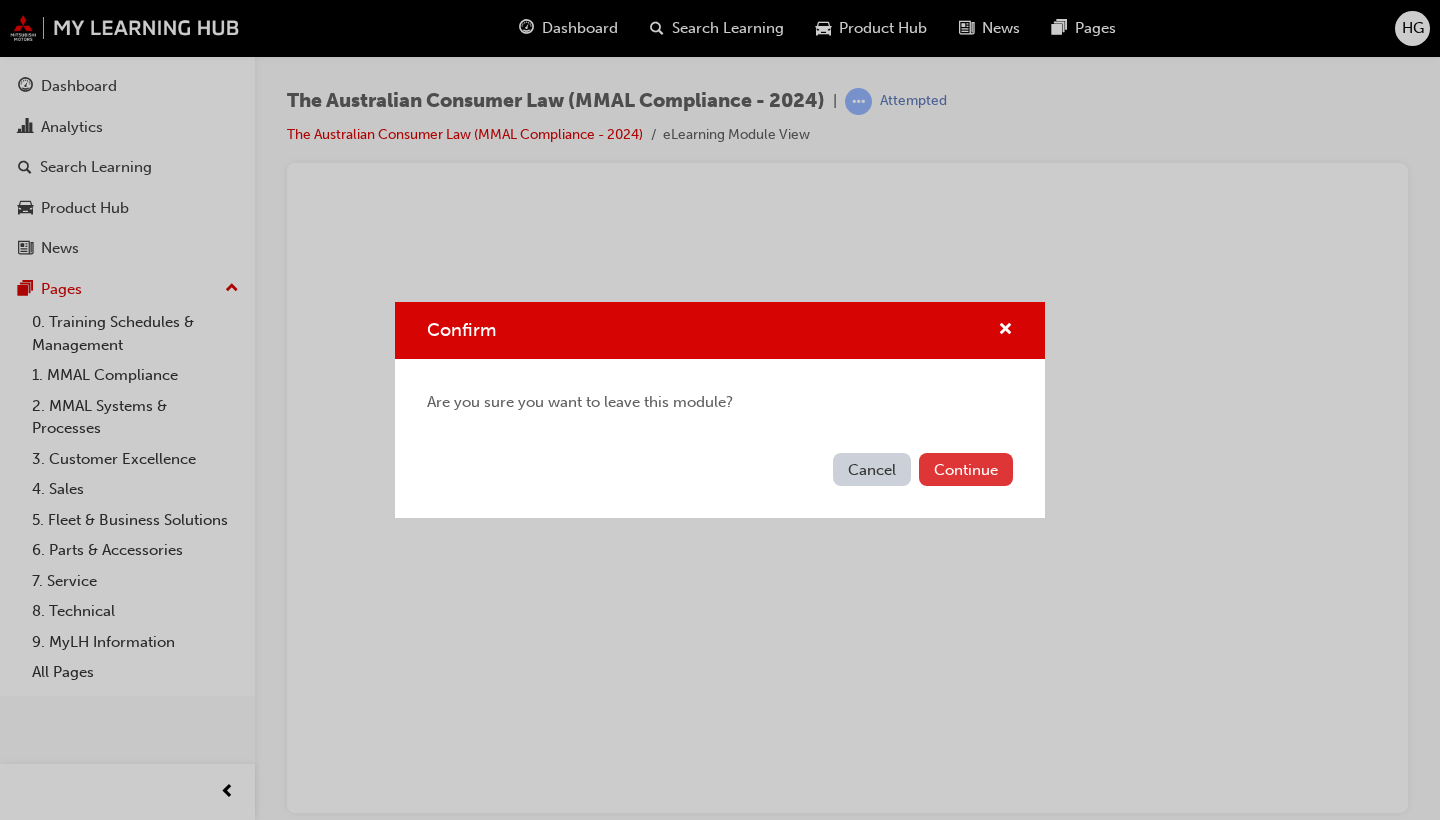 click on "Continue" at bounding box center [966, 469] 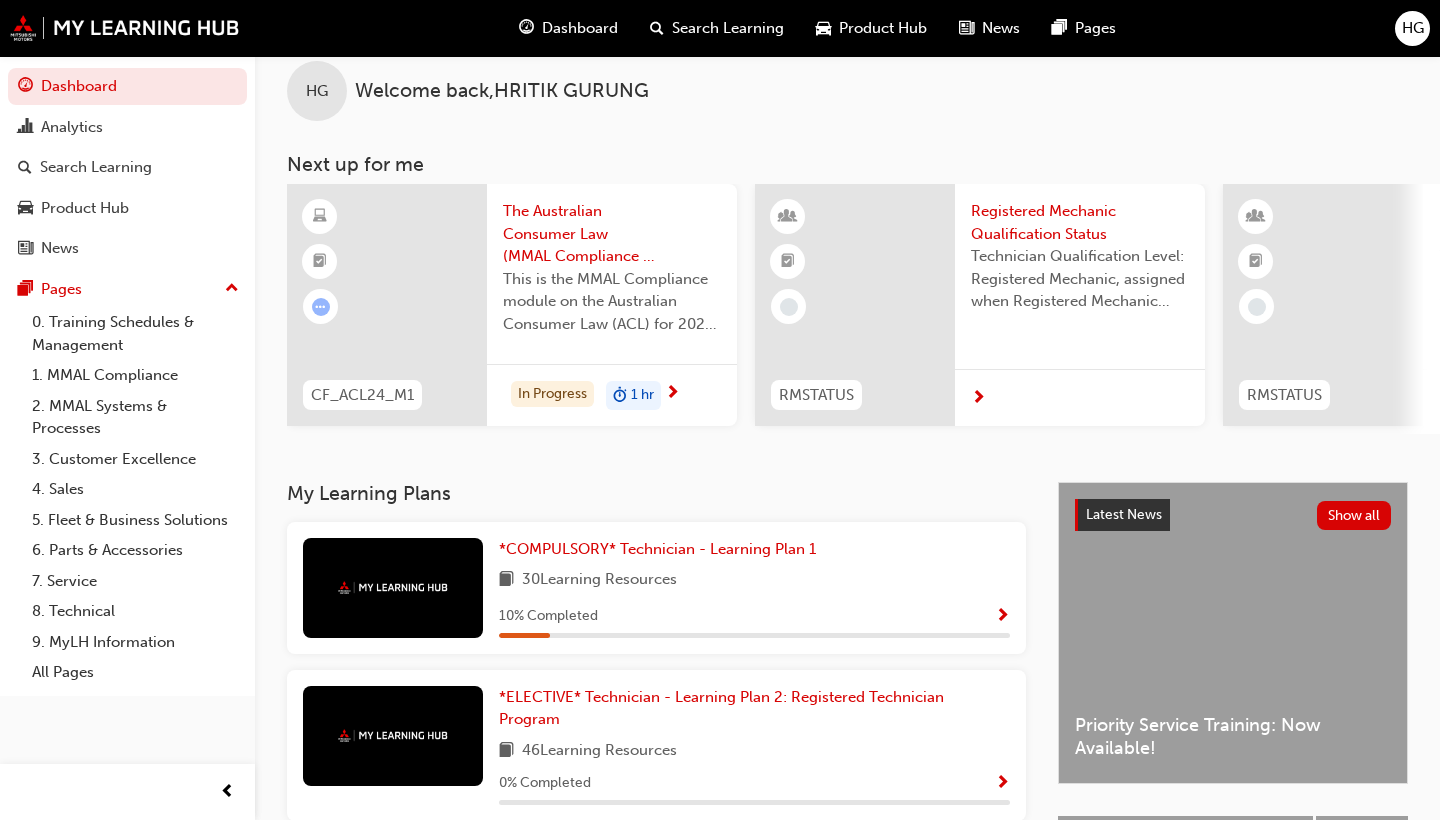 scroll, scrollTop: 31, scrollLeft: 0, axis: vertical 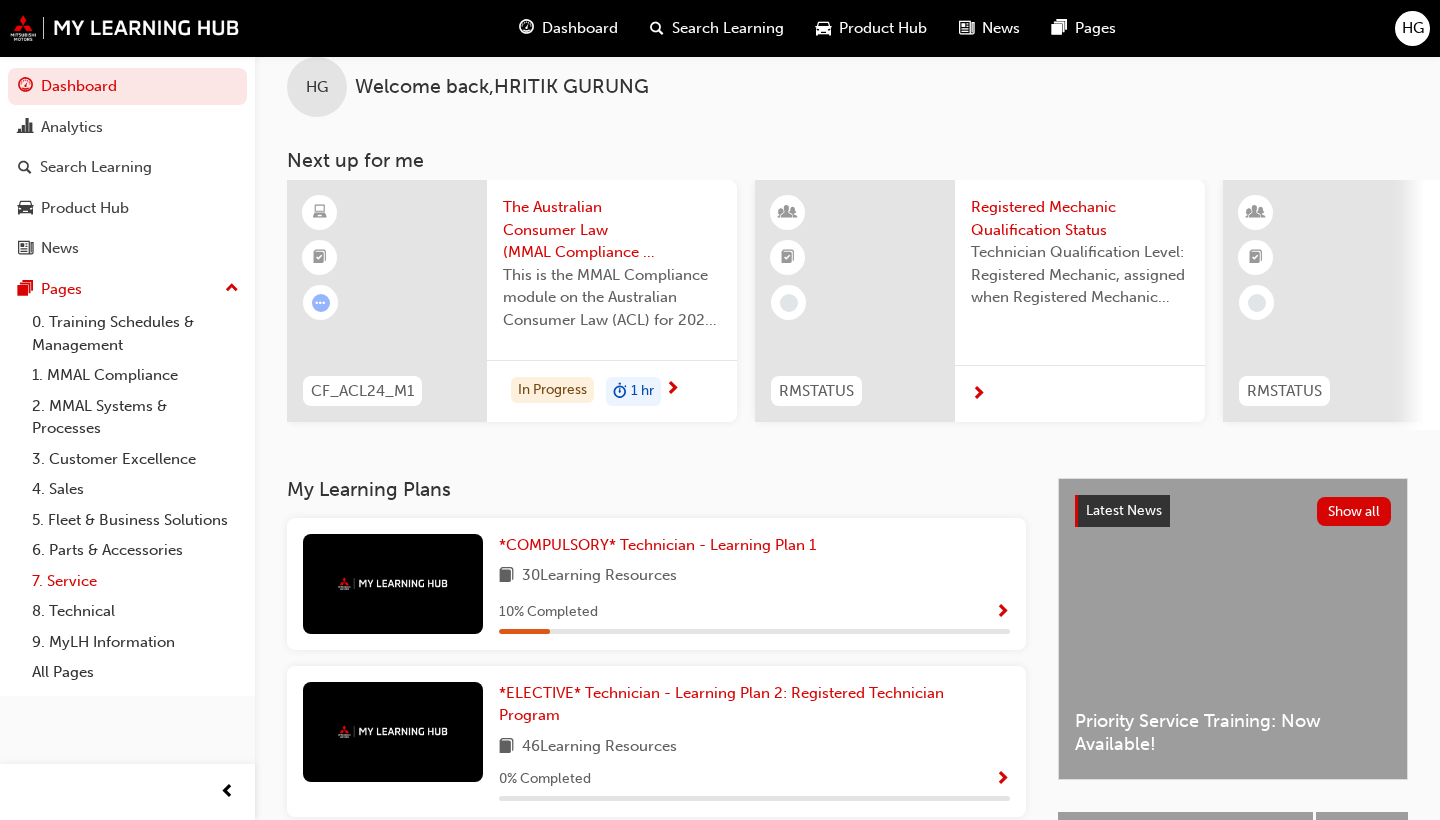 click on "7. Service" at bounding box center (135, 581) 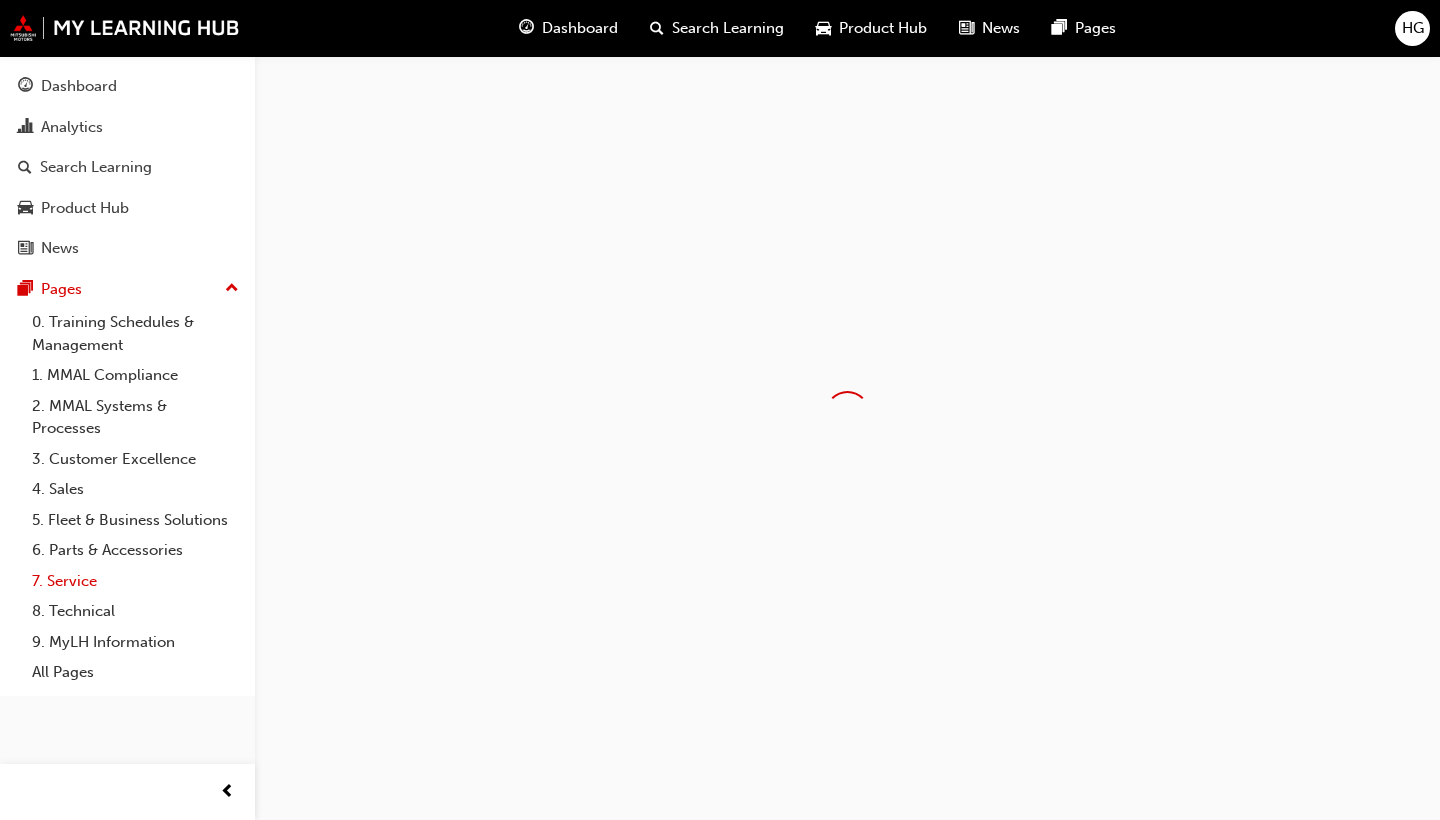 scroll, scrollTop: 0, scrollLeft: 0, axis: both 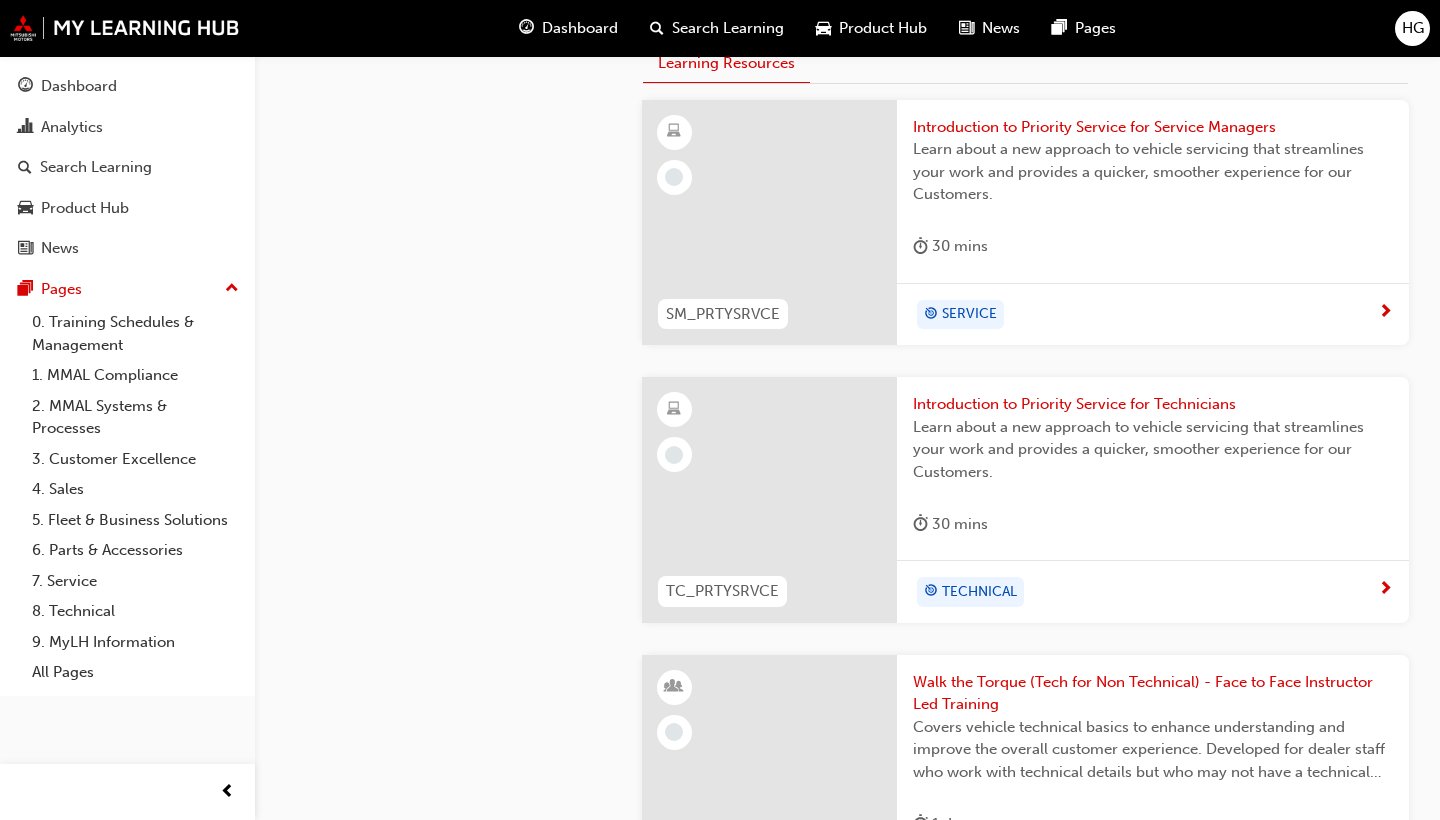 click at bounding box center (770, 223) 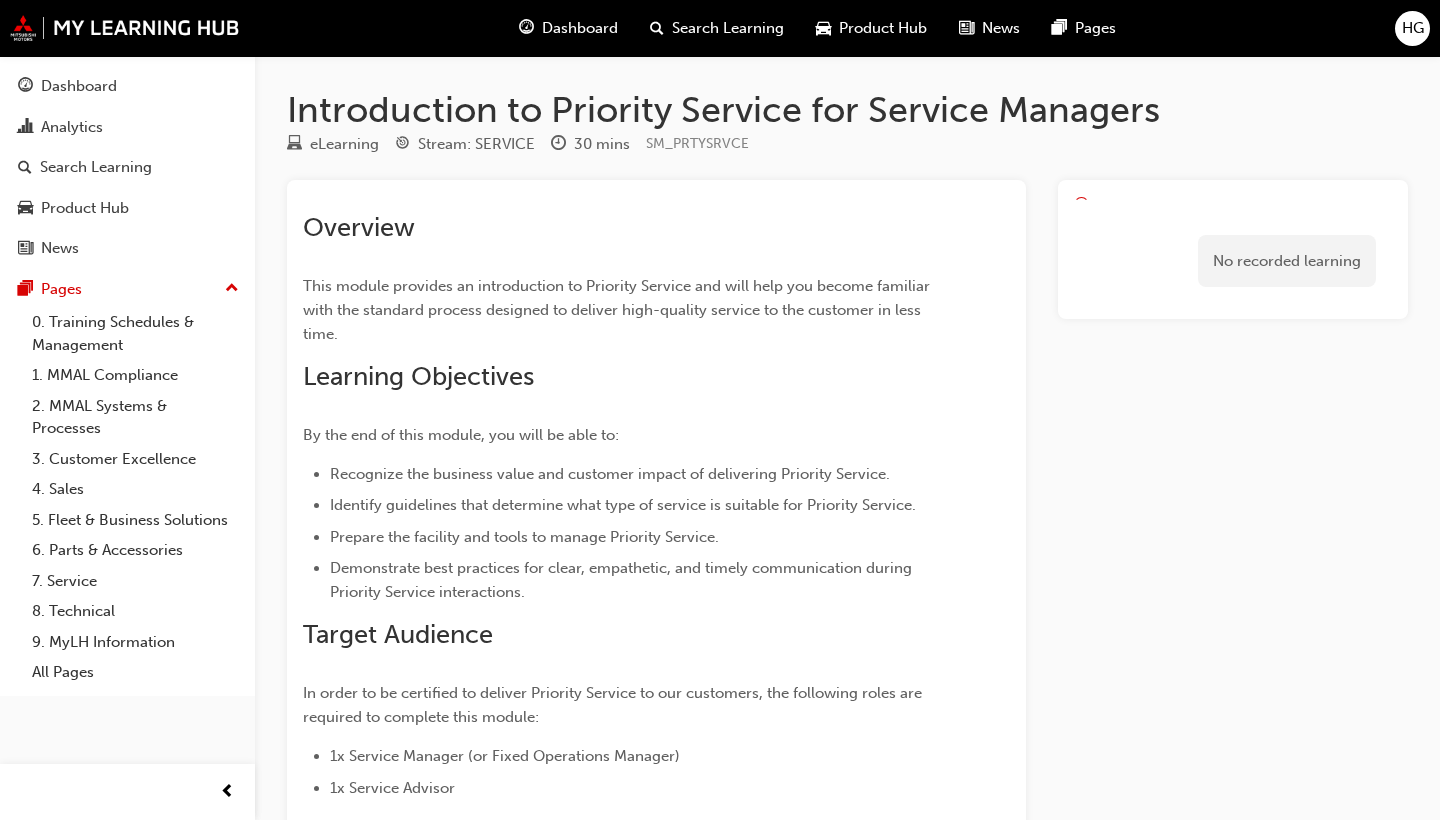 scroll, scrollTop: 0, scrollLeft: 0, axis: both 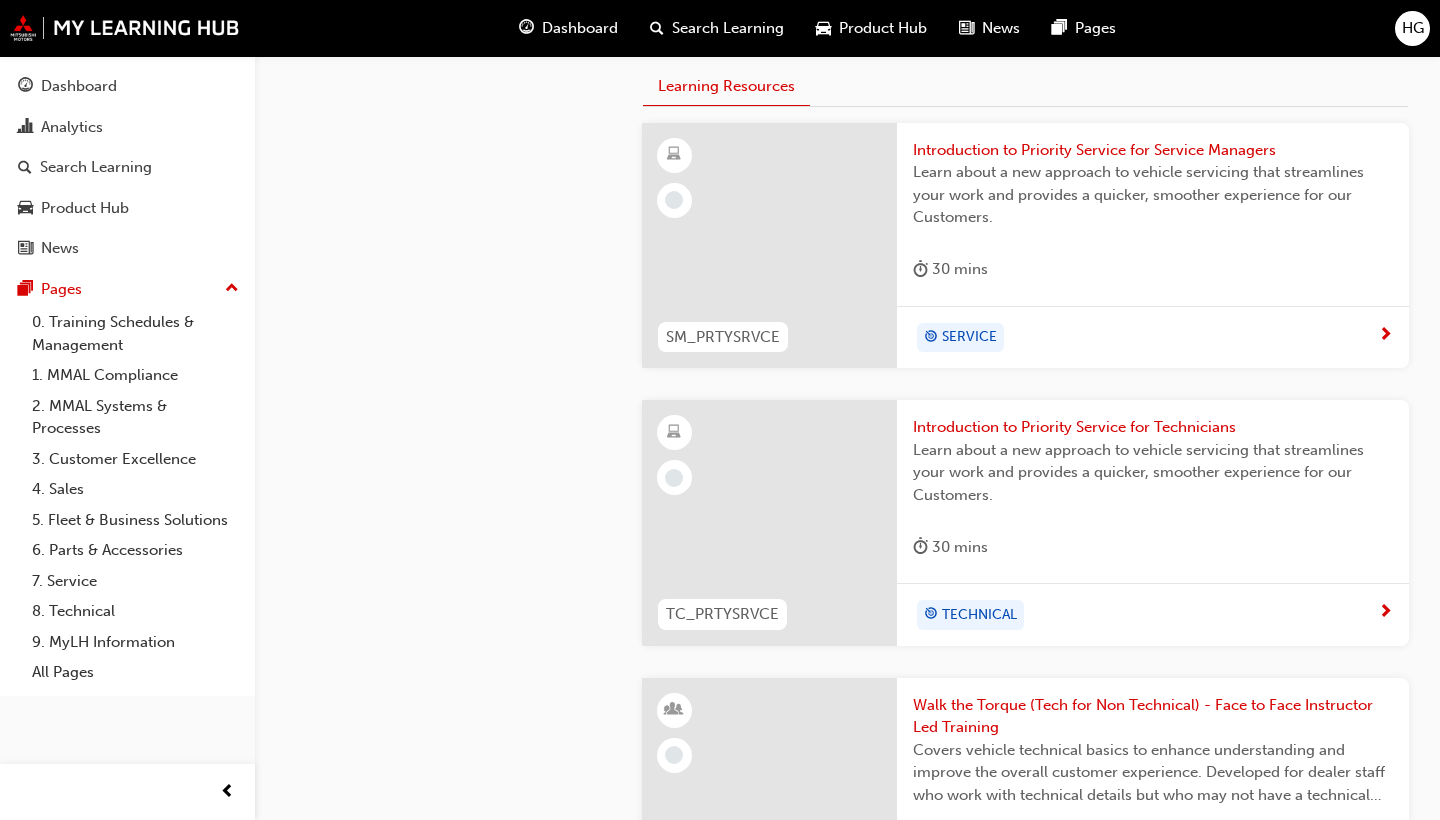 click at bounding box center (770, 523) 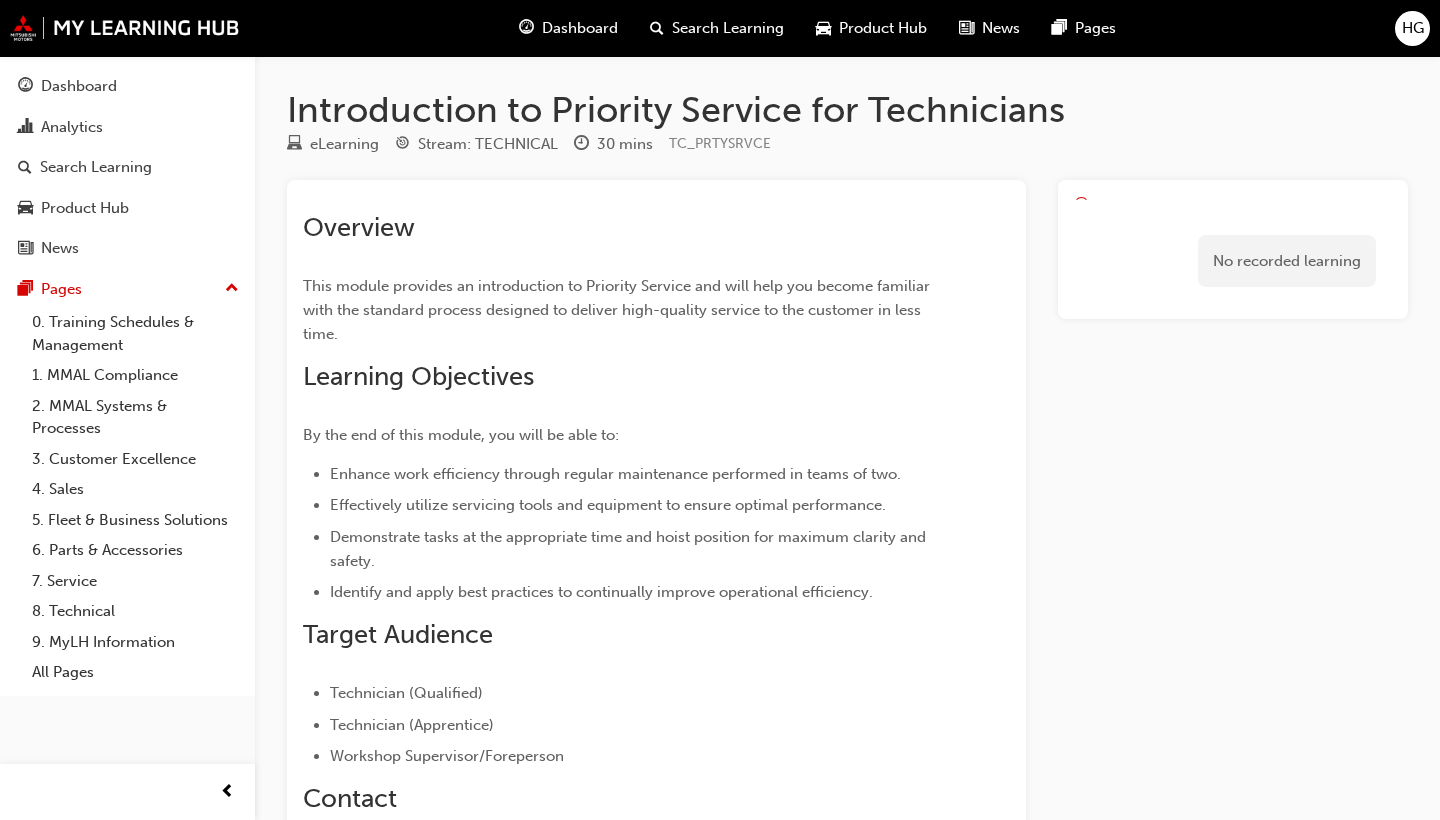 scroll, scrollTop: 0, scrollLeft: 0, axis: both 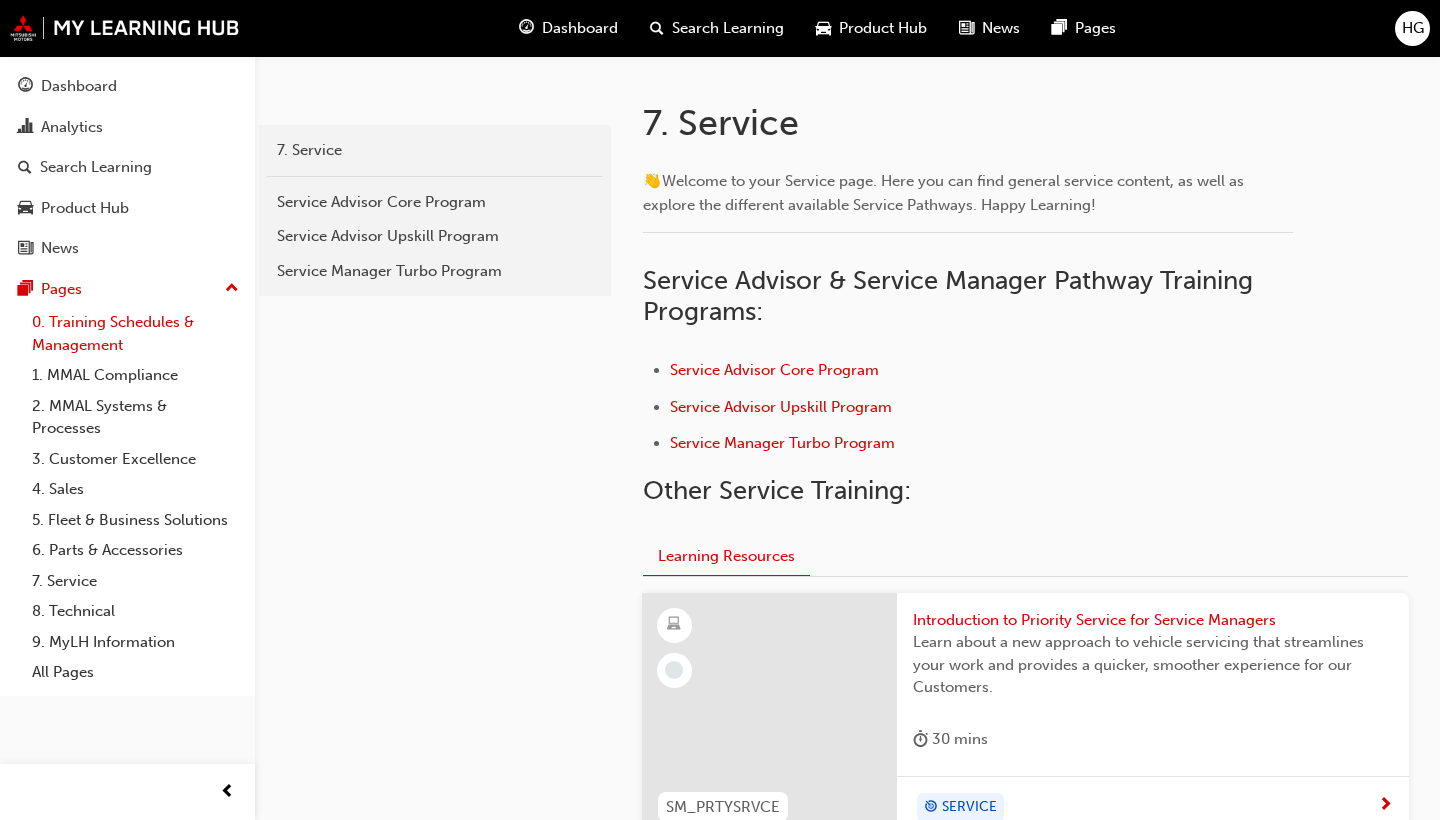 click on "0. Training Schedules & Management" at bounding box center (135, 333) 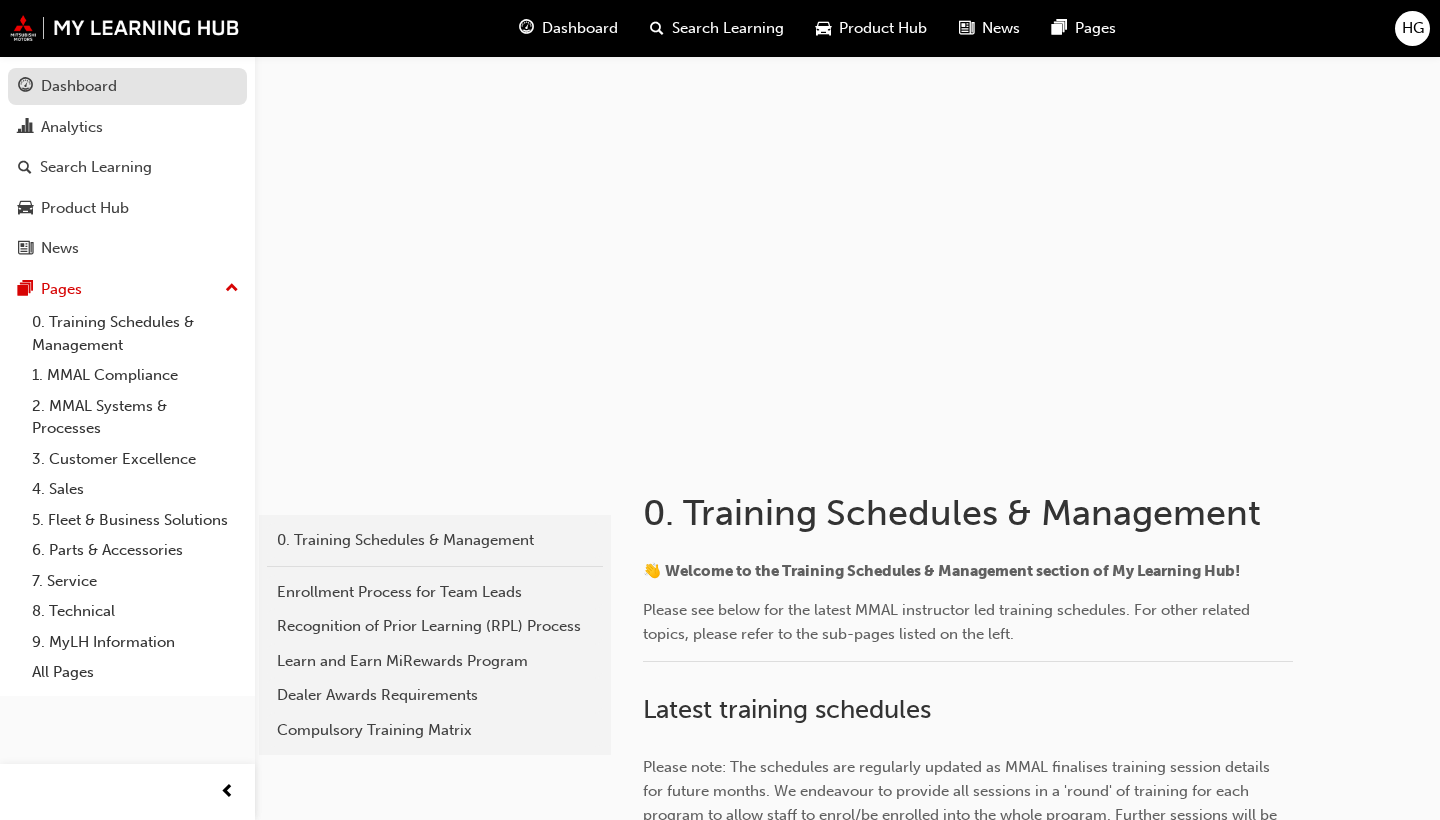 click on "Dashboard" at bounding box center (127, 86) 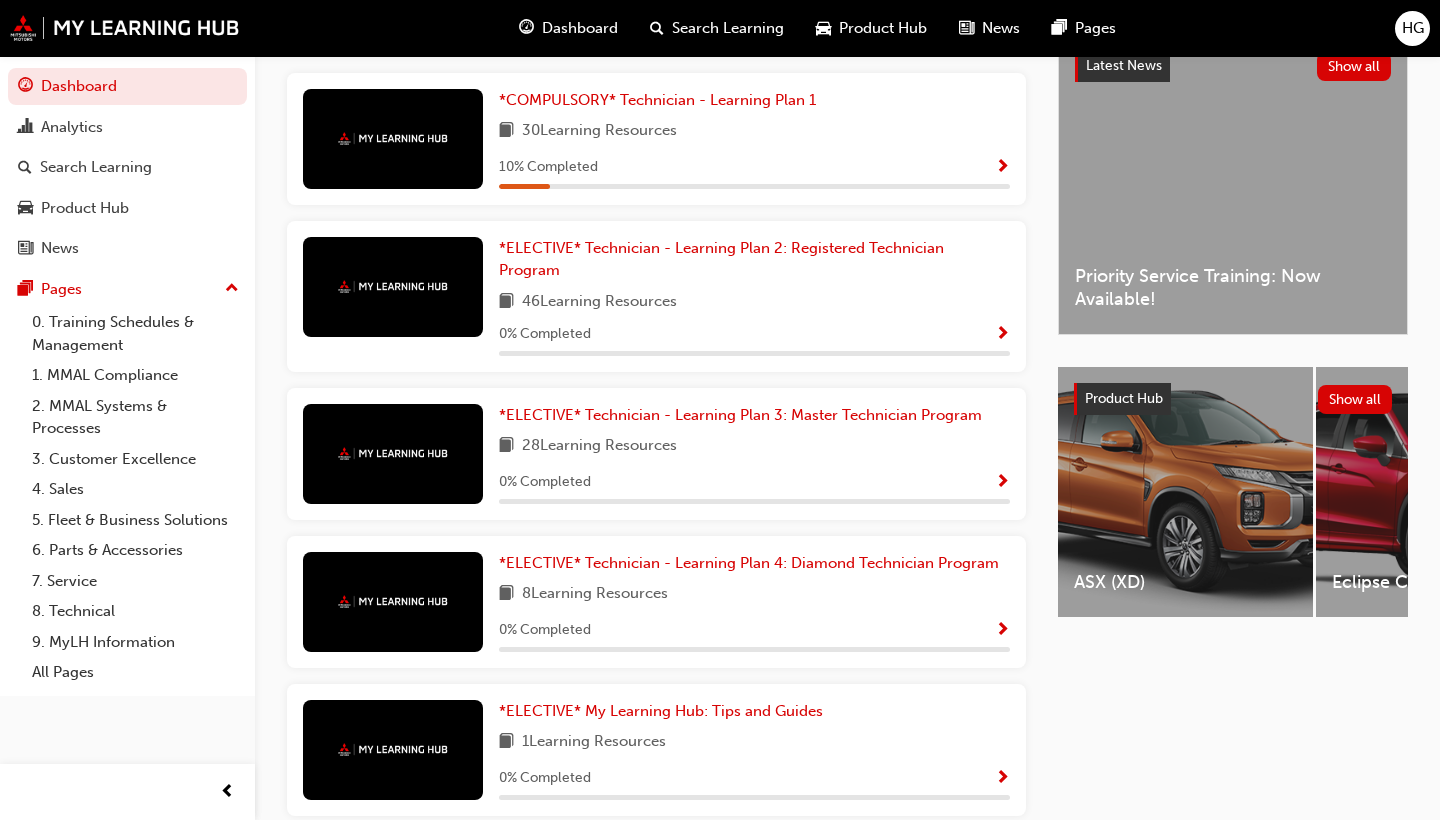 scroll, scrollTop: 478, scrollLeft: 0, axis: vertical 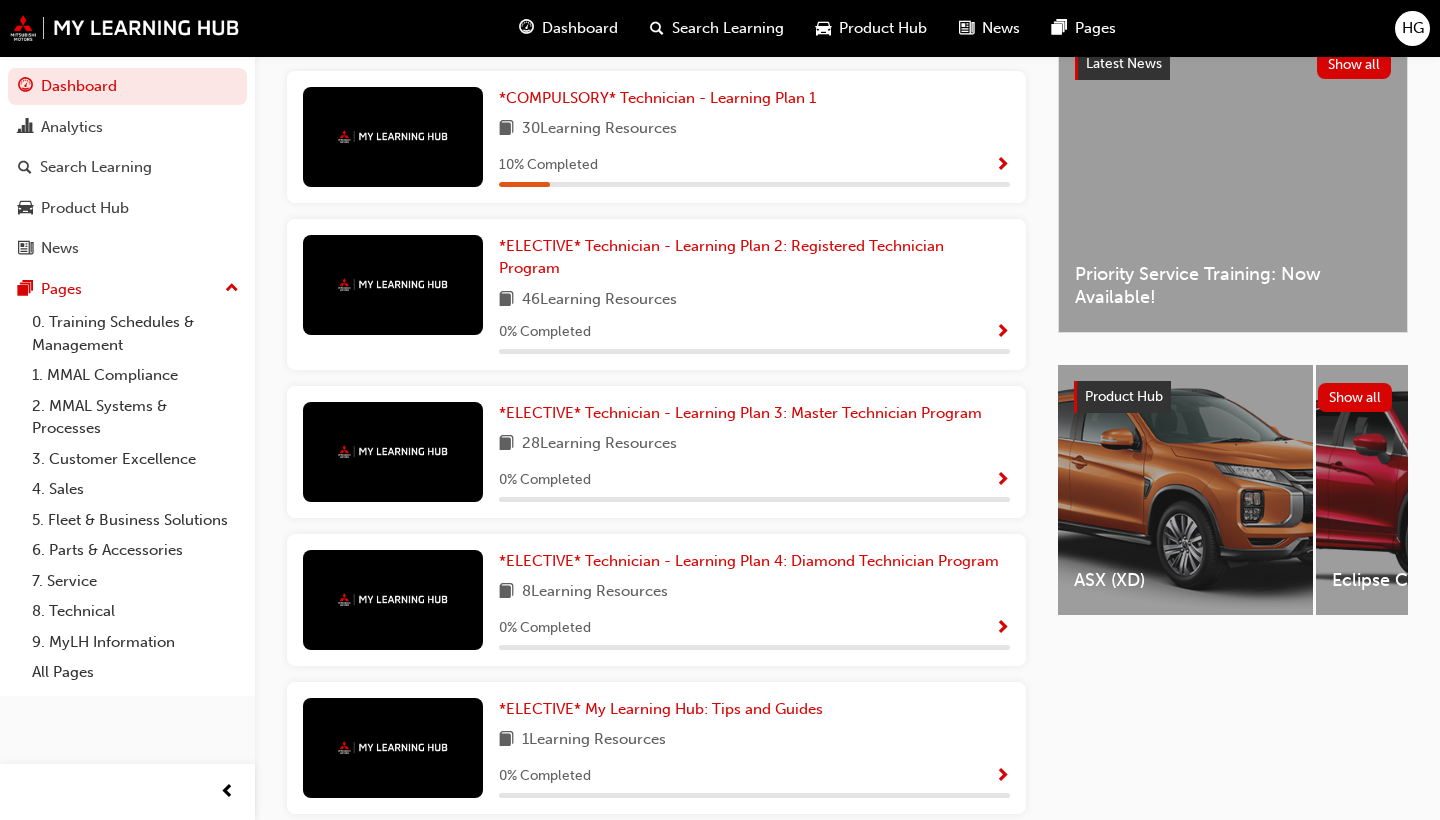 click on "*COMPULSORY* Technician - Learning Plan 1 30  Learning Resources 10 % Completed" at bounding box center [754, 137] 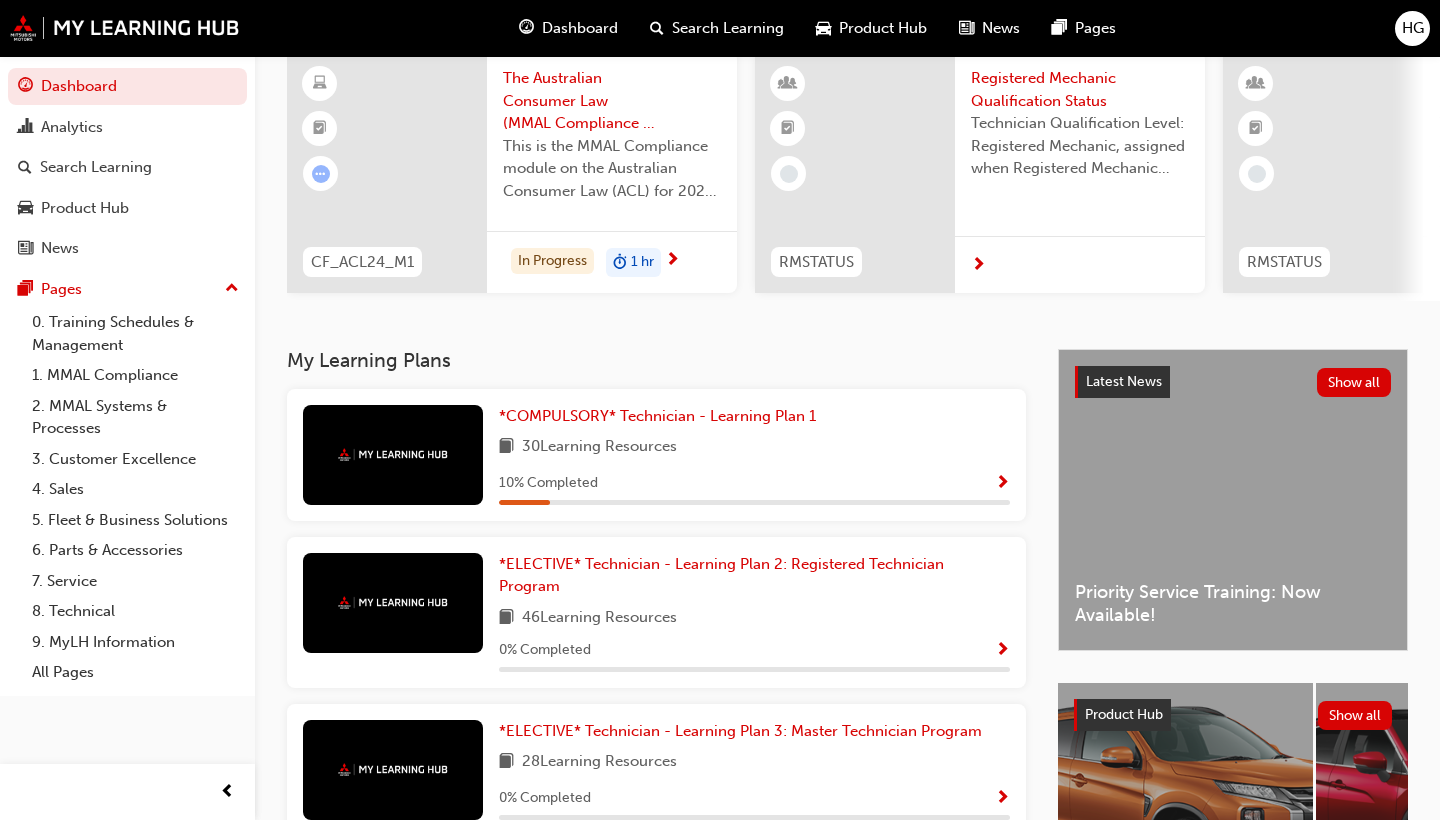 scroll, scrollTop: 341, scrollLeft: 0, axis: vertical 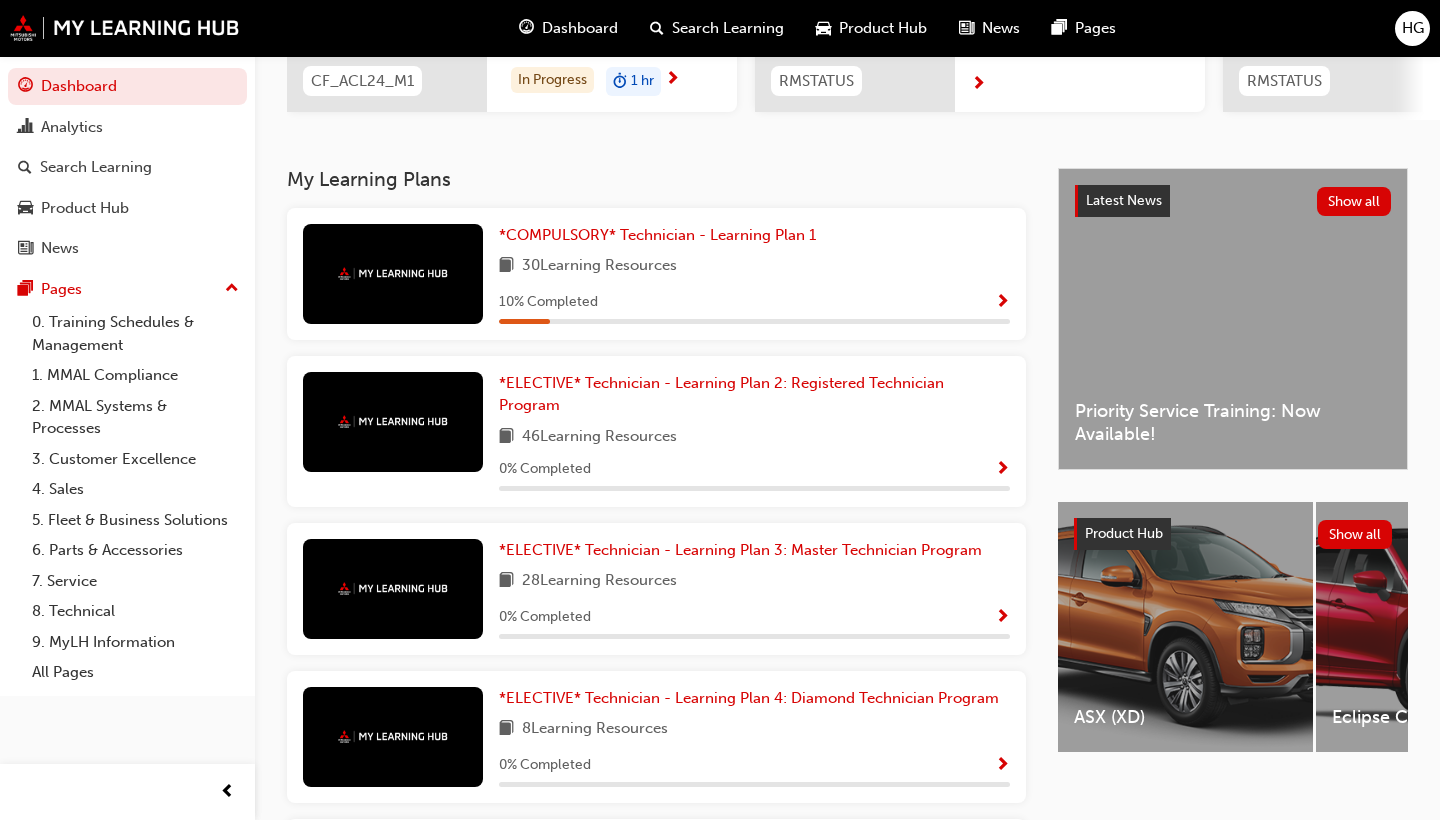 click at bounding box center (393, 273) 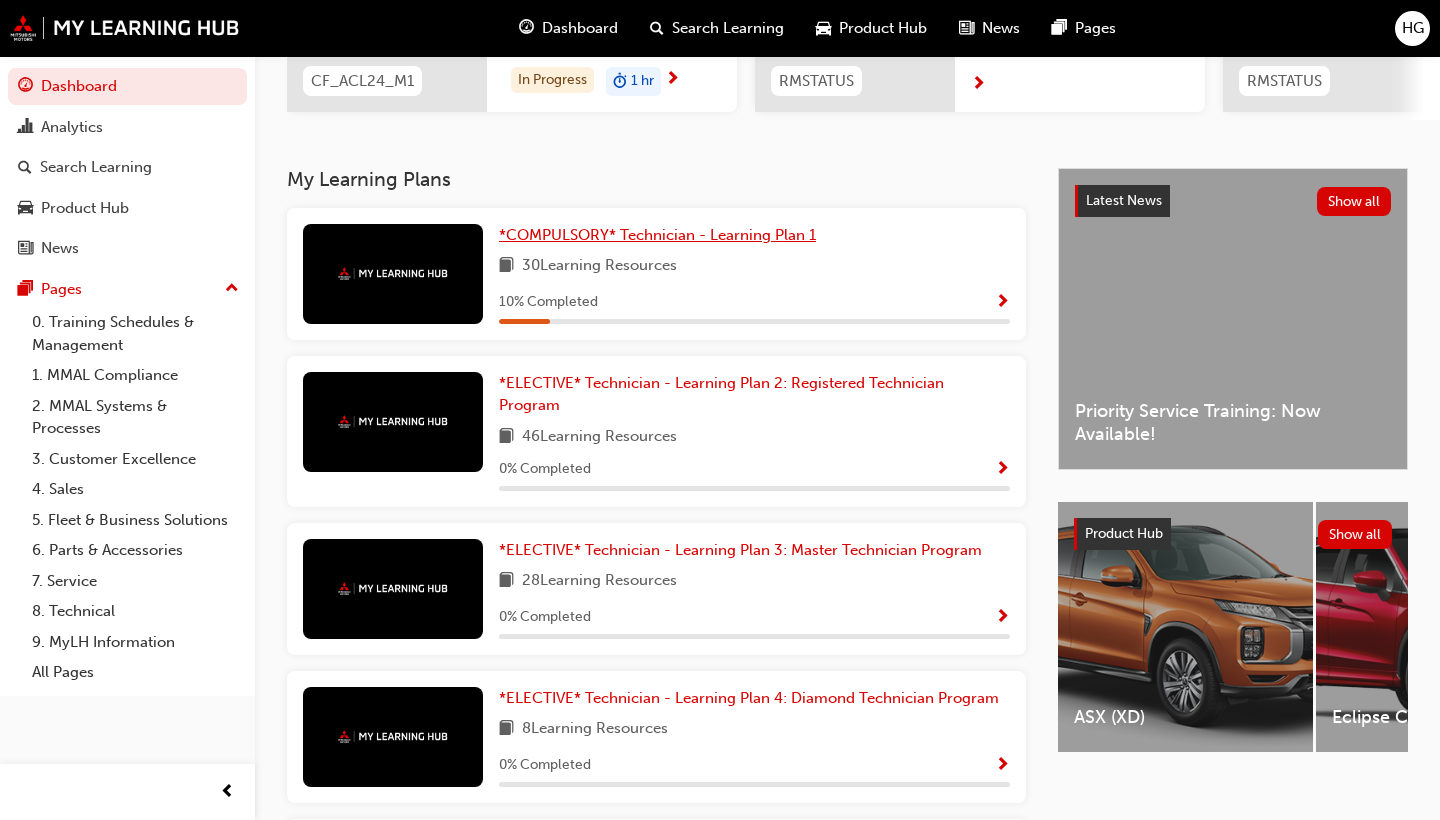 click on "*COMPULSORY* Technician - Learning Plan 1" at bounding box center [657, 235] 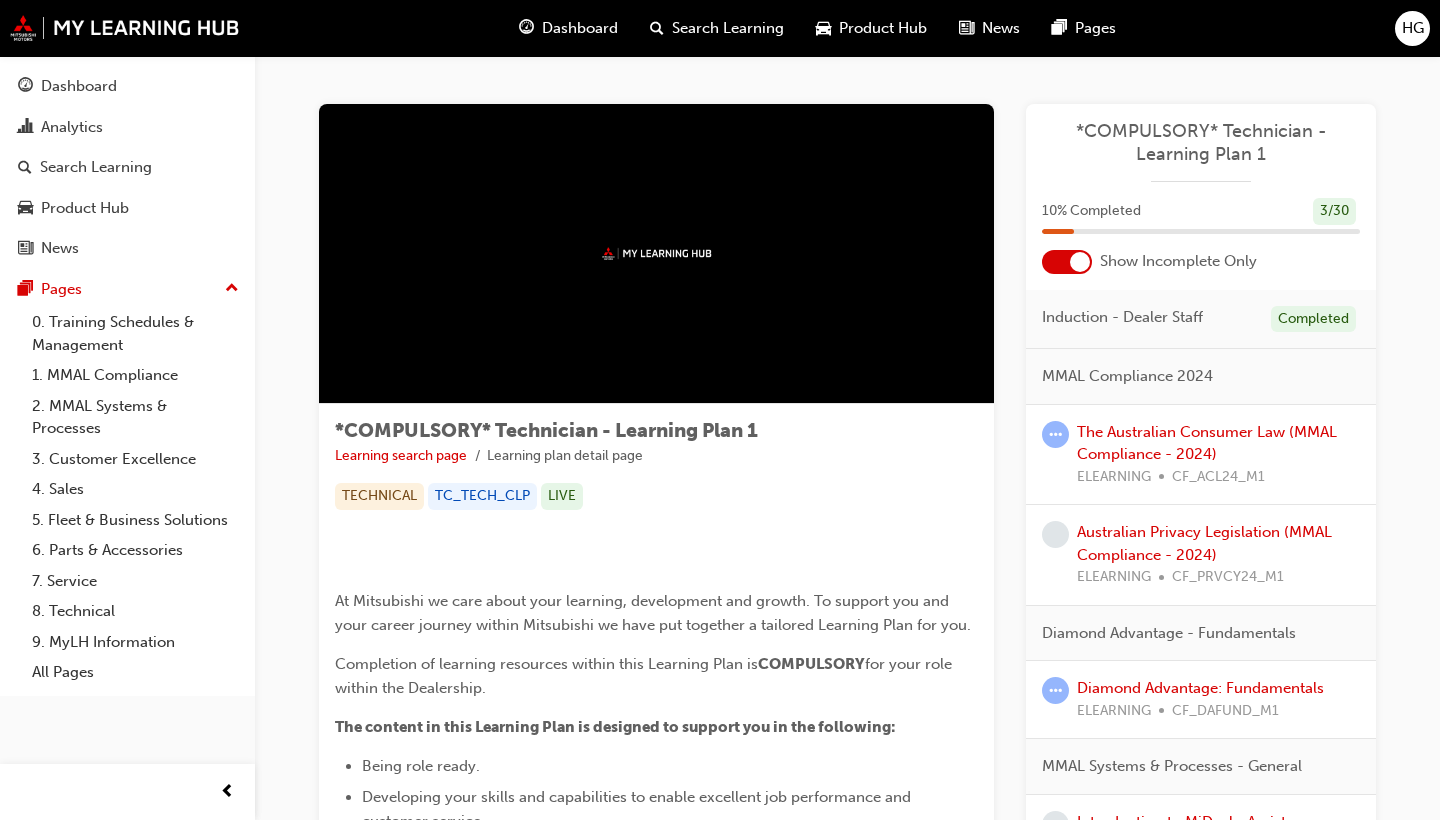 click at bounding box center (656, 254) 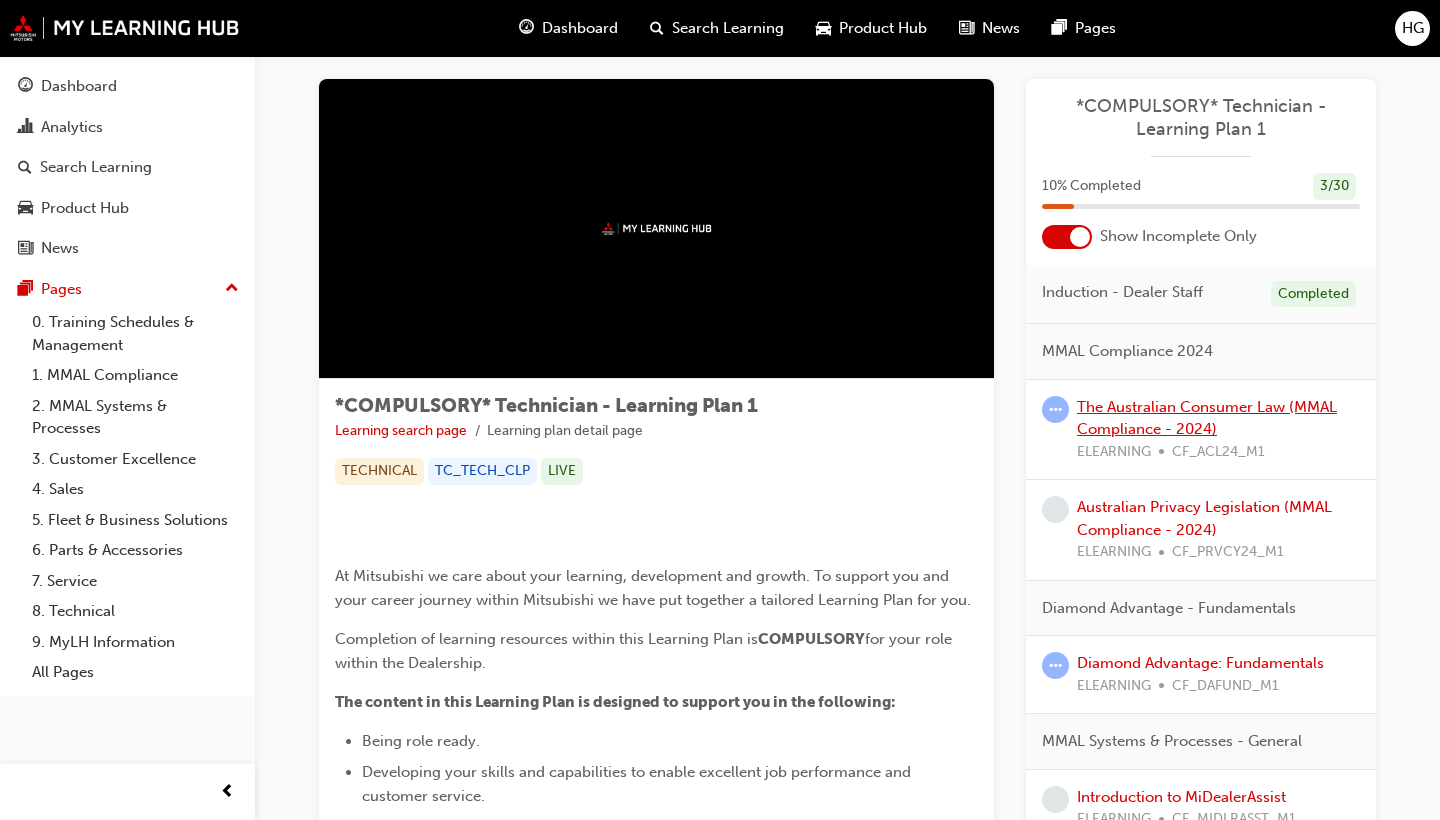 scroll, scrollTop: 32, scrollLeft: 0, axis: vertical 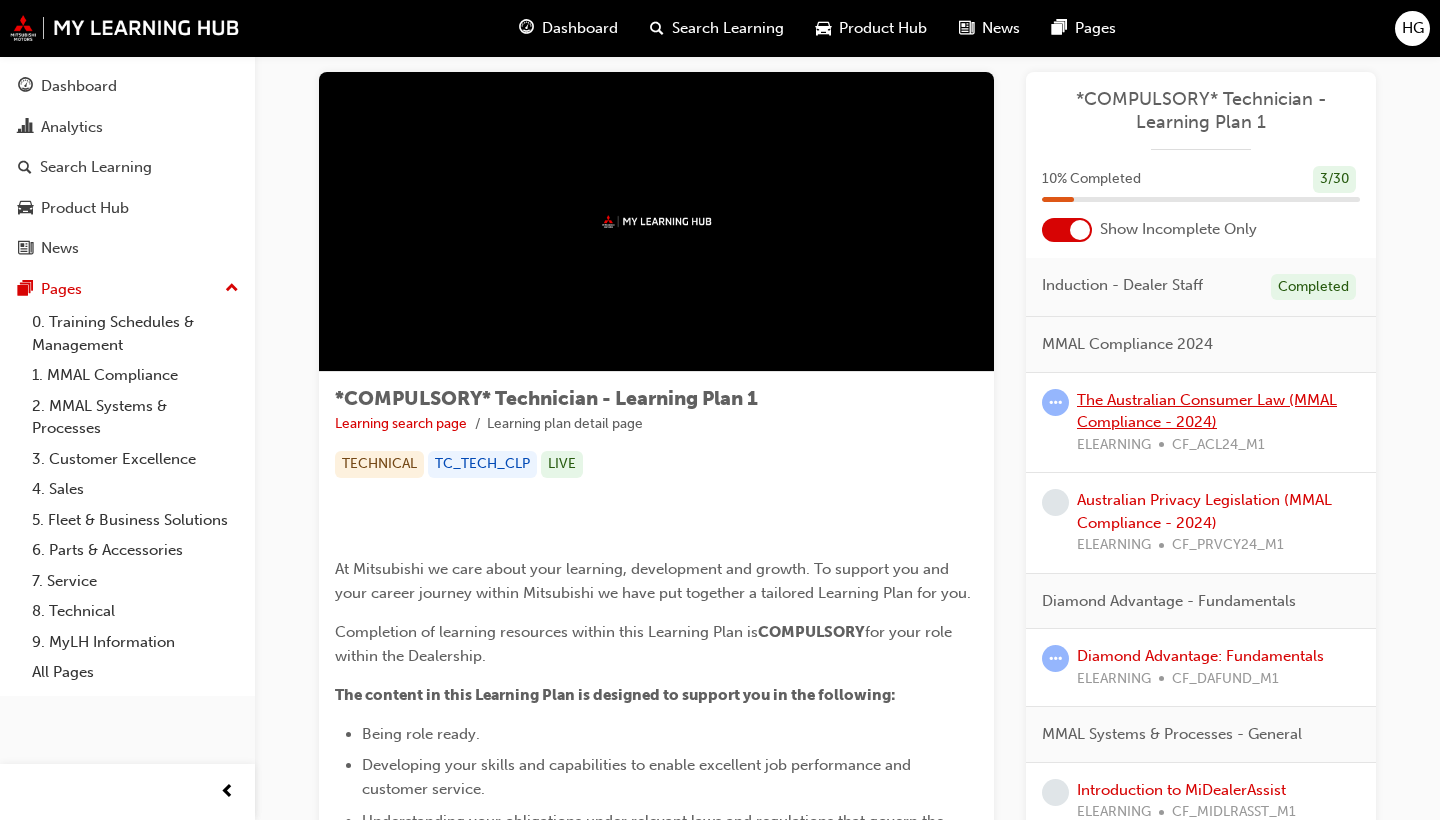 click on "The Australian Consumer Law (MMAL Compliance - 2024)" at bounding box center [1207, 411] 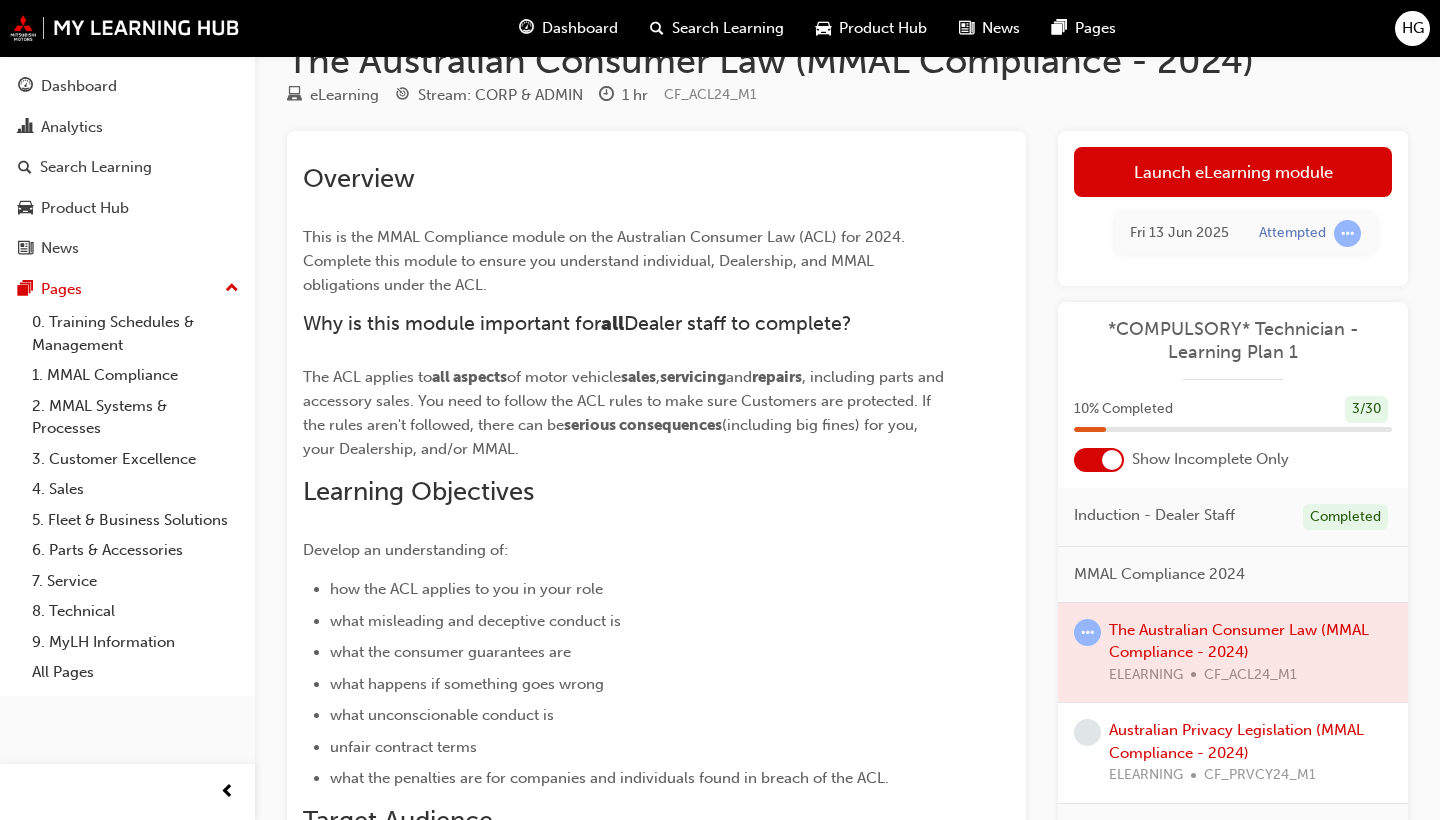 scroll, scrollTop: 43, scrollLeft: 0, axis: vertical 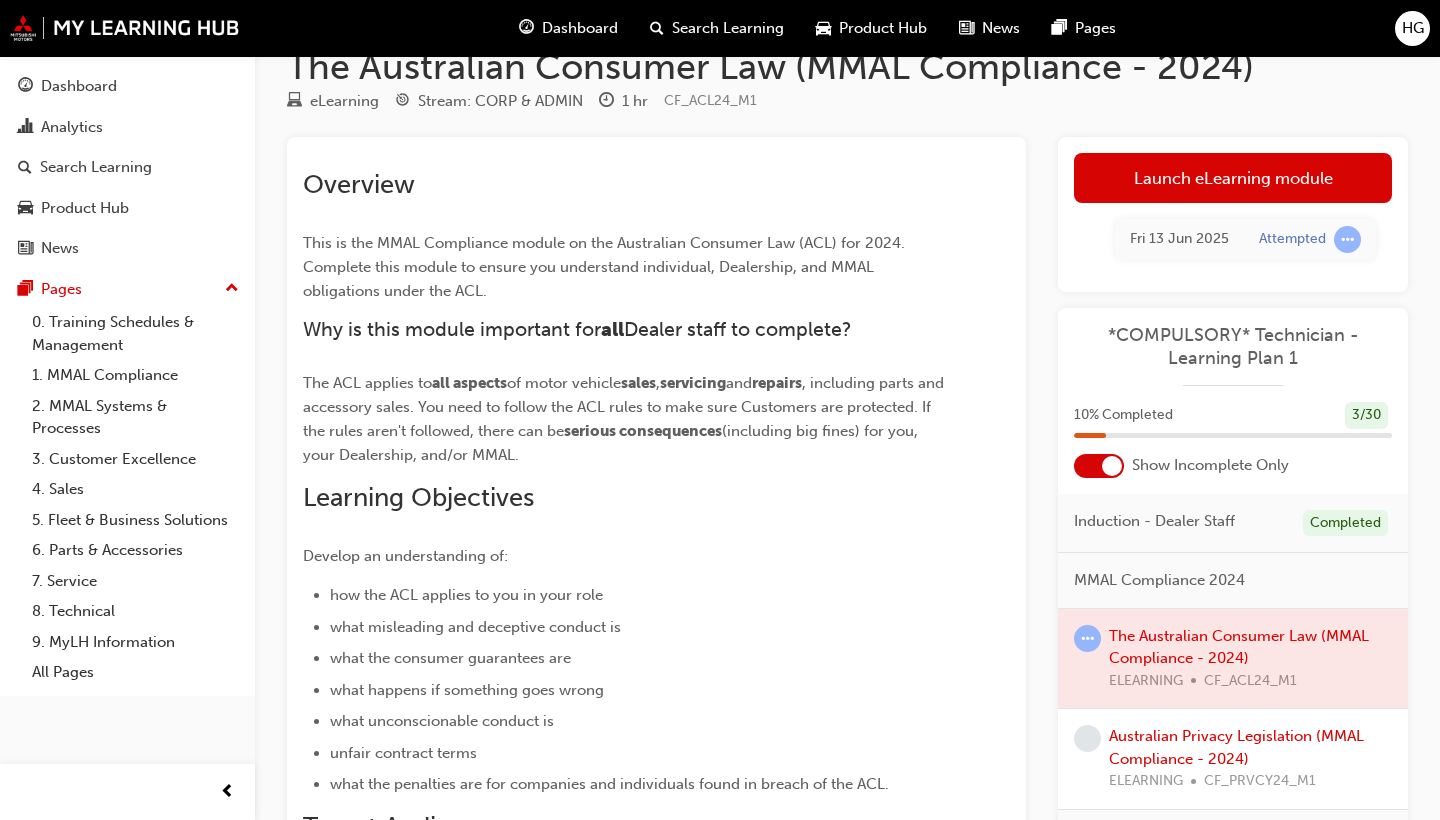 click at bounding box center [1233, 659] 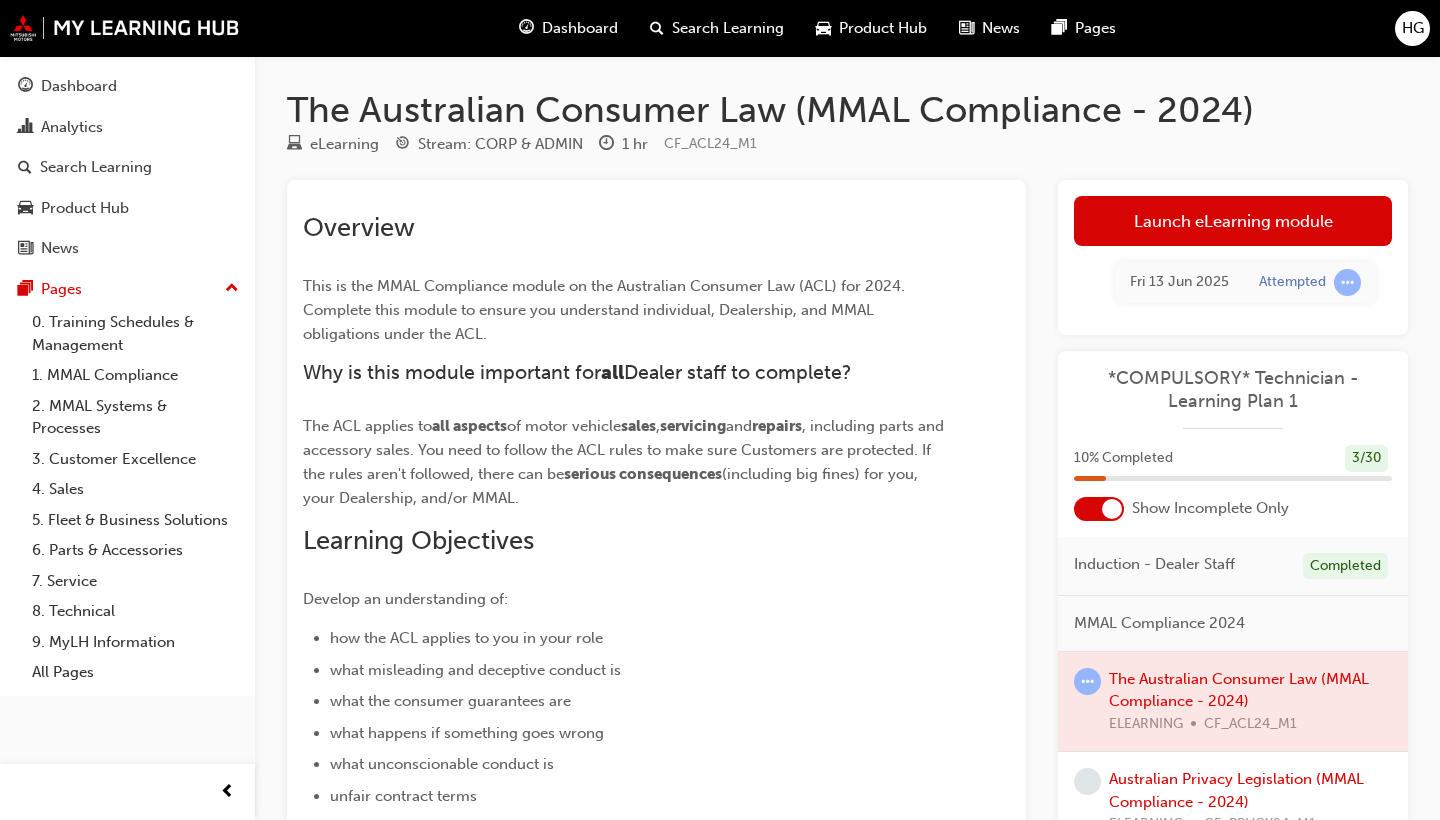 scroll, scrollTop: 0, scrollLeft: 0, axis: both 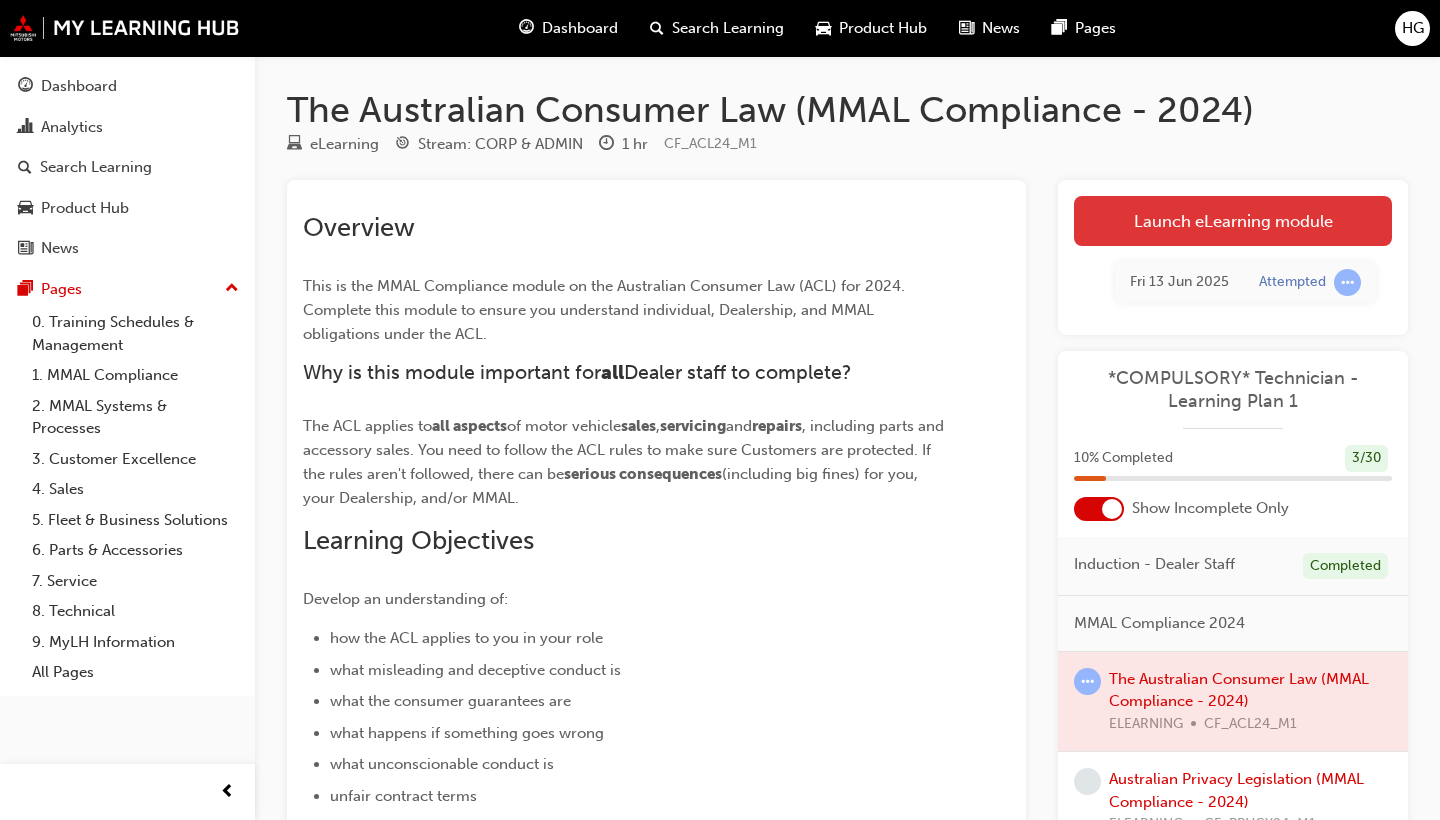 click on "Launch eLearning module" at bounding box center [1233, 221] 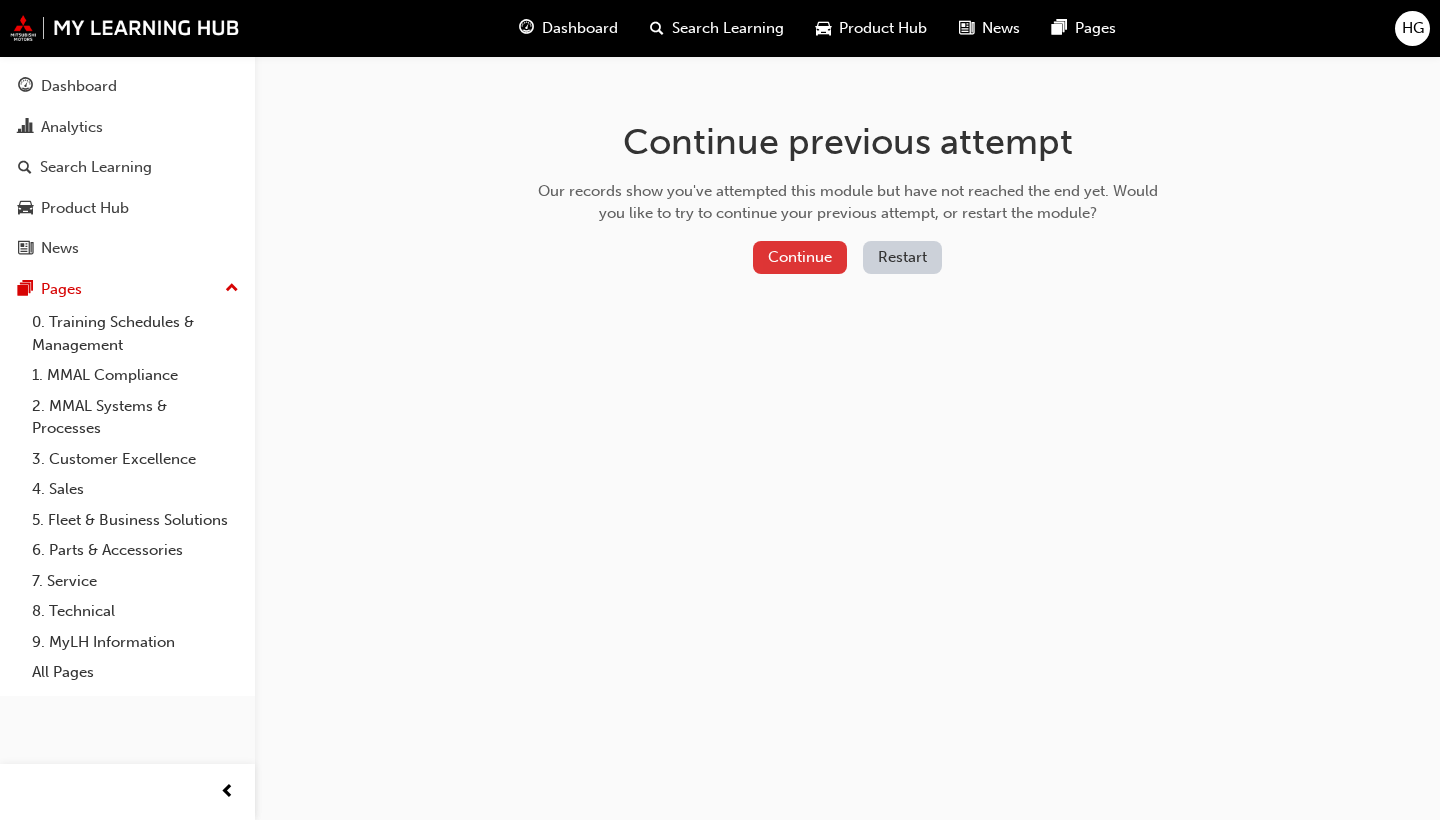 click on "Continue" at bounding box center (800, 257) 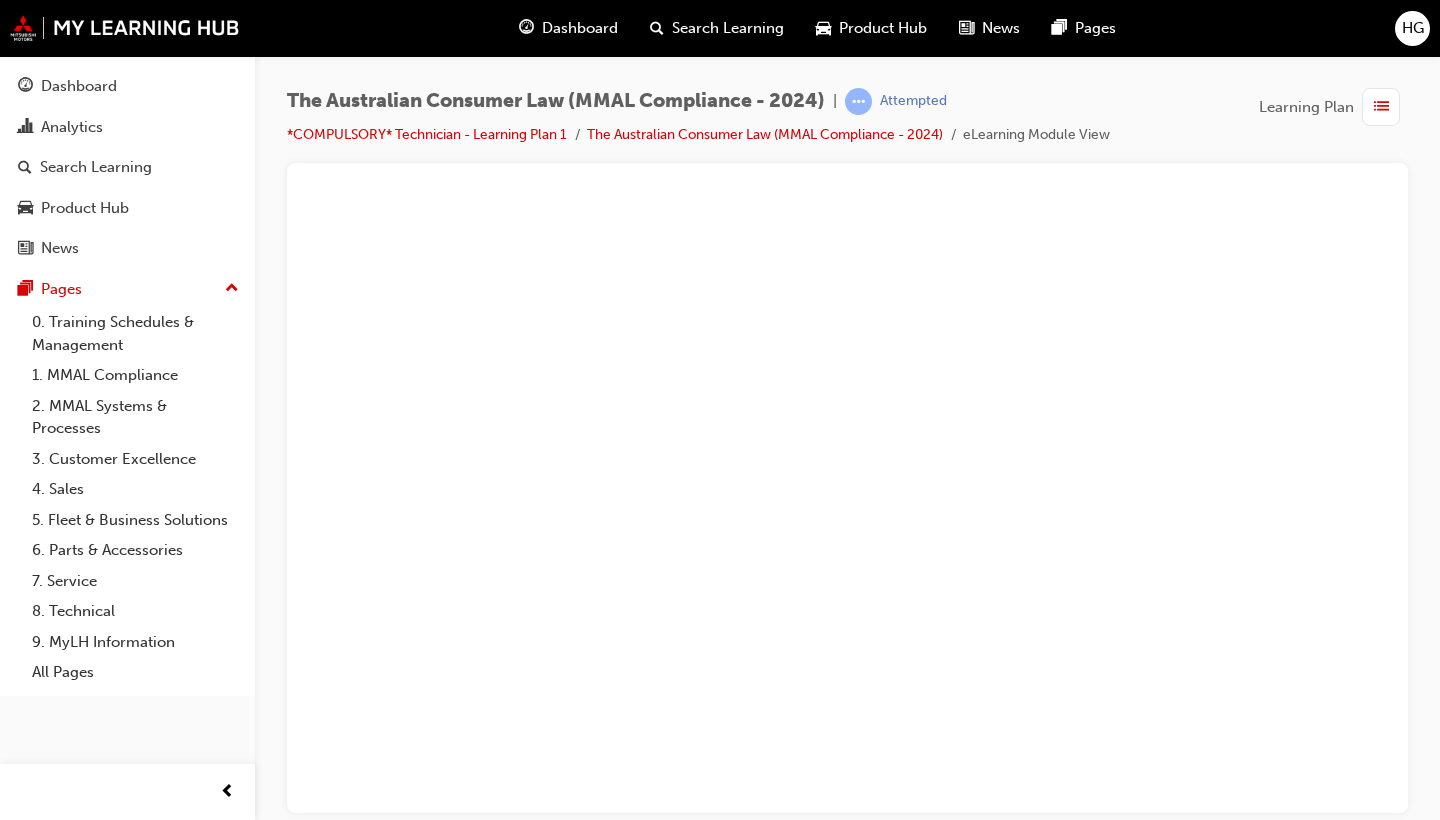 scroll, scrollTop: 0, scrollLeft: 0, axis: both 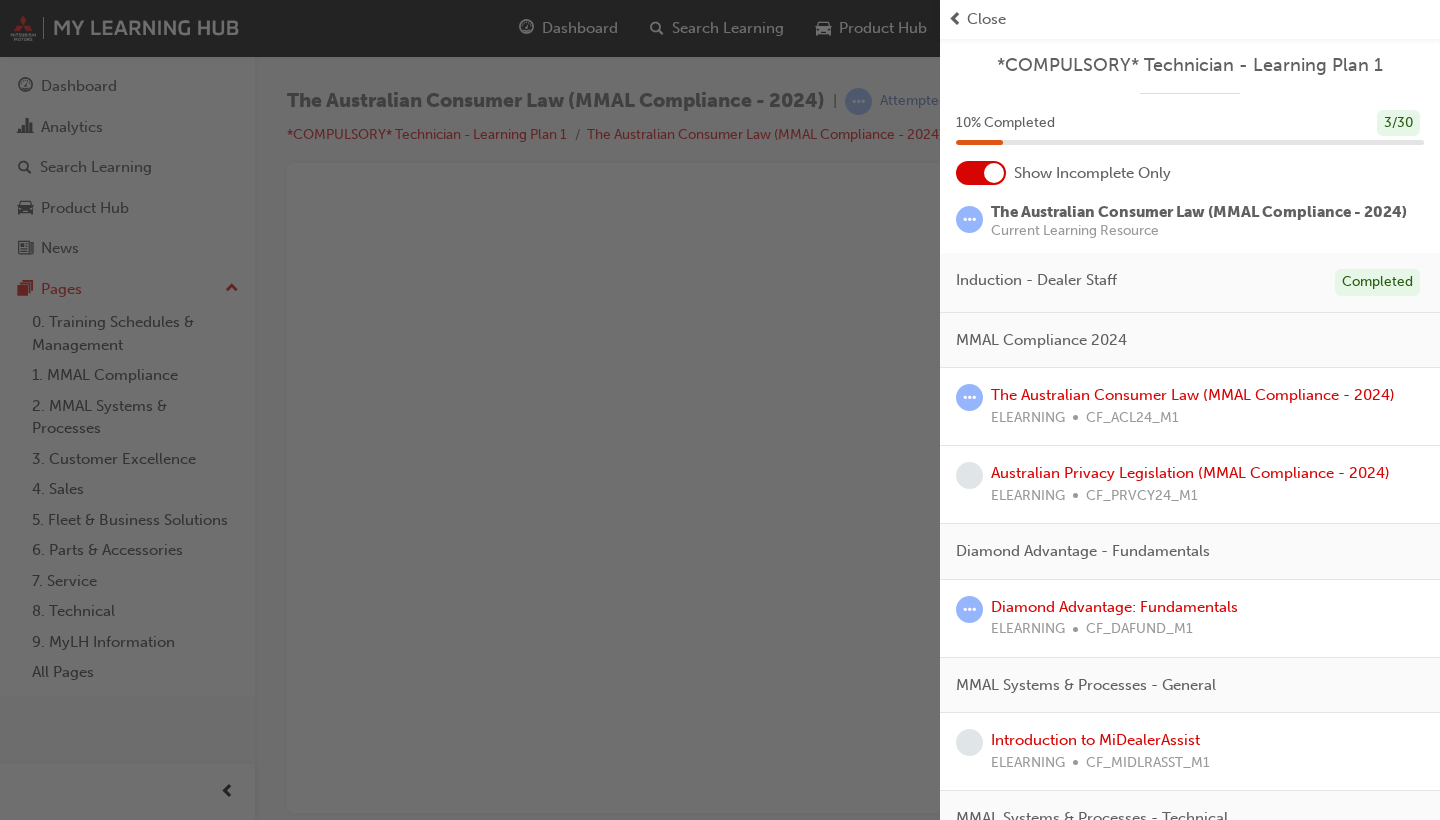 click at bounding box center (470, 410) 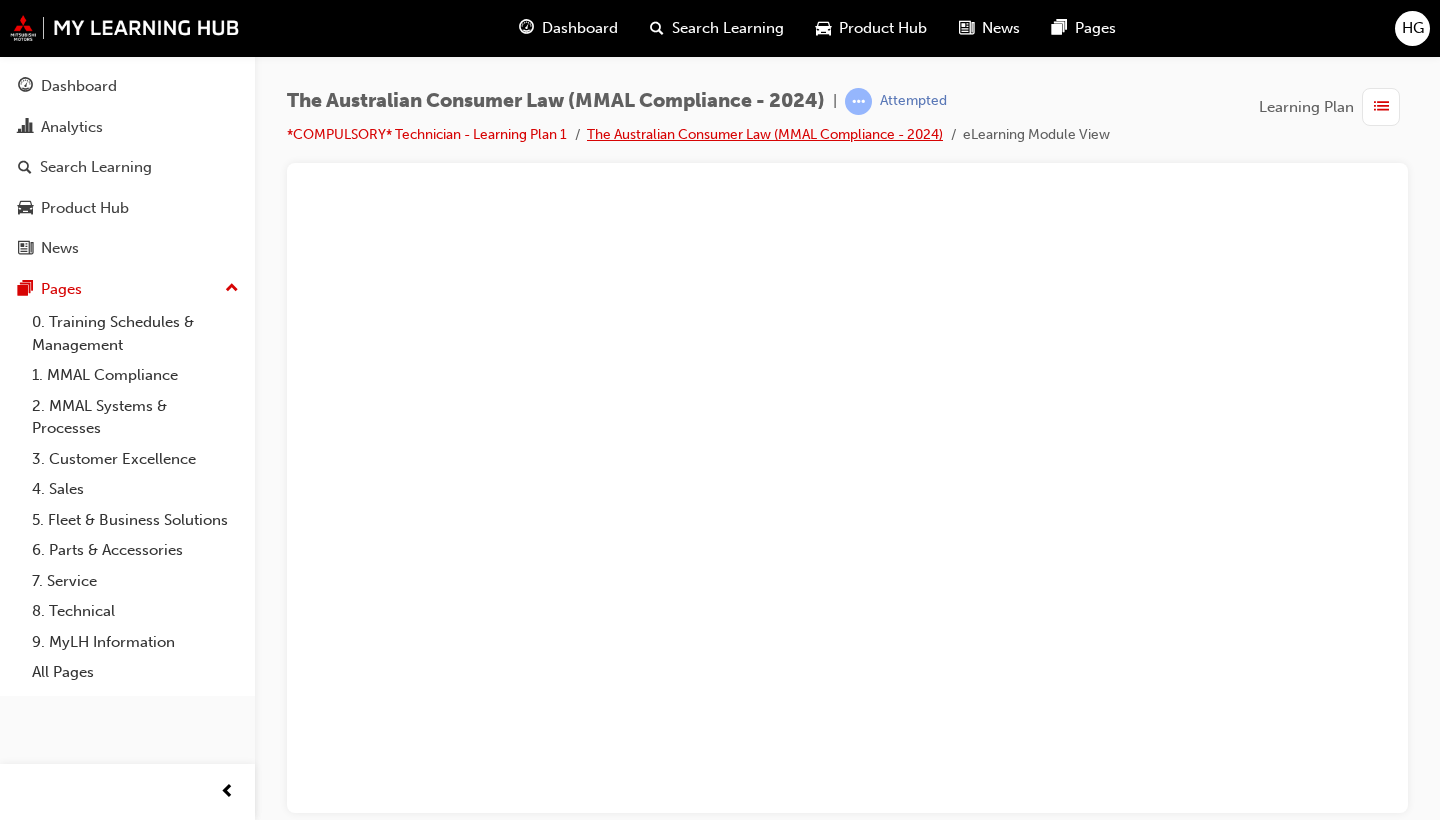 click on "The Australian Consumer Law (MMAL Compliance - 2024)" at bounding box center (765, 134) 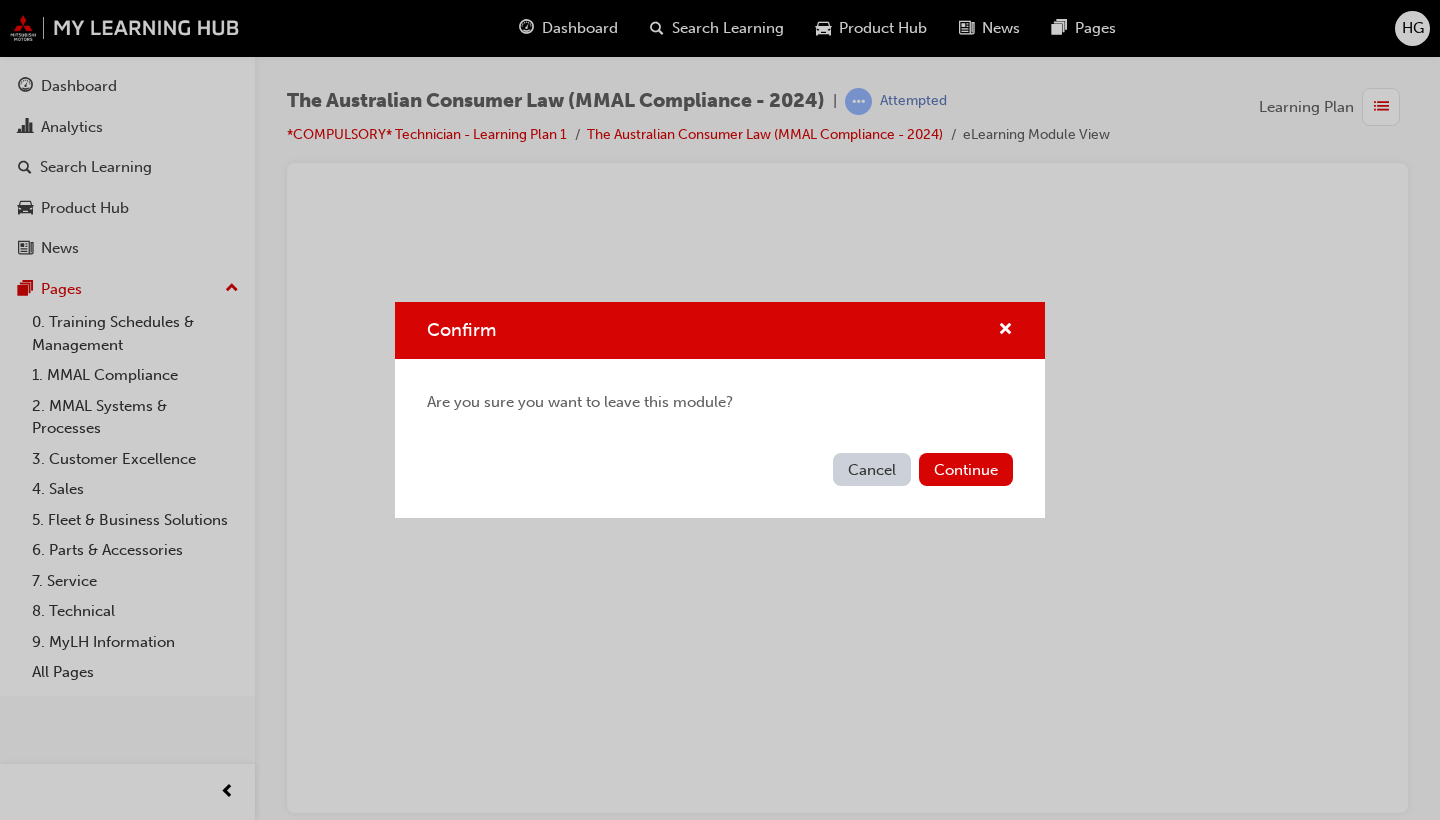click on "Cancel" at bounding box center (872, 469) 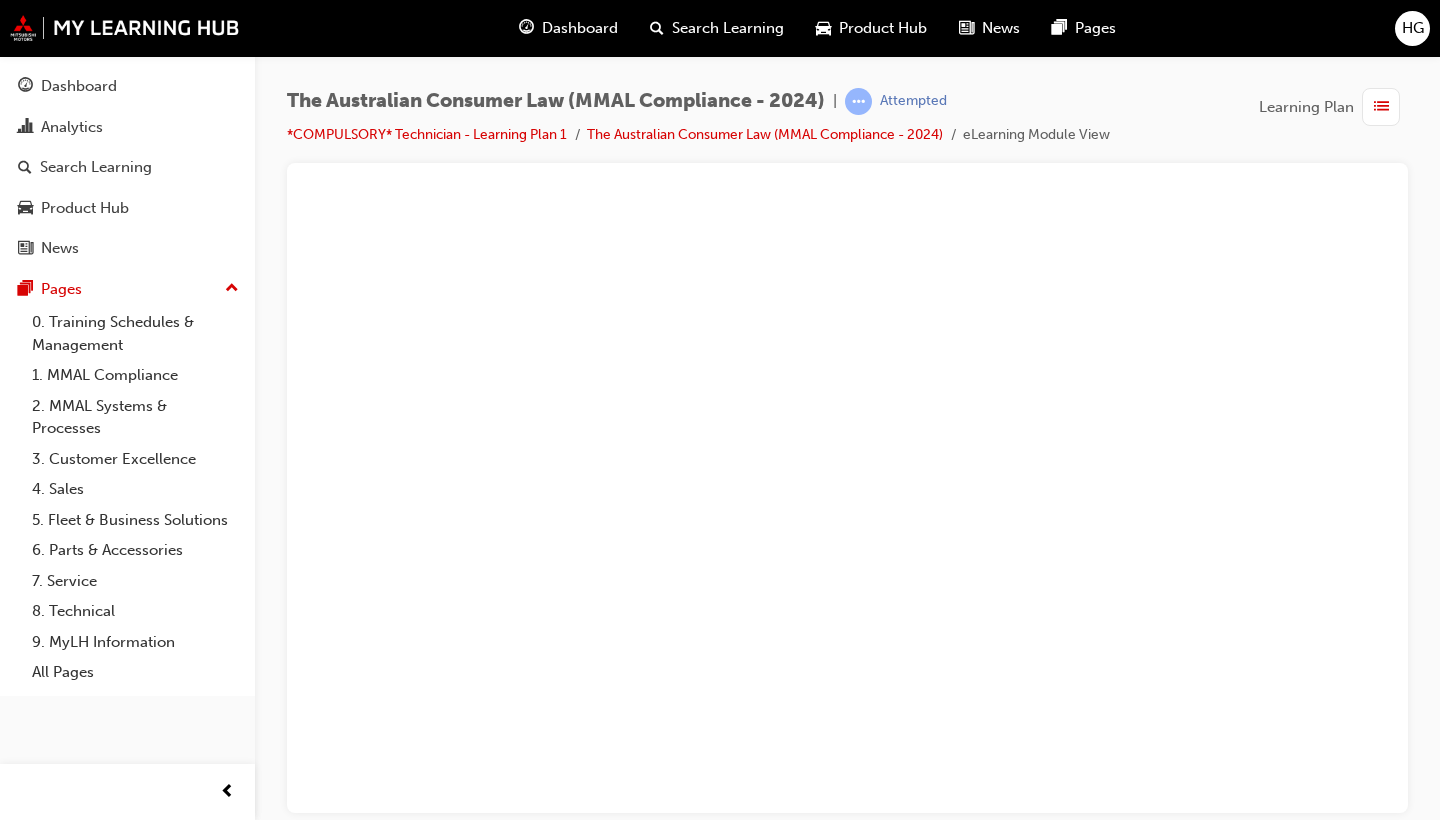 scroll, scrollTop: 0, scrollLeft: 0, axis: both 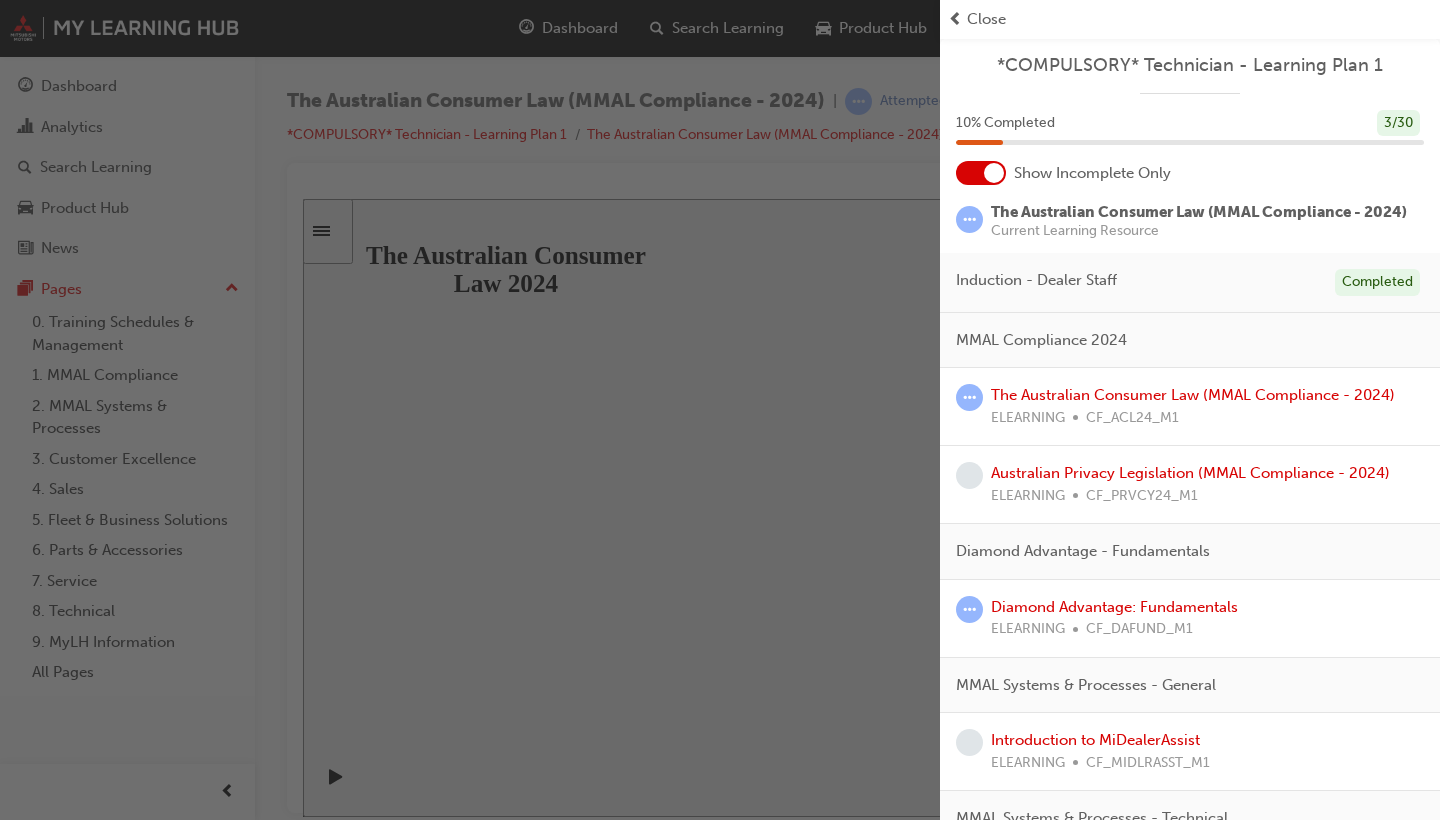 click at bounding box center [955, 19] 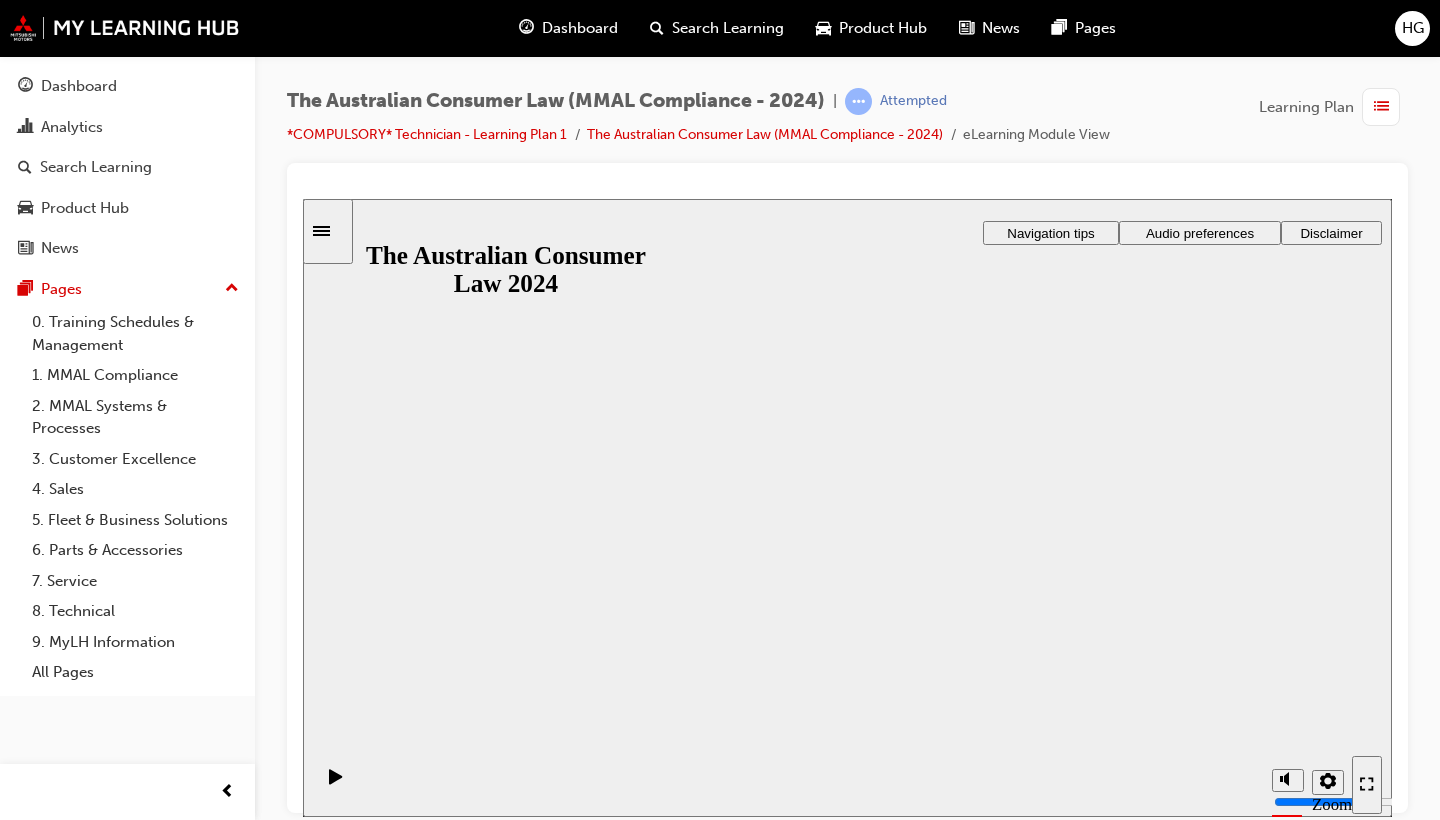 click on "Resume" at bounding box center [342, 845] 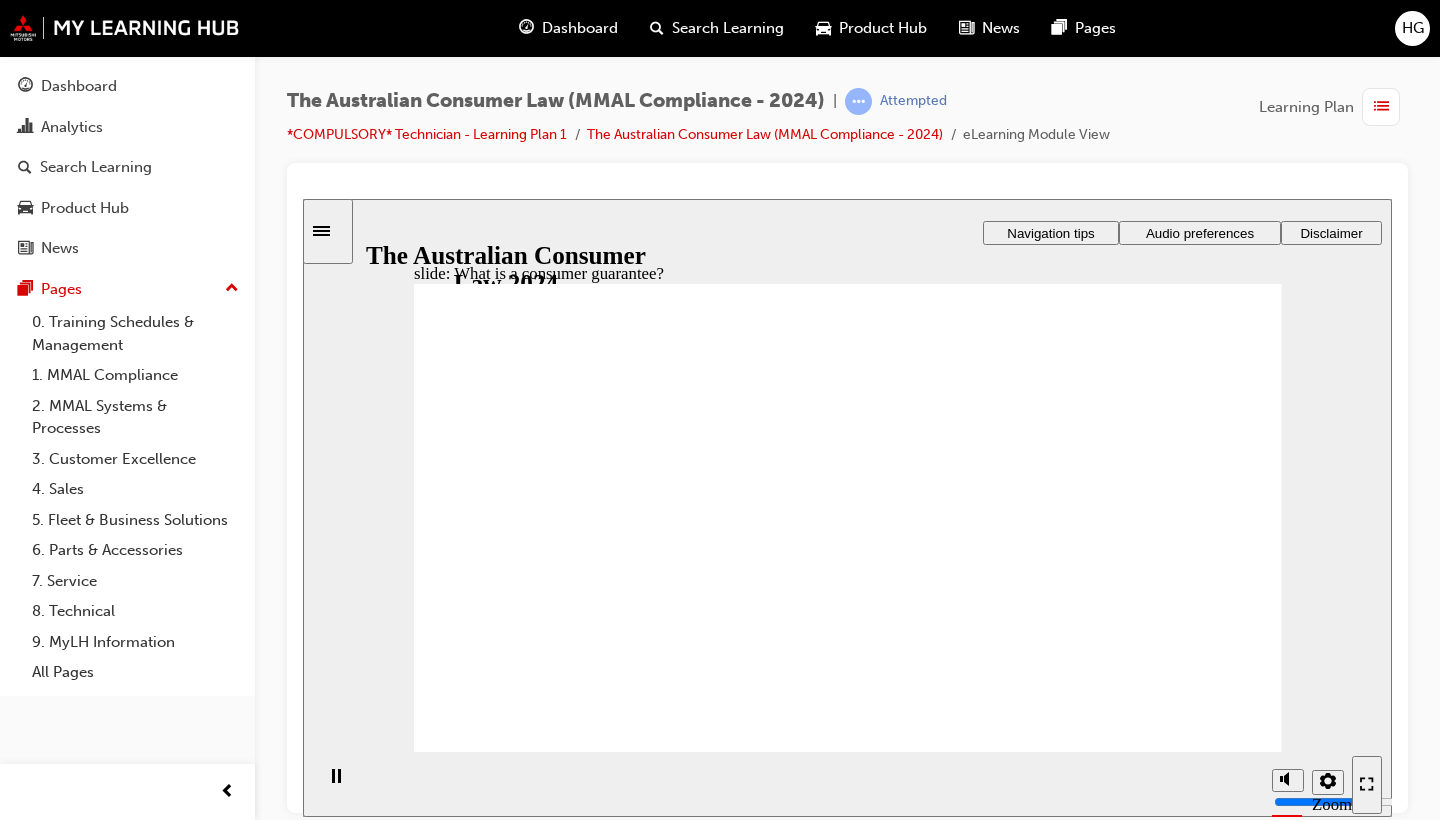 scroll, scrollTop: 0, scrollLeft: 0, axis: both 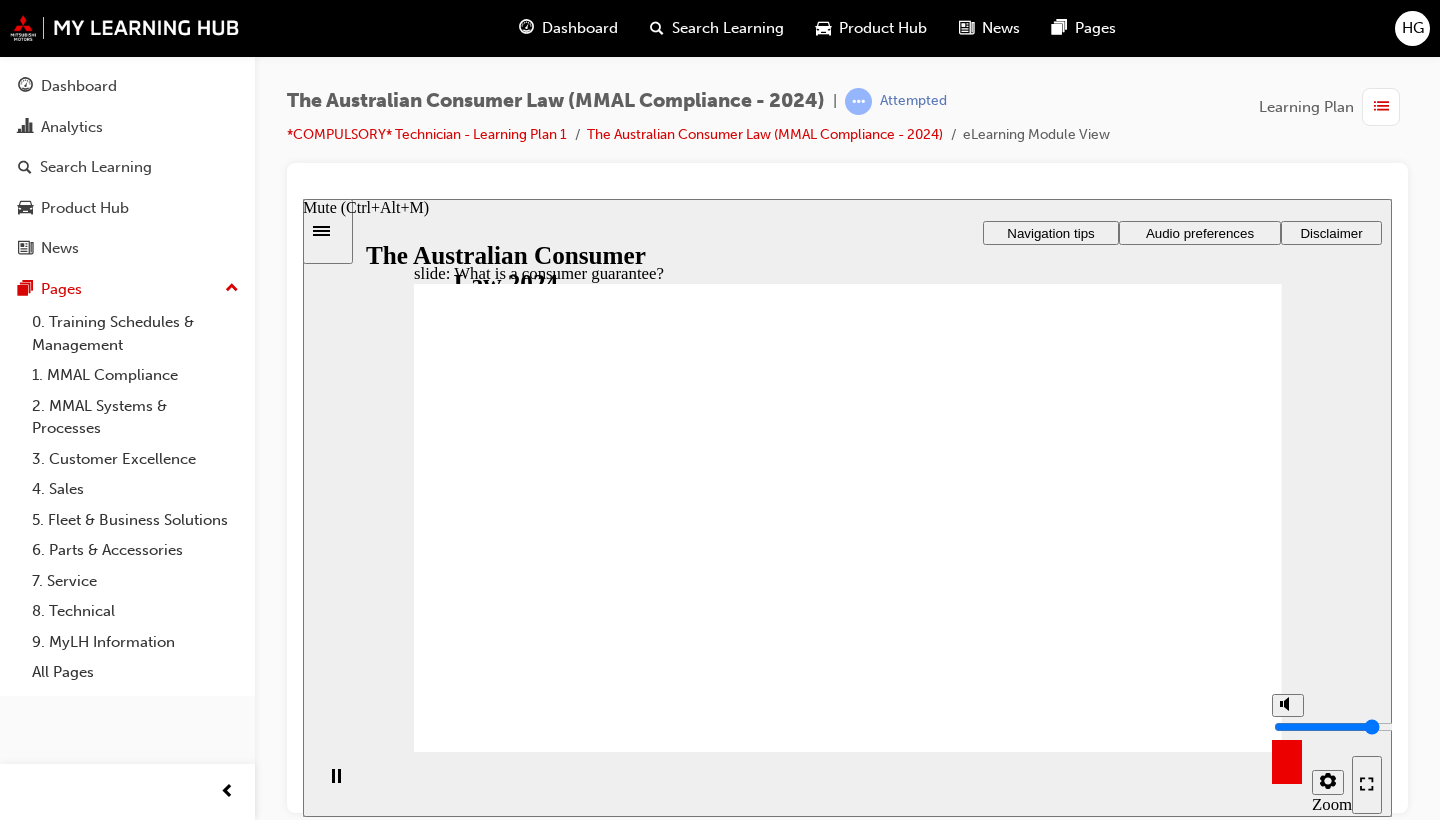 click at bounding box center (1287, 753) 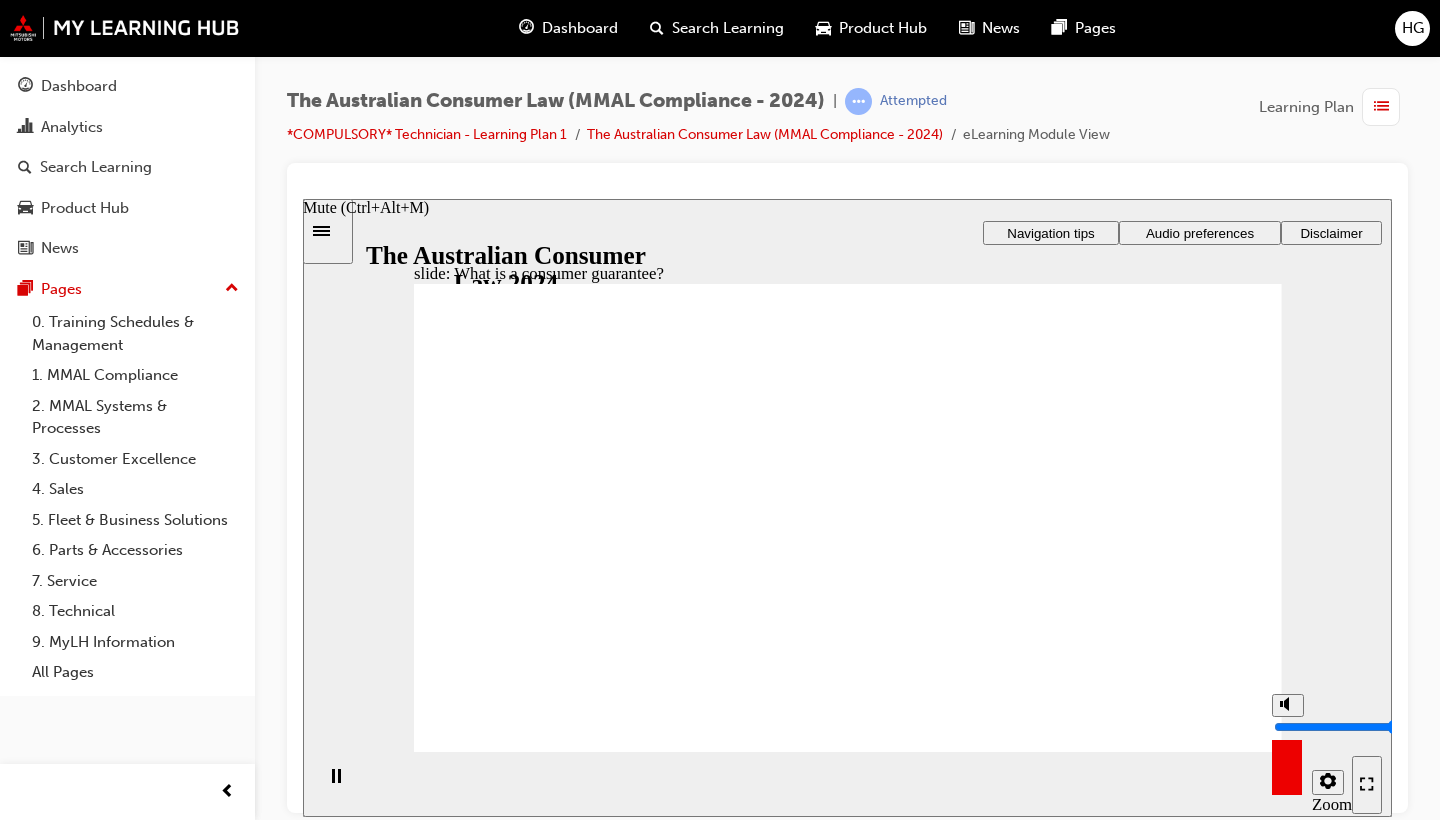 drag, startPoint x: 1286, startPoint y: 707, endPoint x: 1287, endPoint y: 660, distance: 47.010635 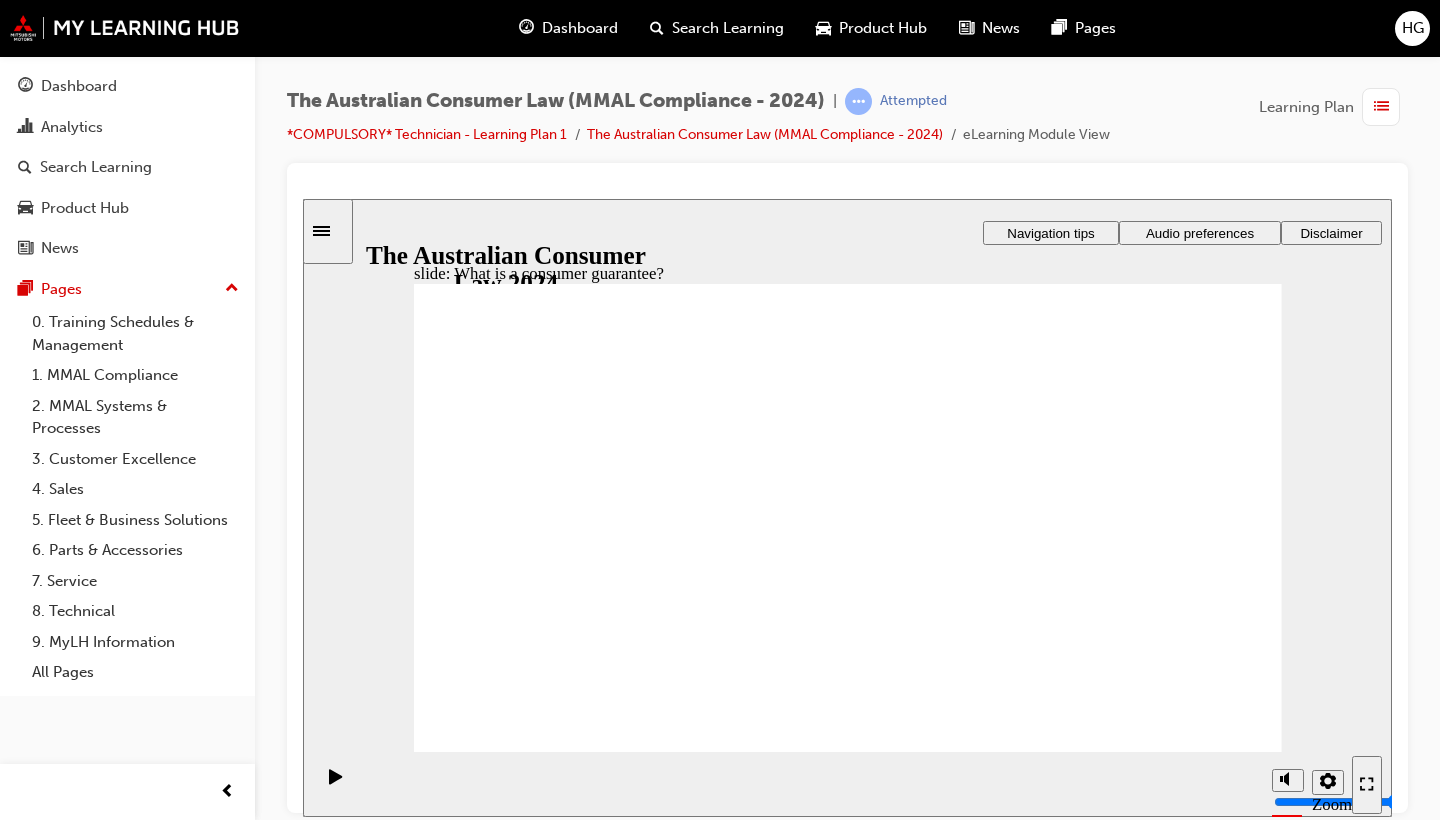 click 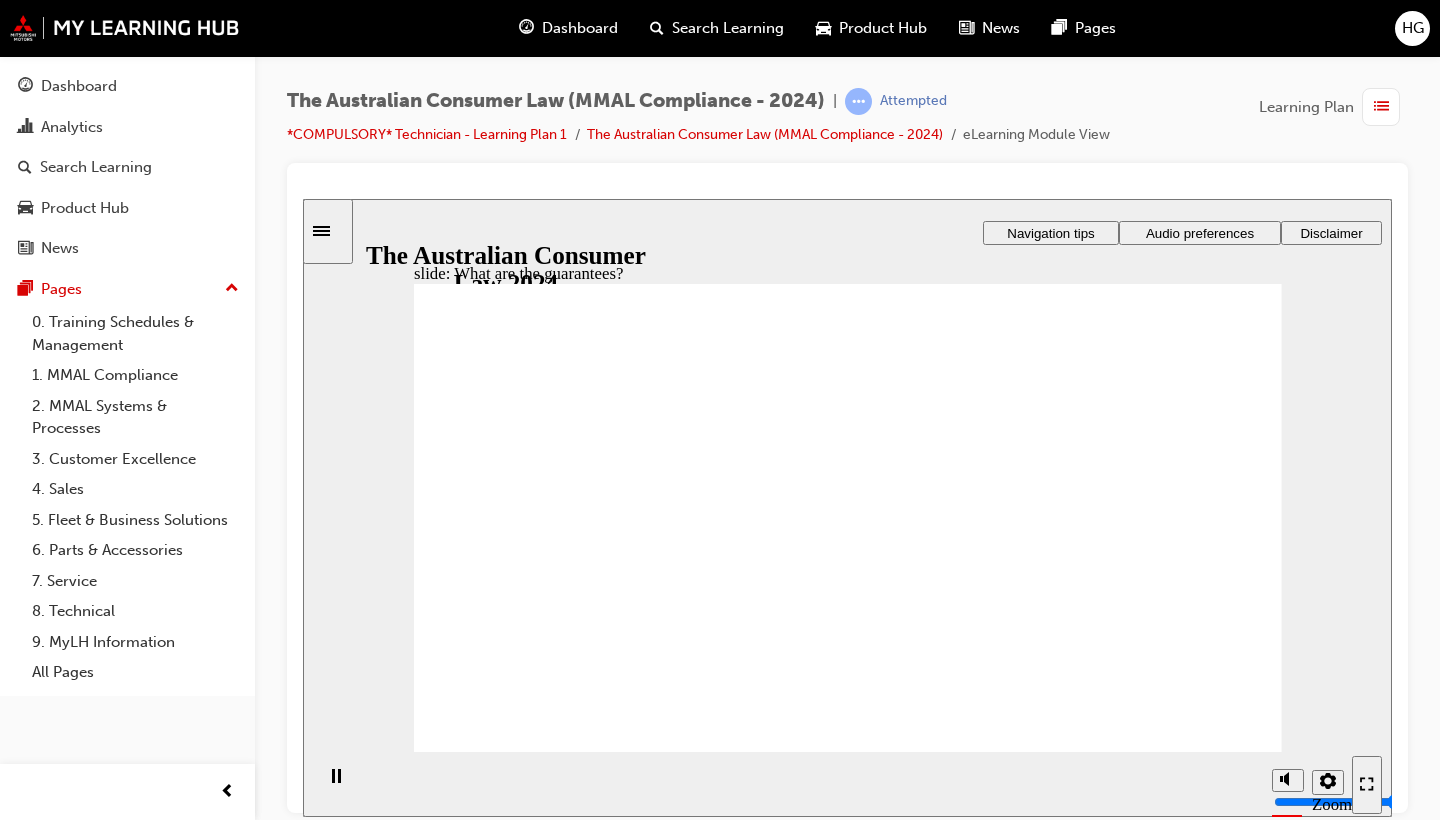 click 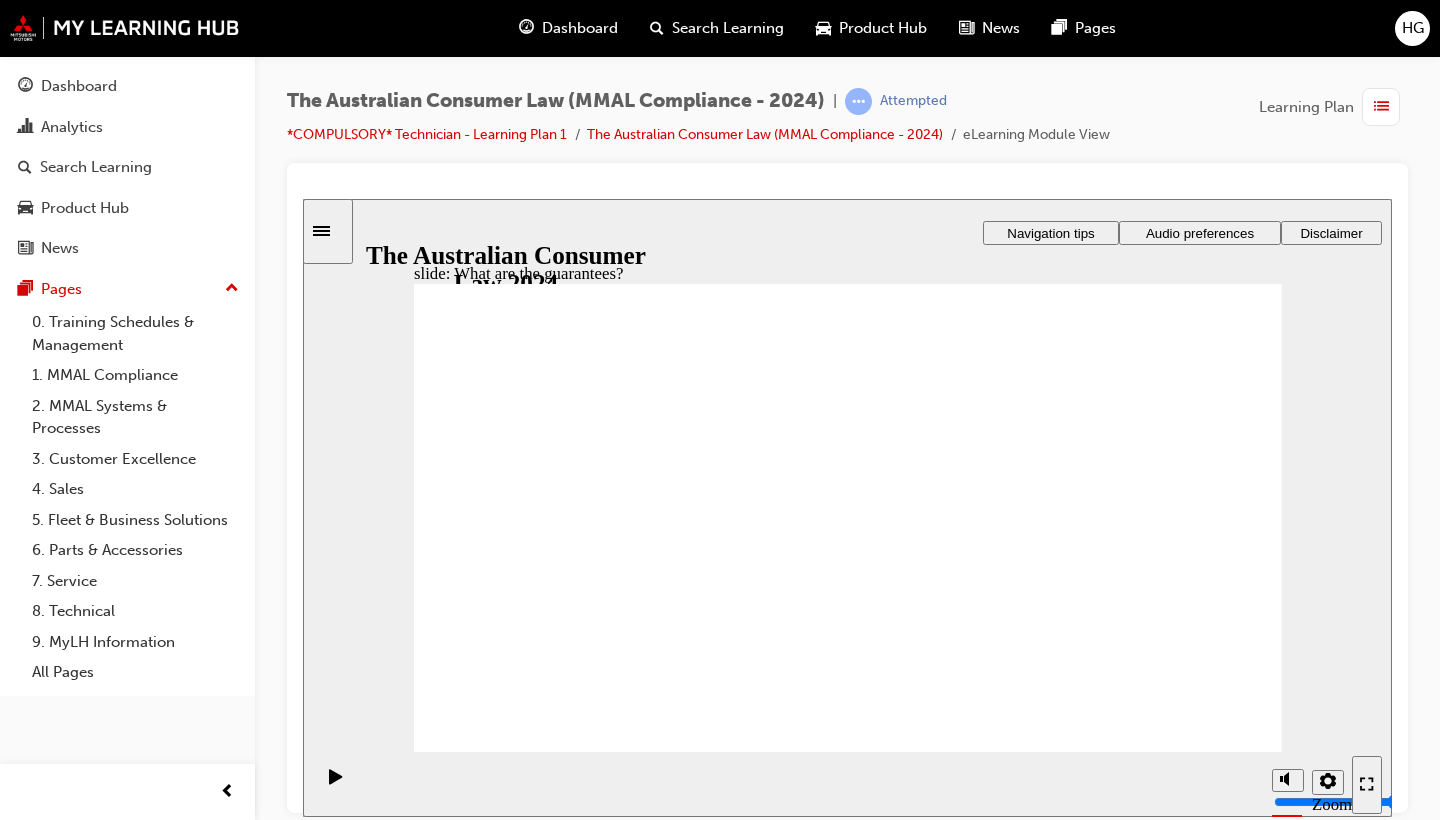 scroll, scrollTop: 0, scrollLeft: 0, axis: both 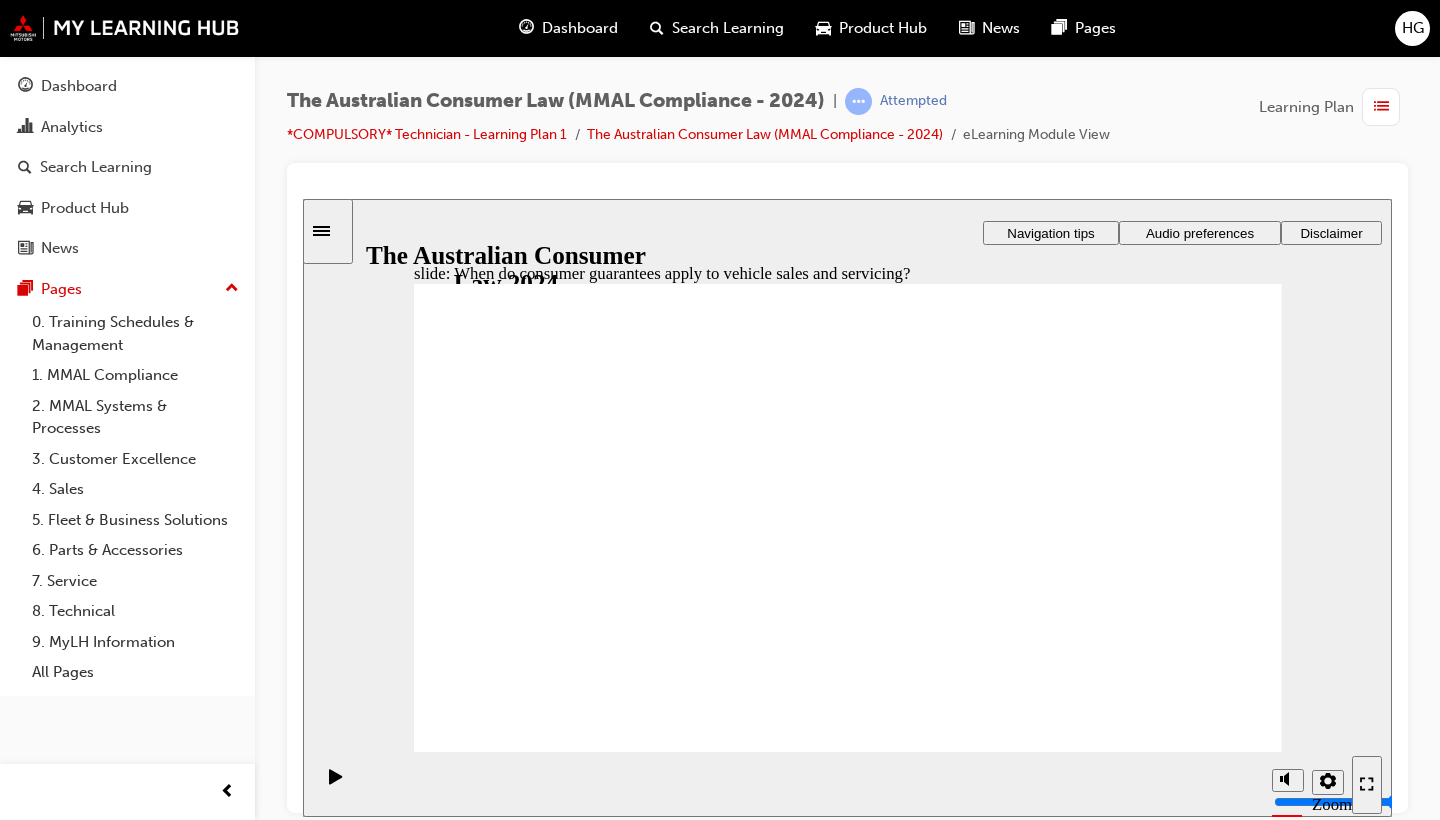 click 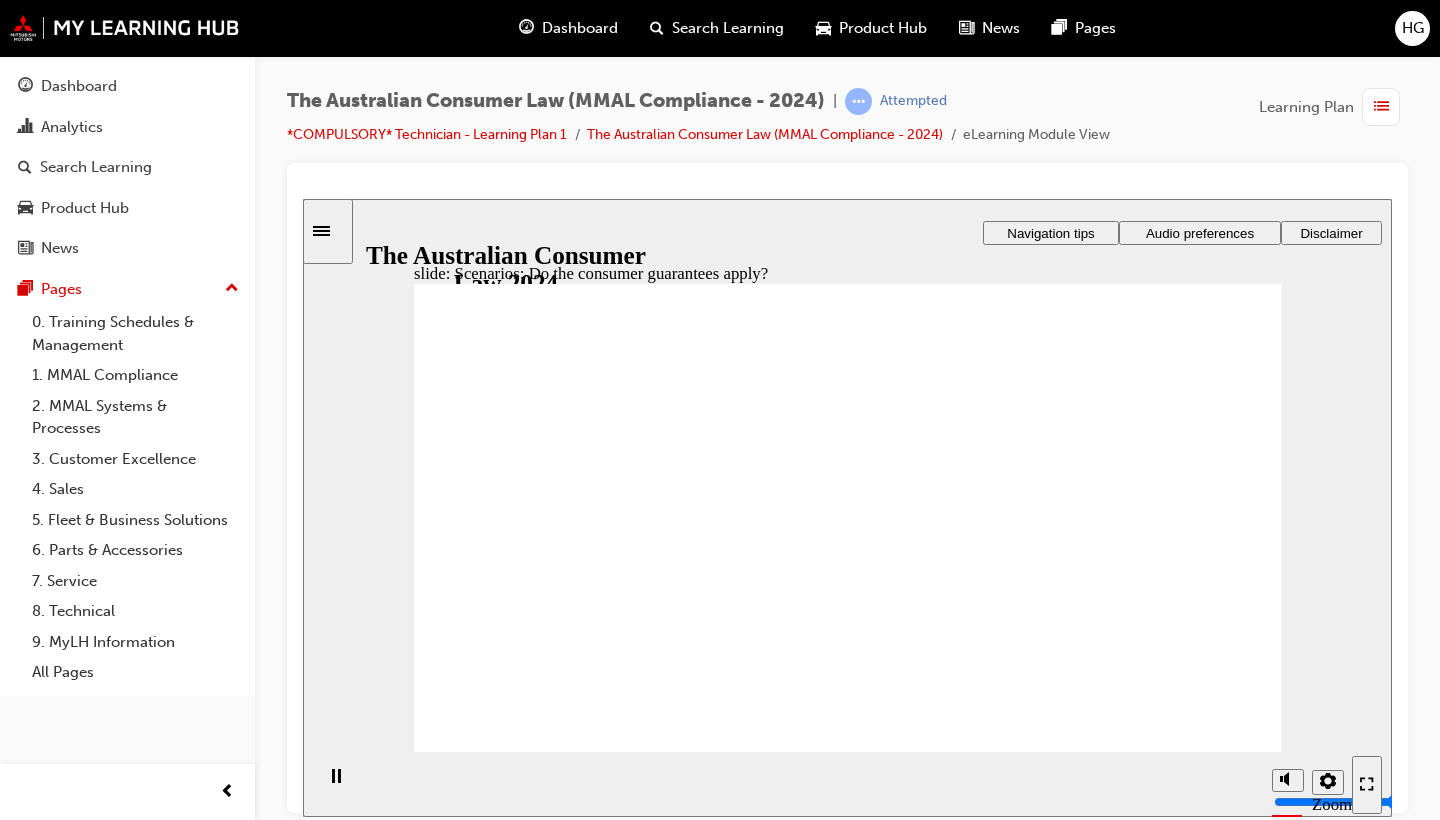 click on "Next Next Next" at bounding box center (1214, 3787) 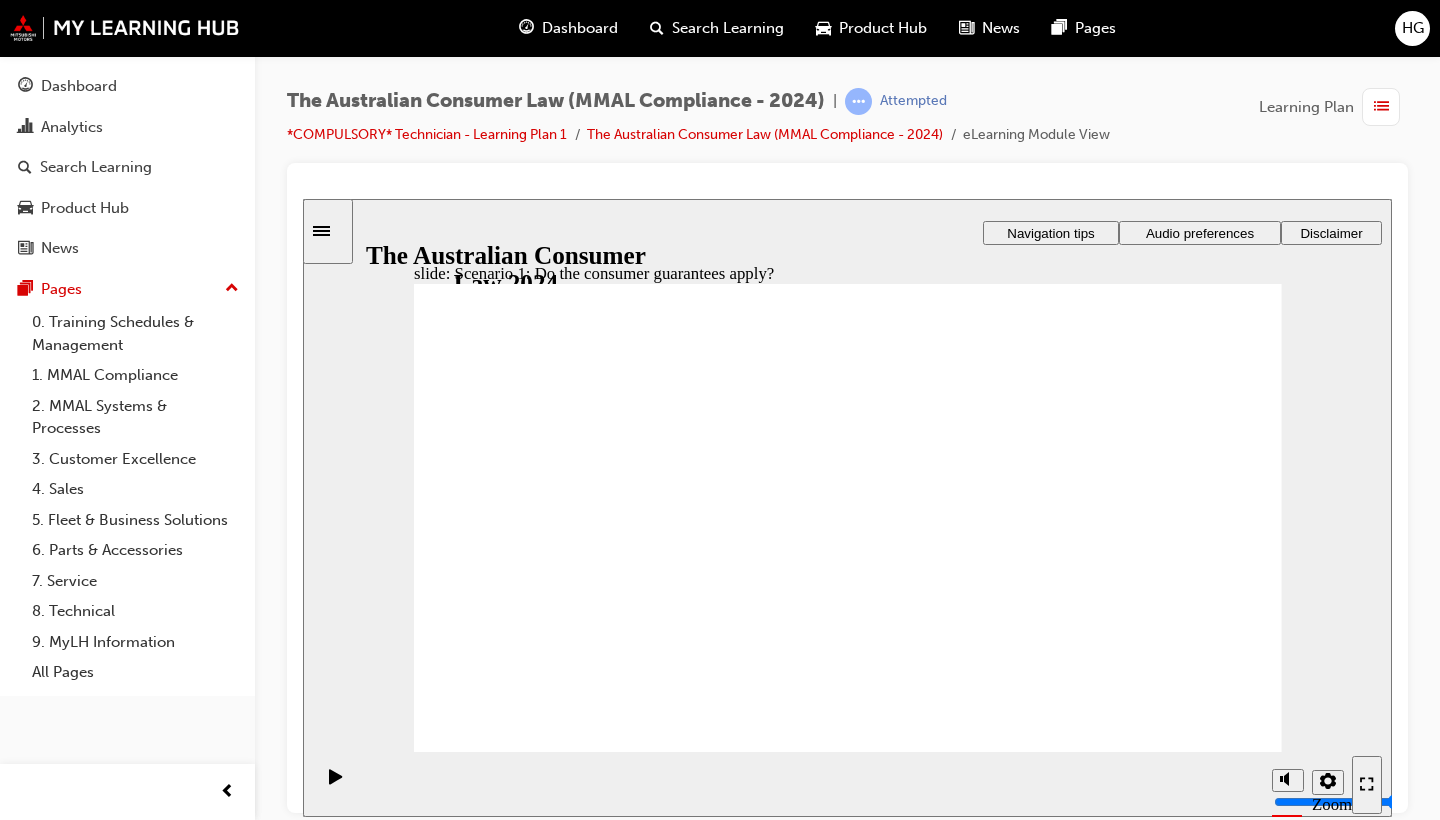 click 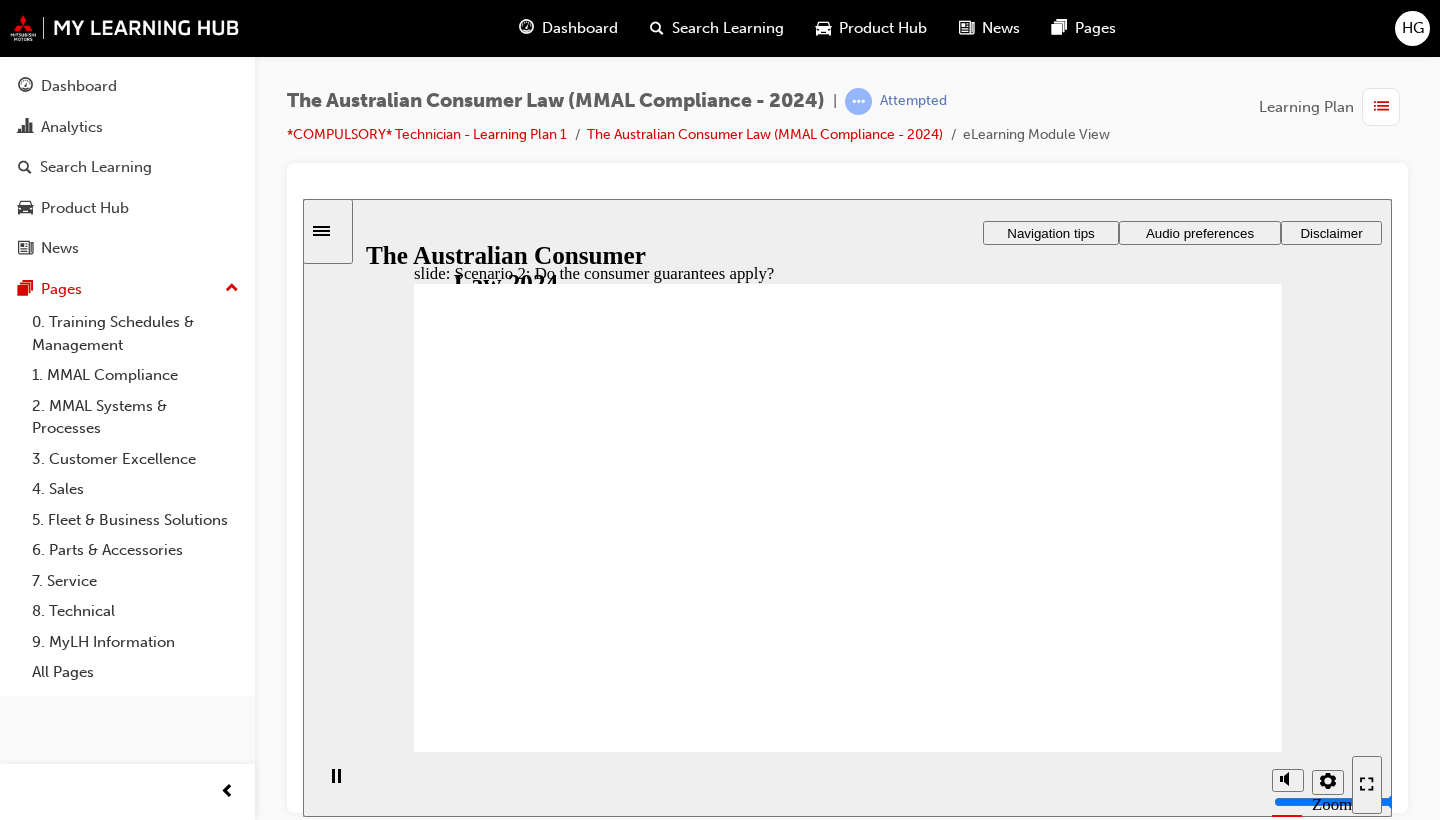click 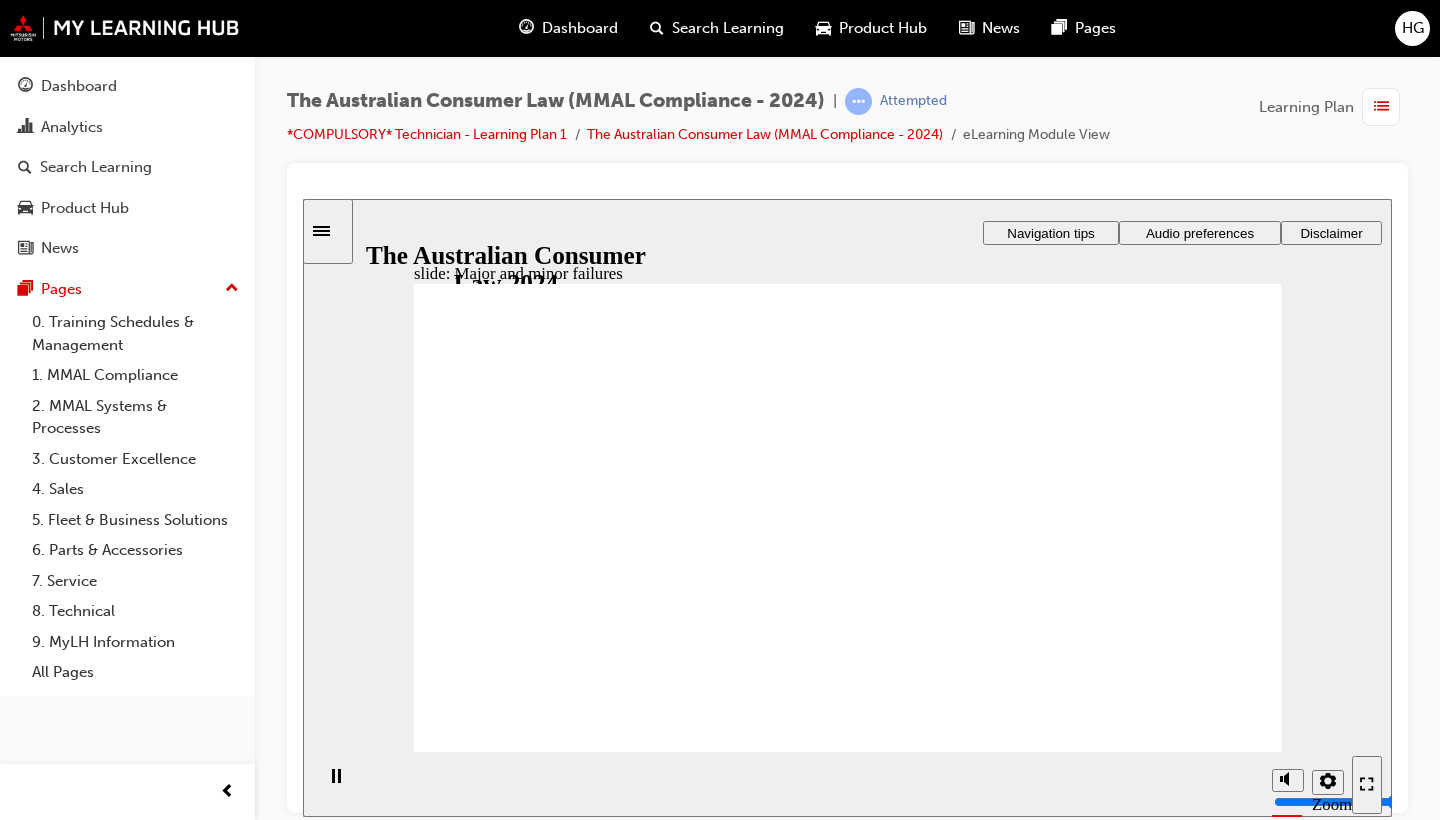click 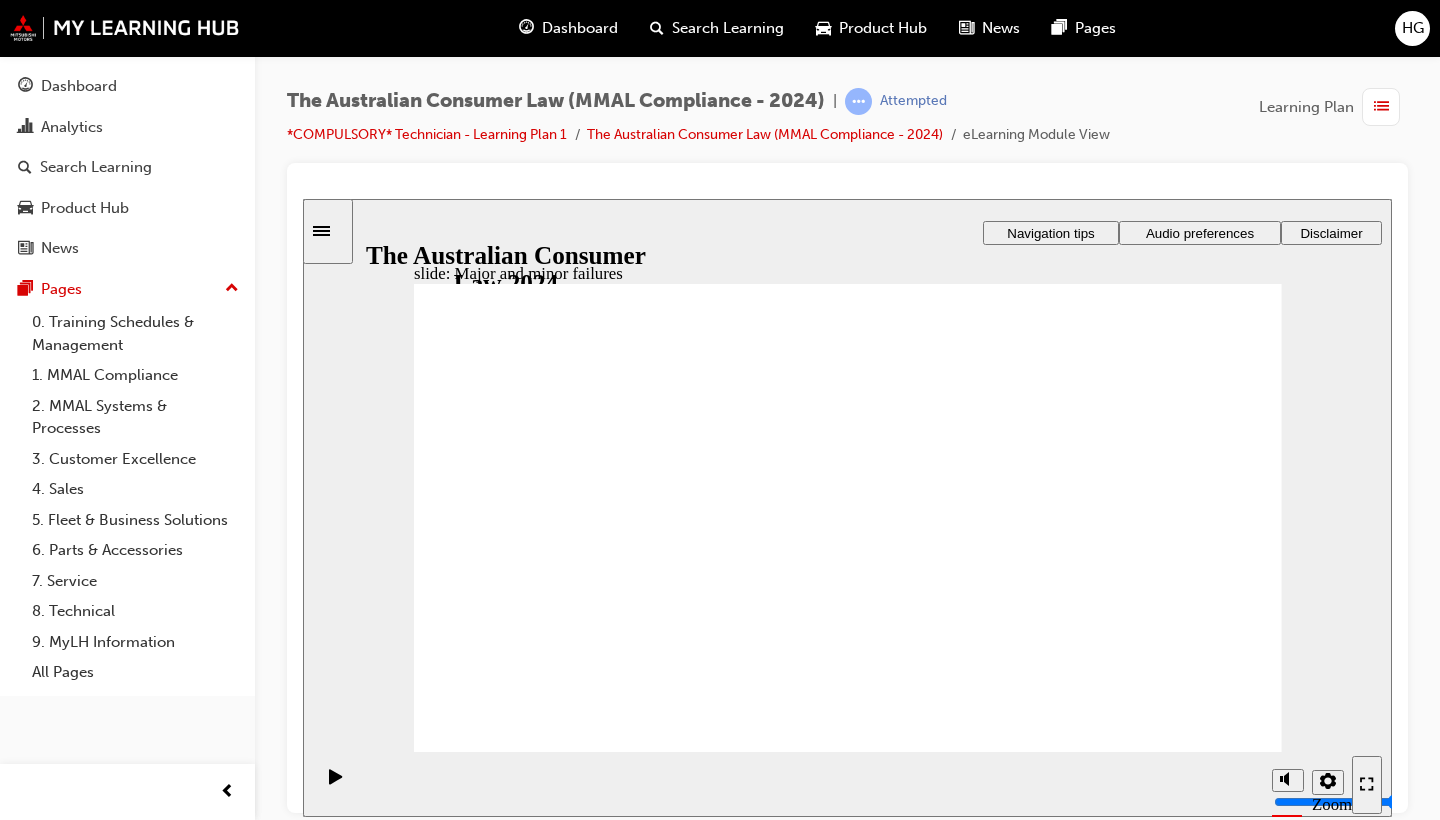 click 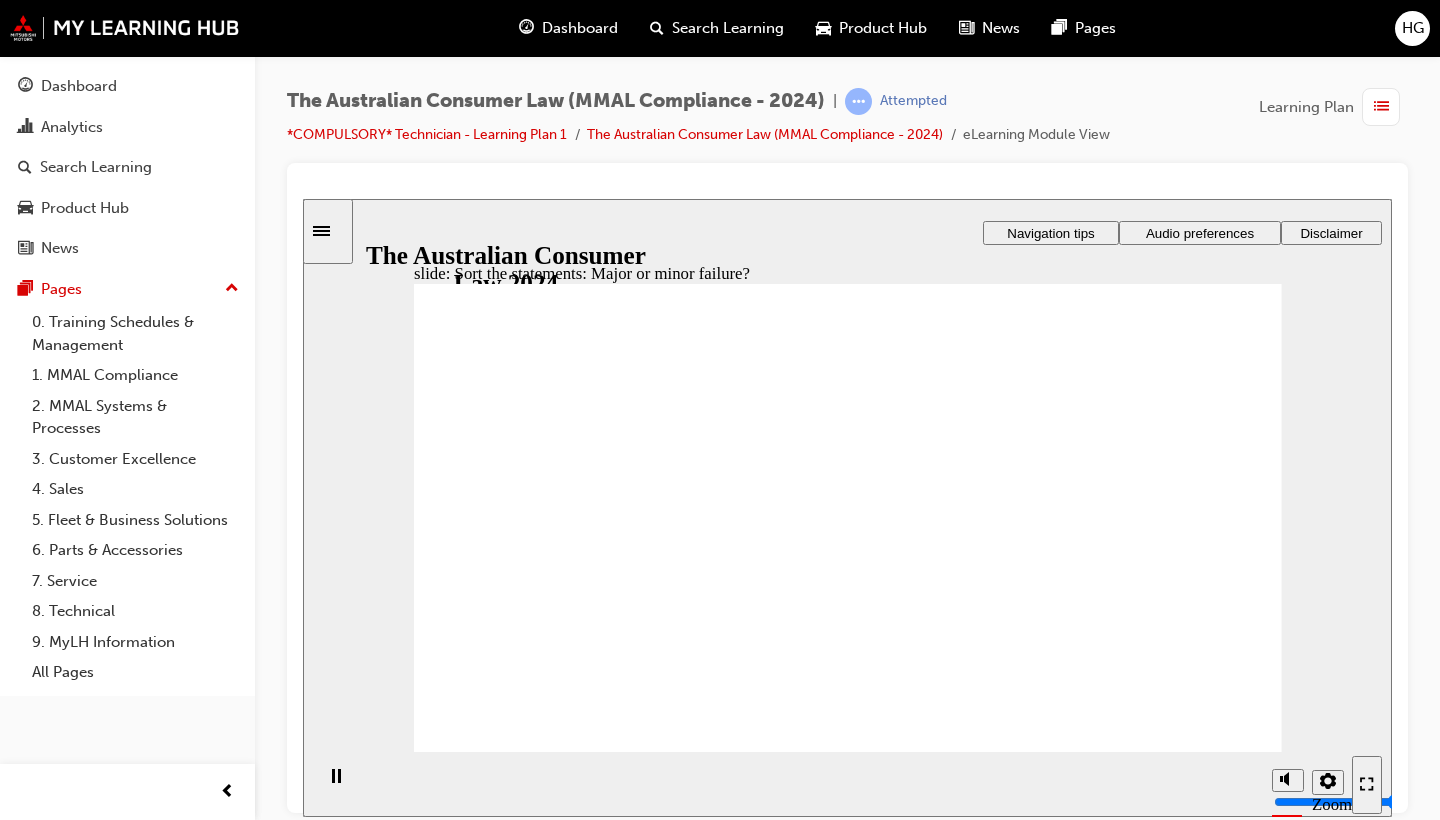 drag, startPoint x: 828, startPoint y: 434, endPoint x: 665, endPoint y: 621, distance: 248.06854 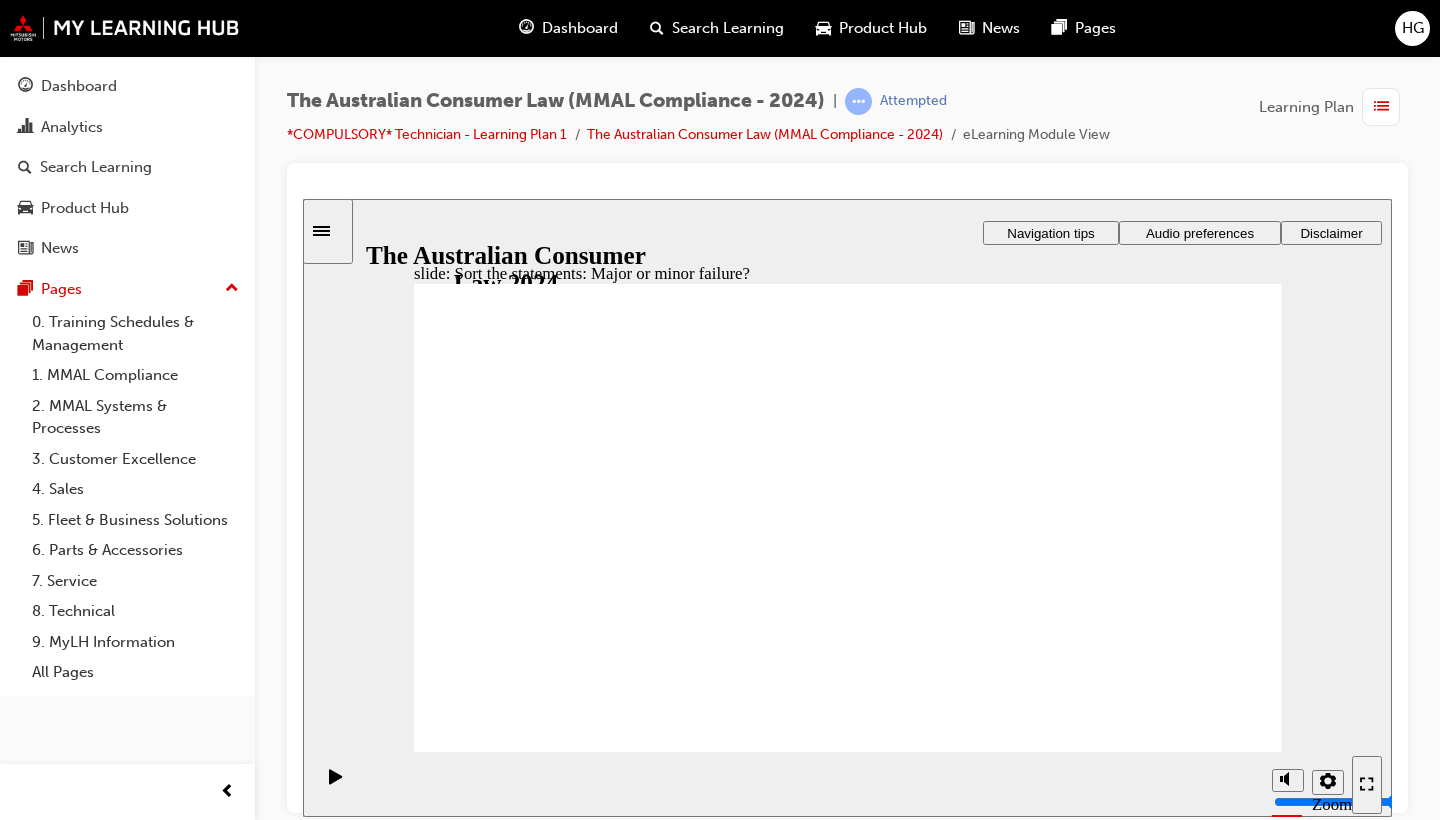 drag, startPoint x: 1035, startPoint y: 608, endPoint x: 567, endPoint y: 602, distance: 468.03845 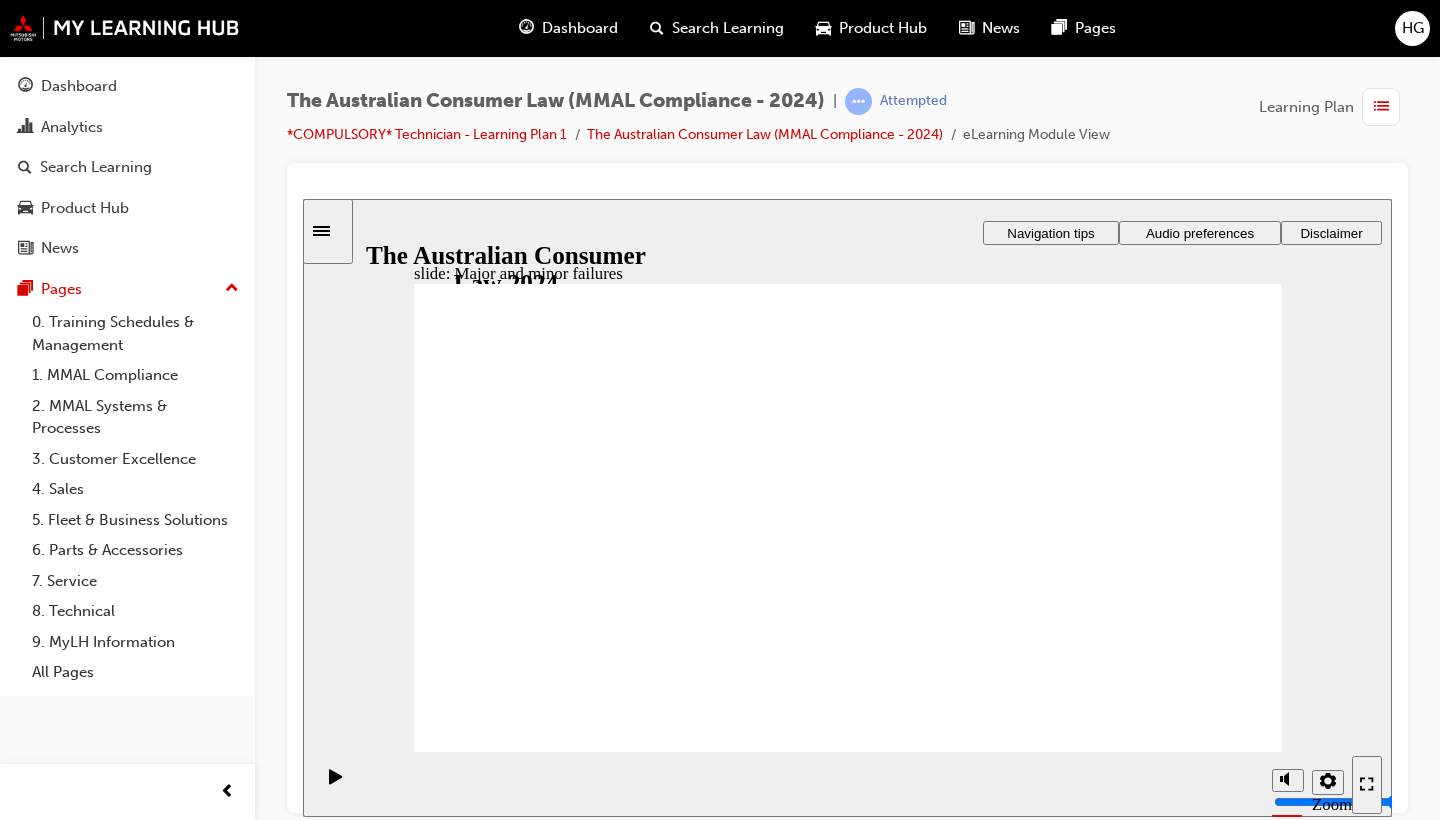 click 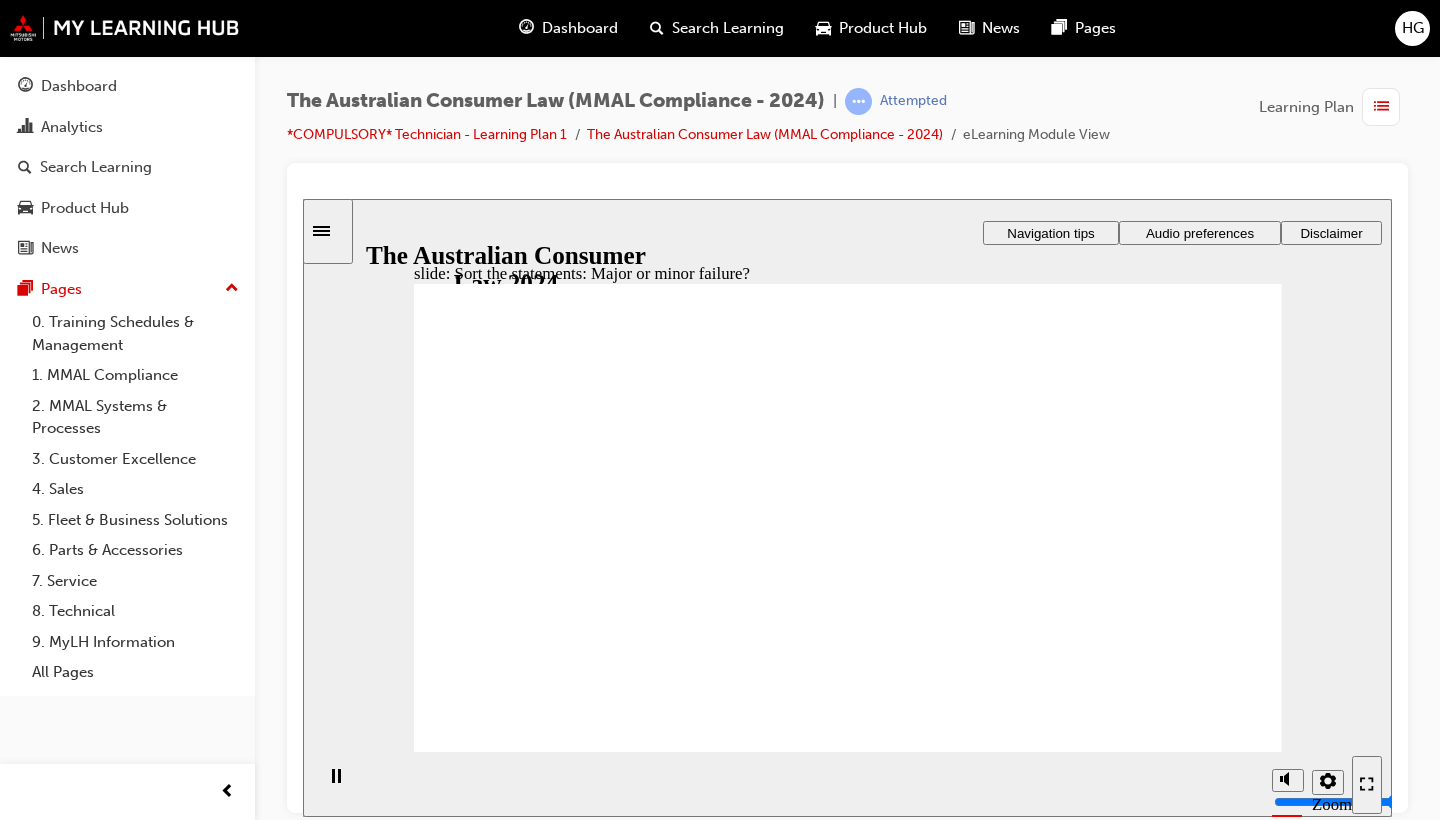 drag, startPoint x: 855, startPoint y: 468, endPoint x: 1100, endPoint y: 626, distance: 291.52872 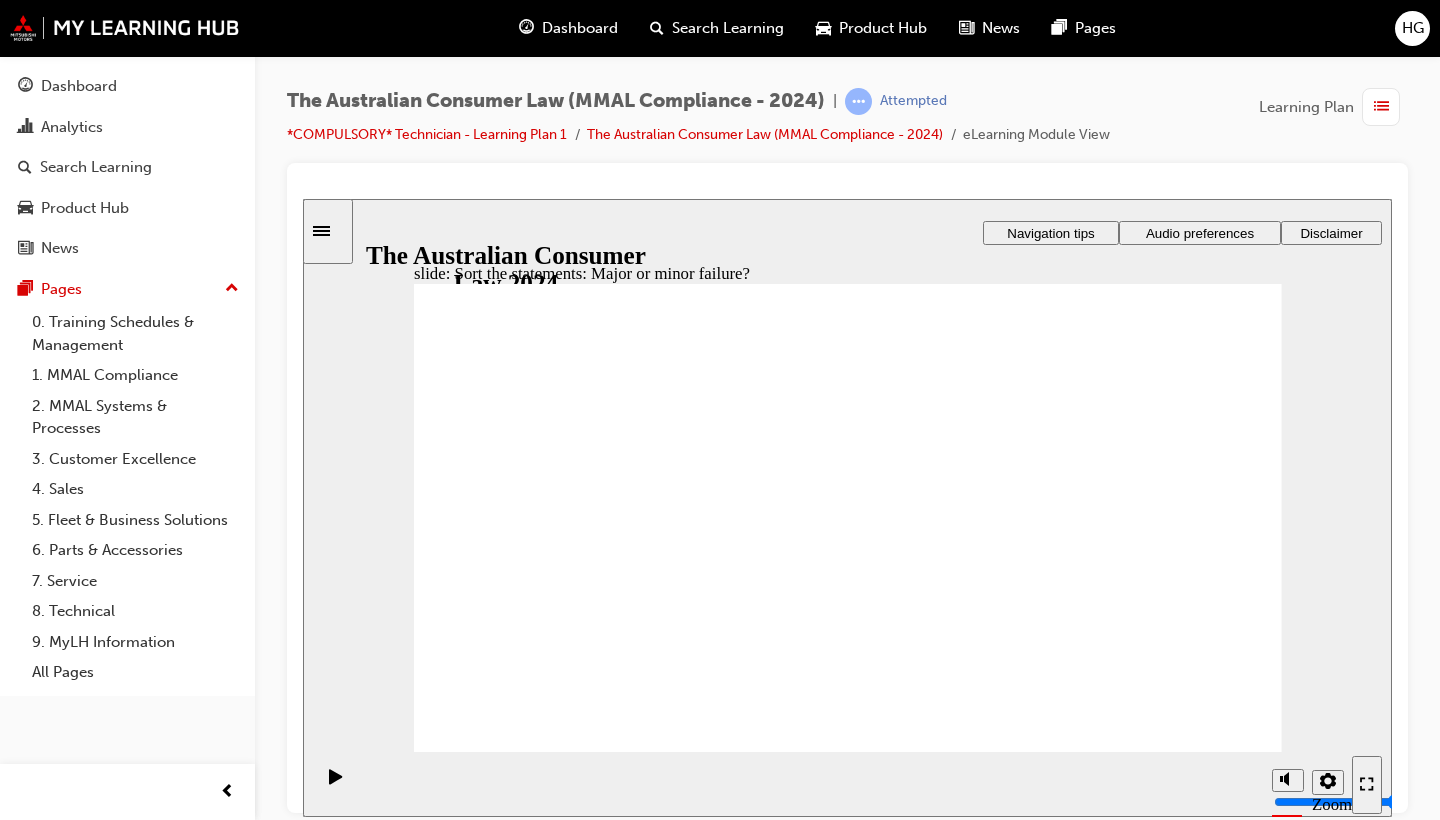drag, startPoint x: 878, startPoint y: 412, endPoint x: 697, endPoint y: 581, distance: 247.6328 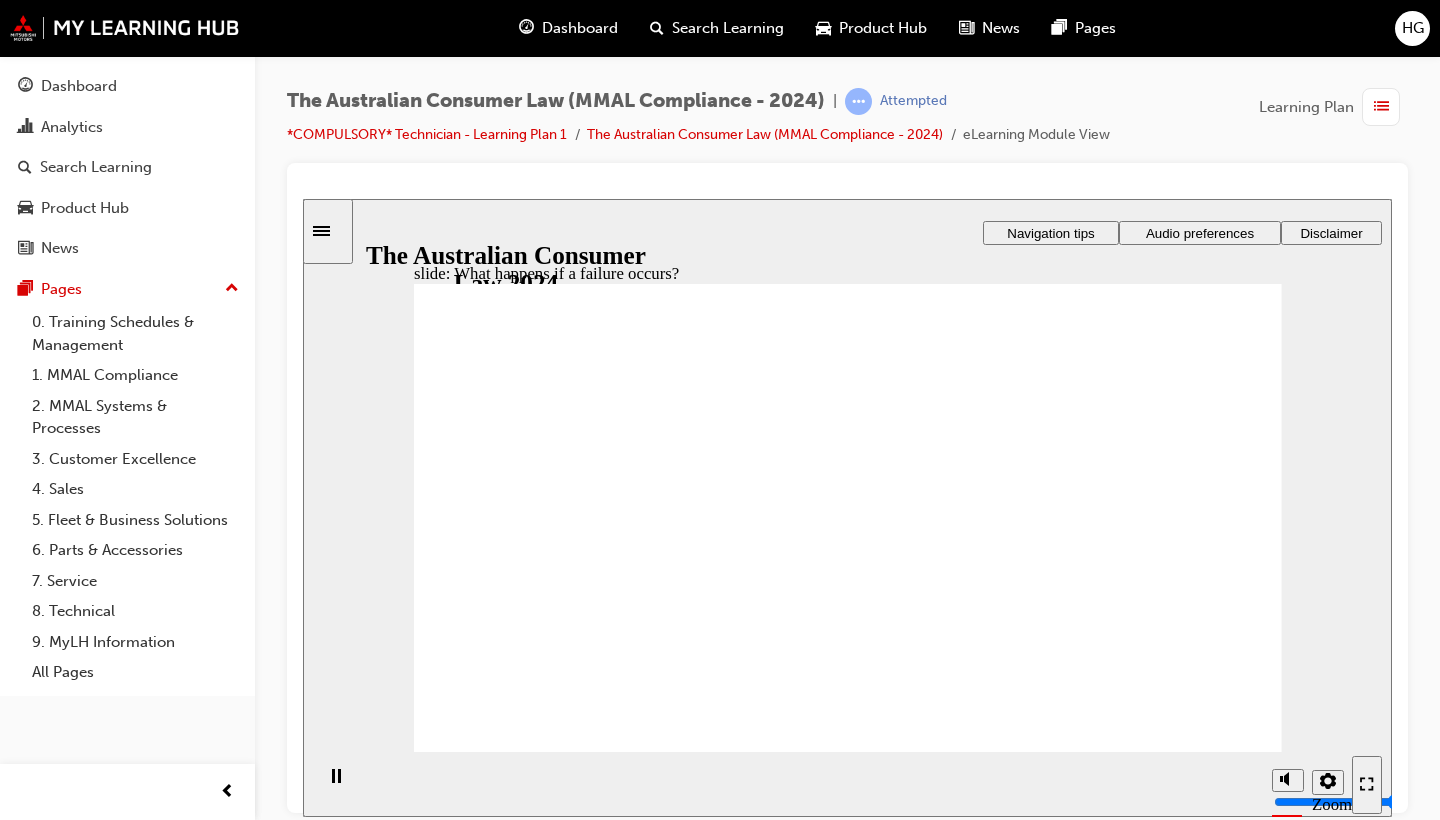 click 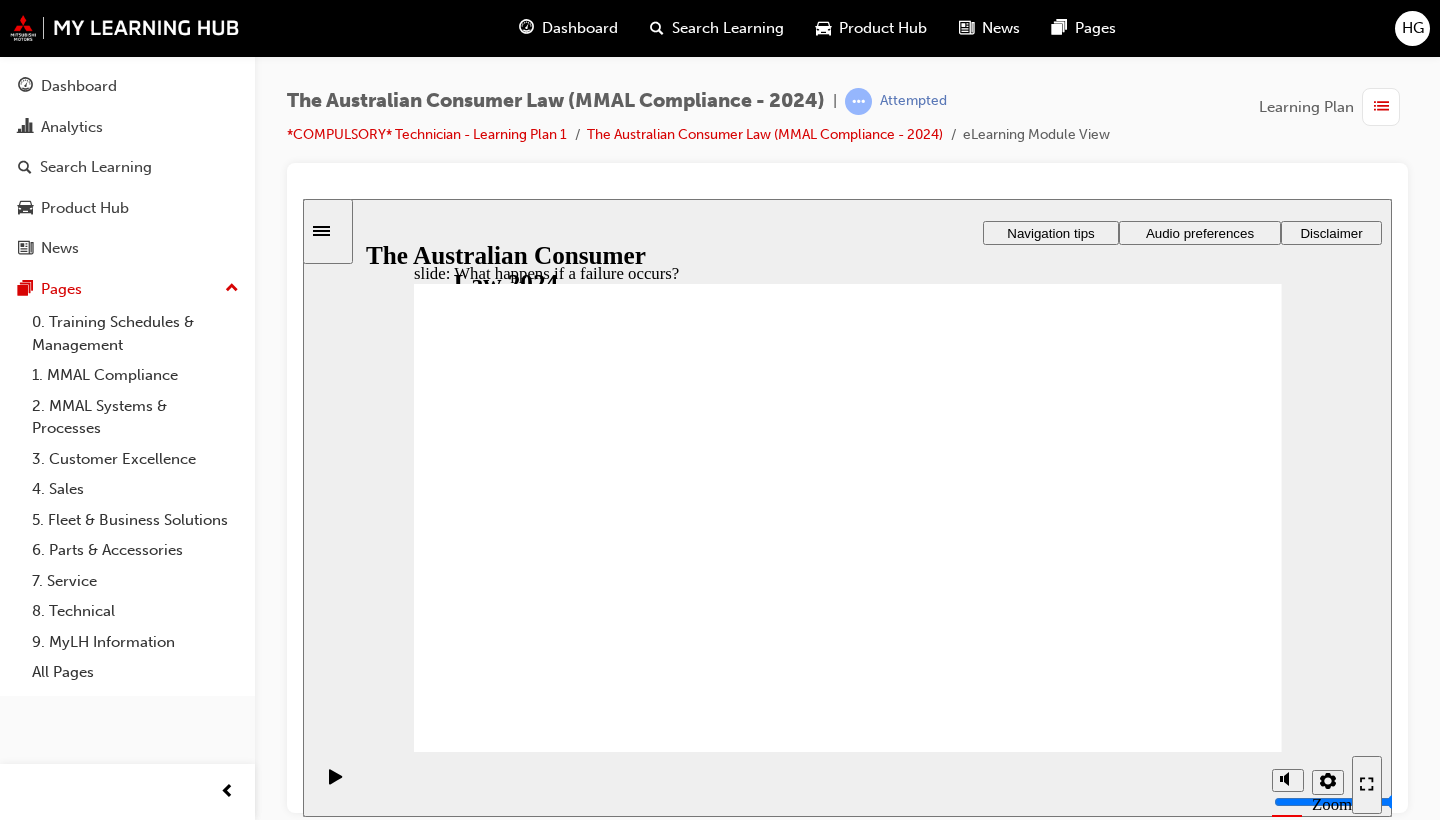 click 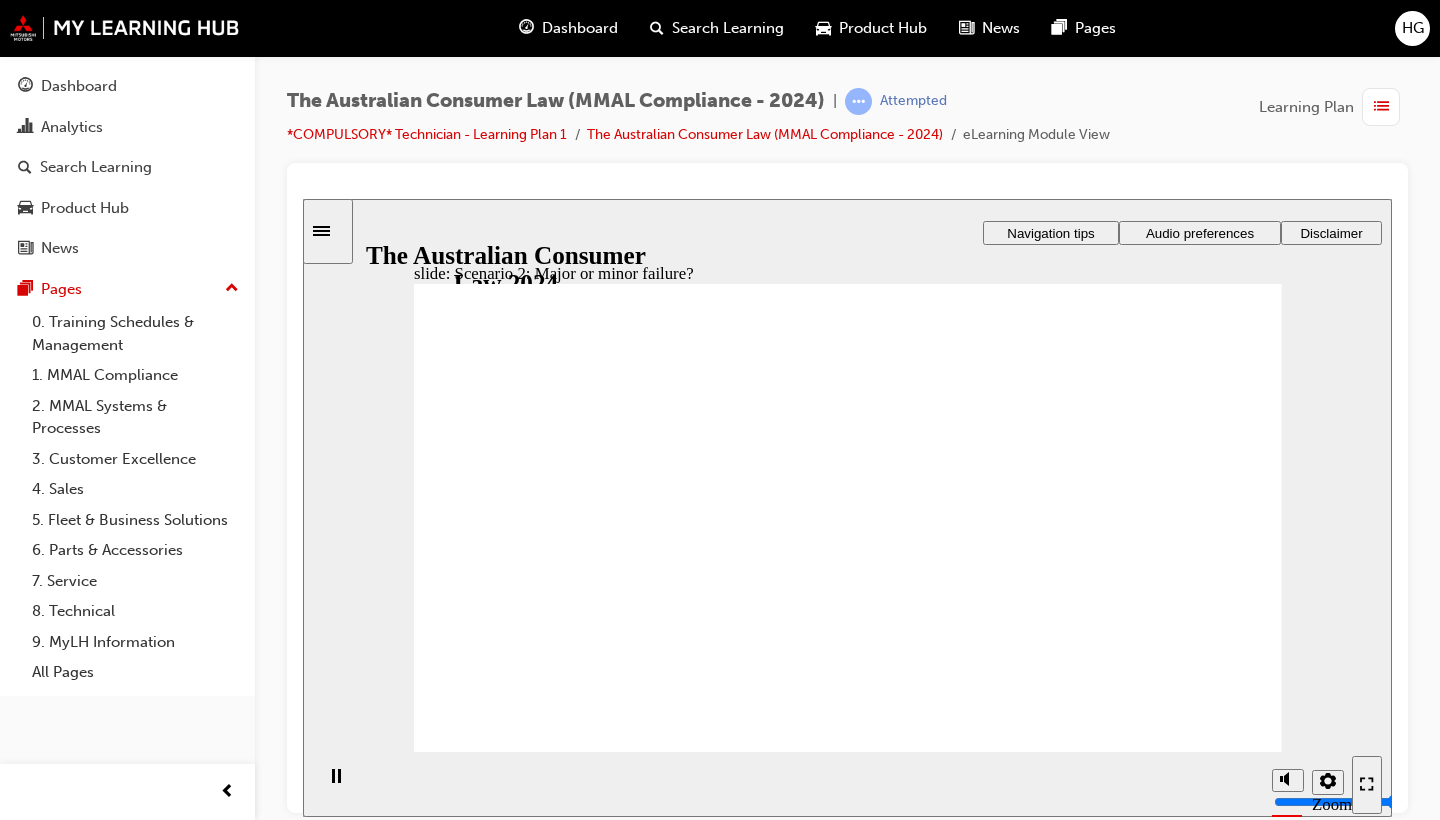 click 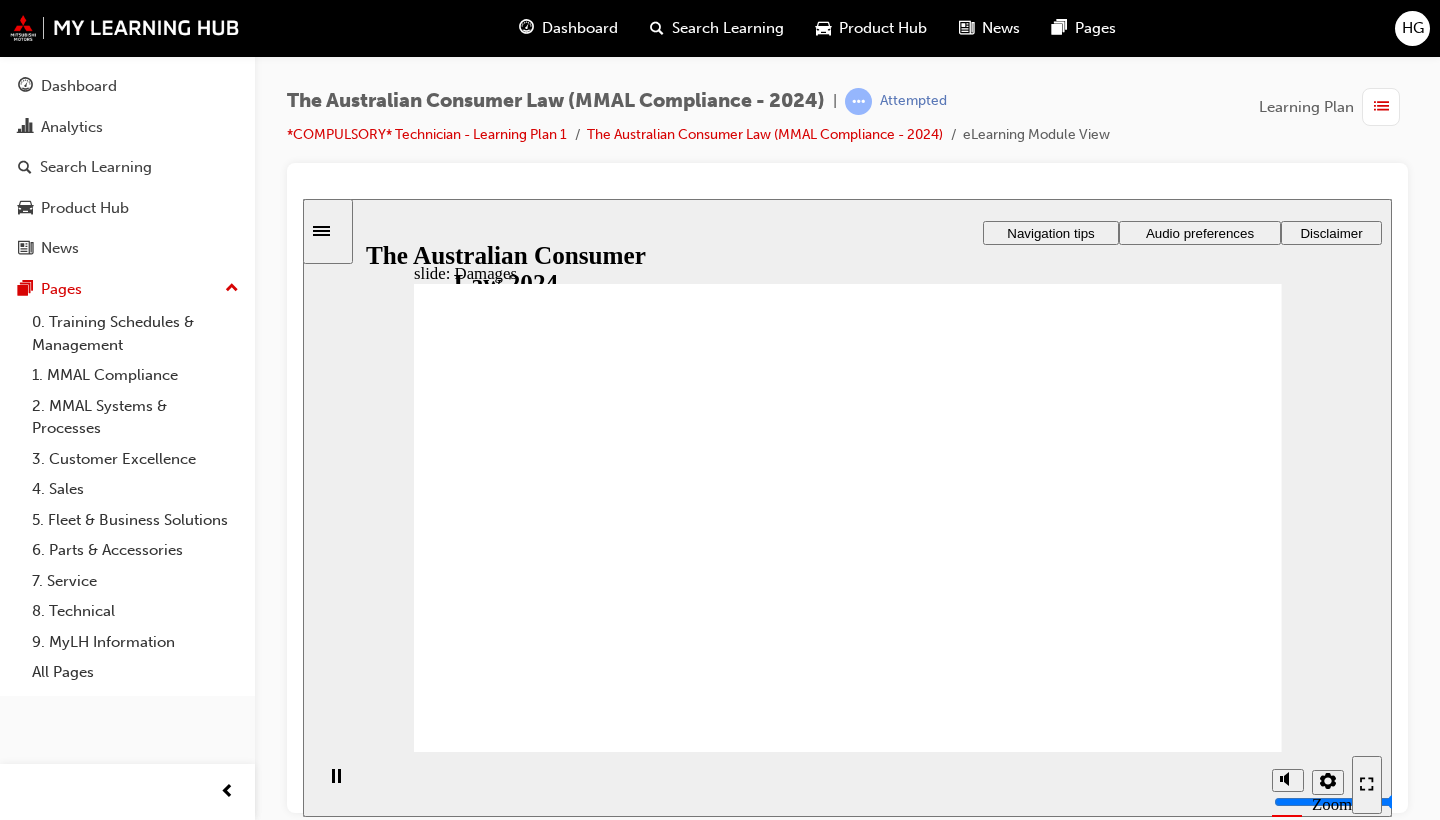 click 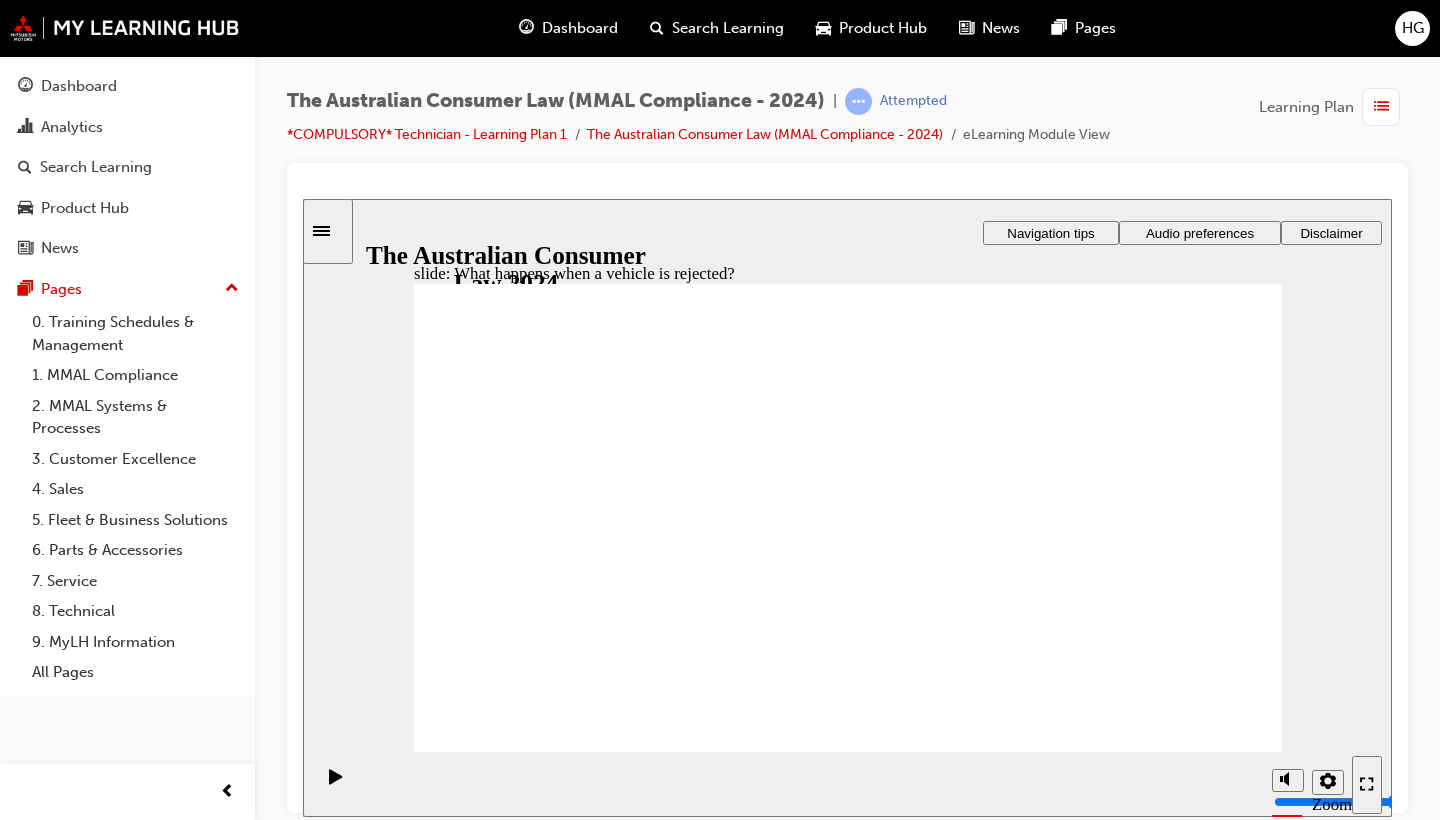 click 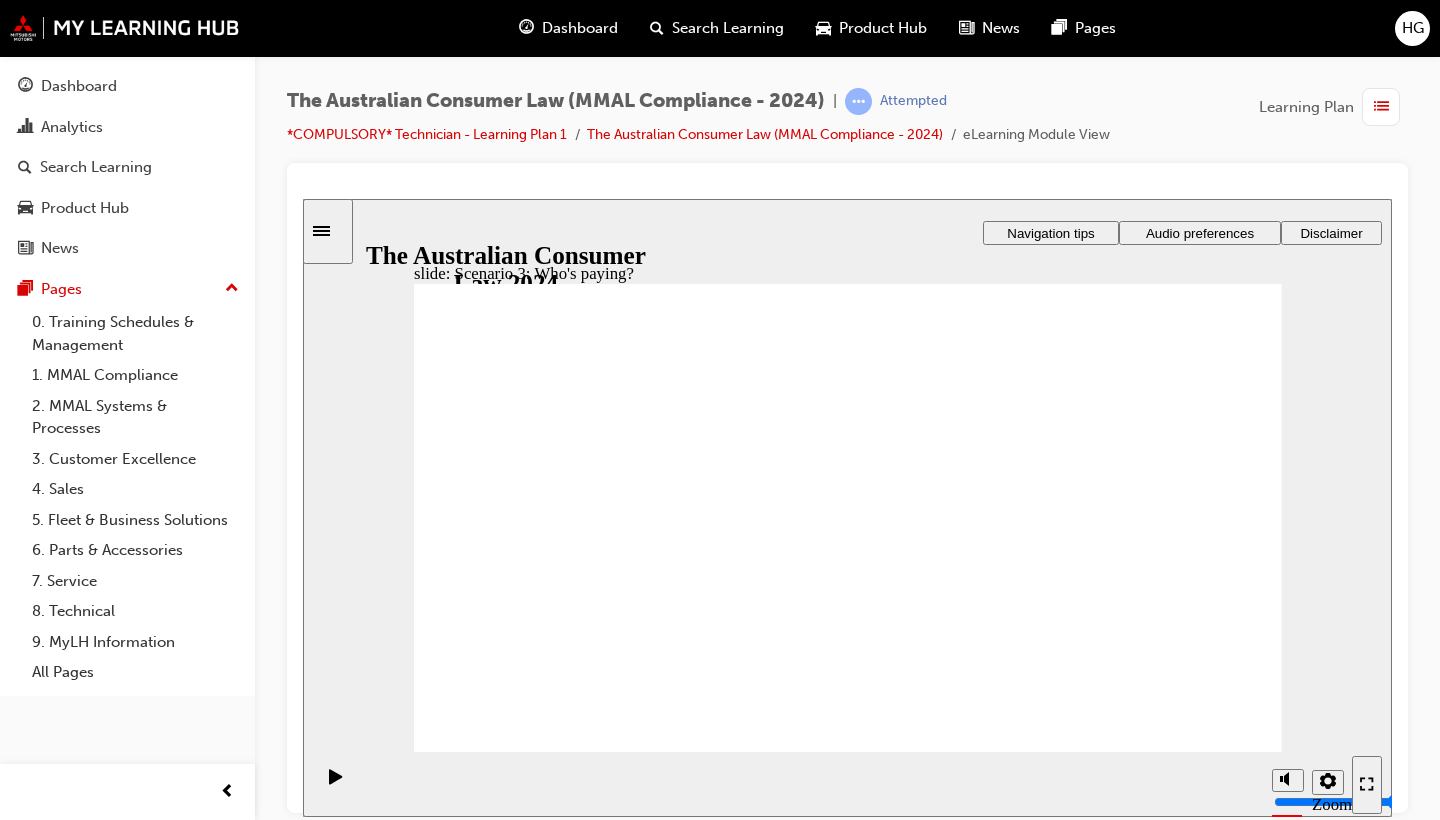 click 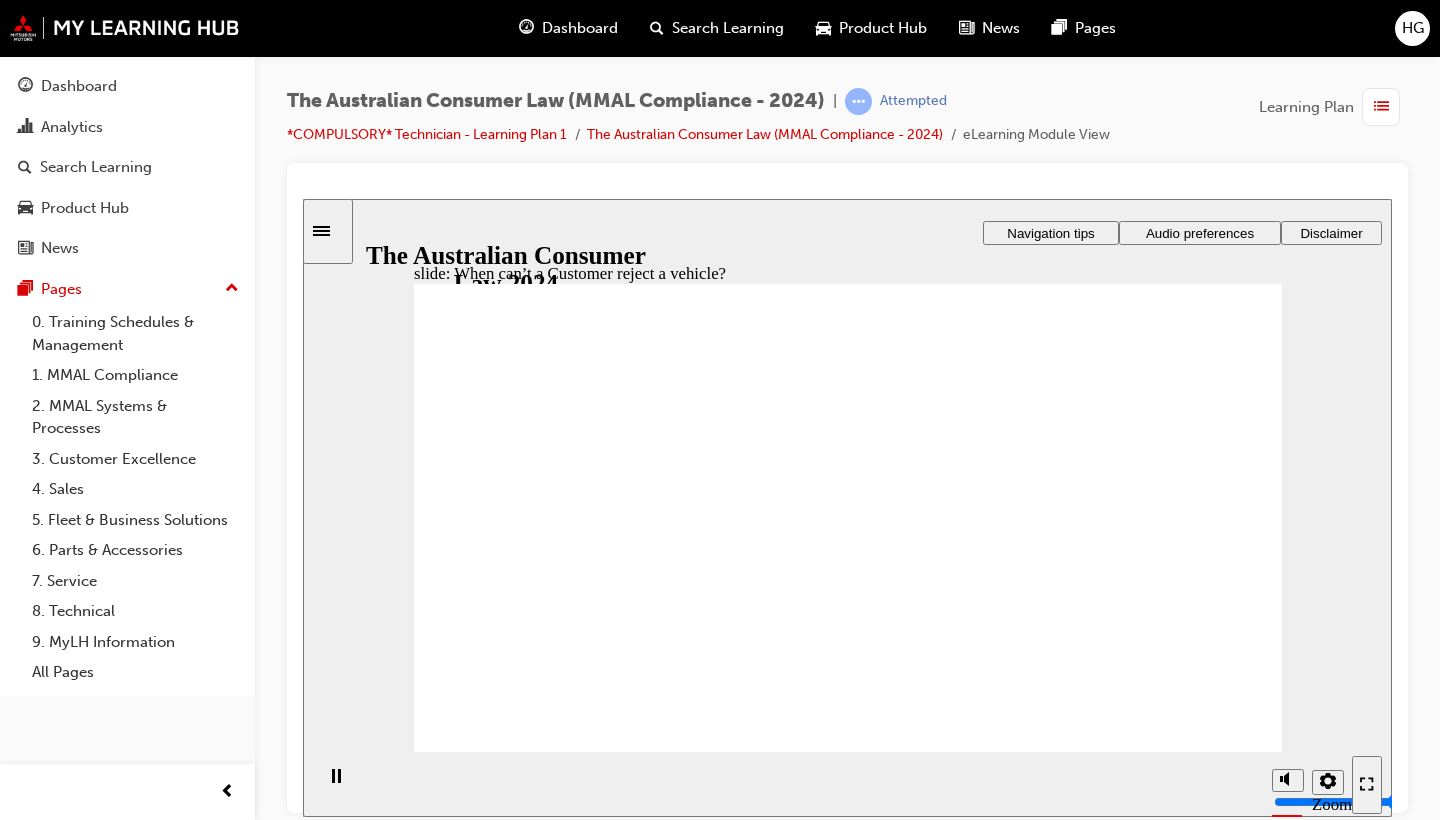 click 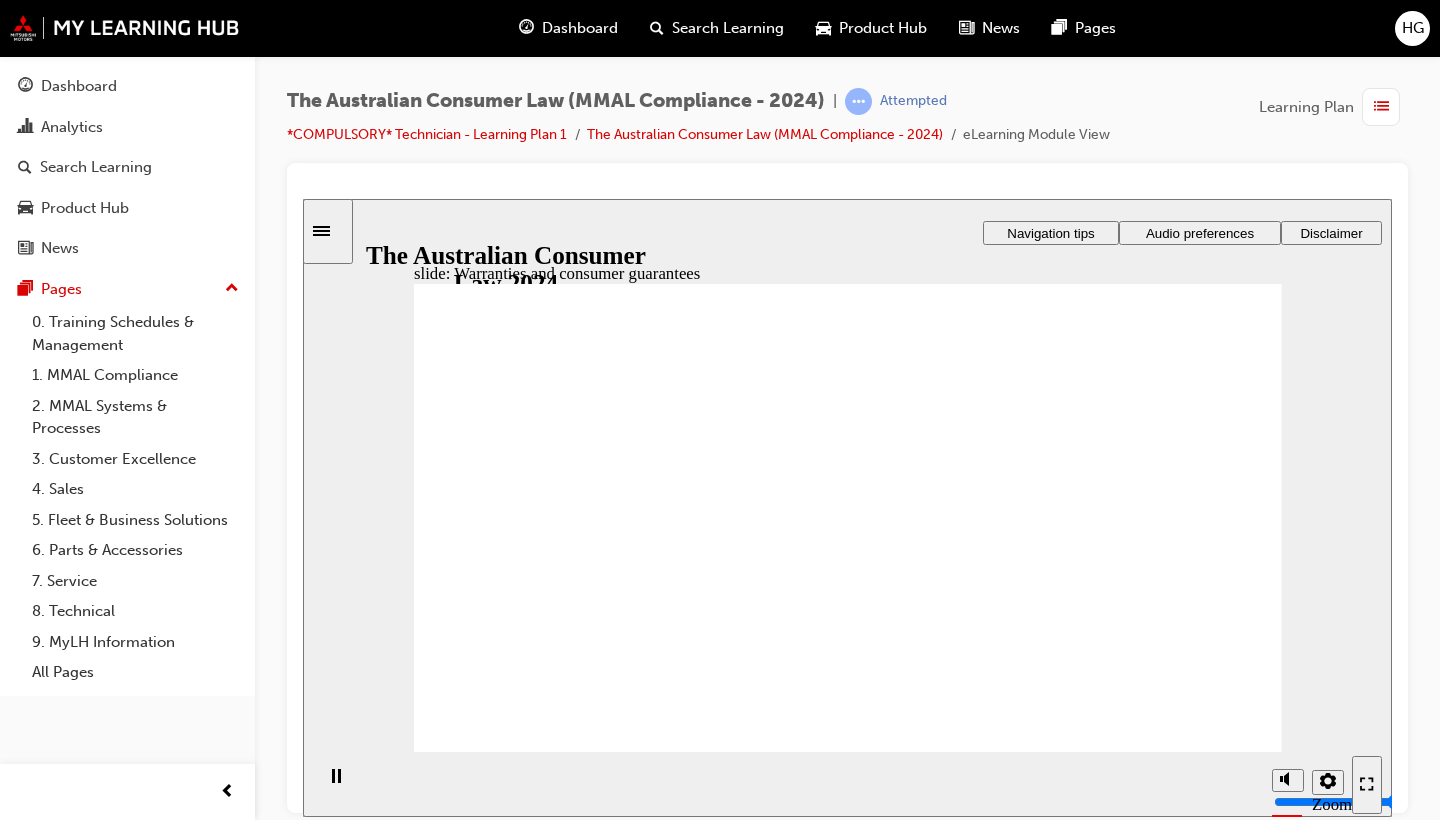 click 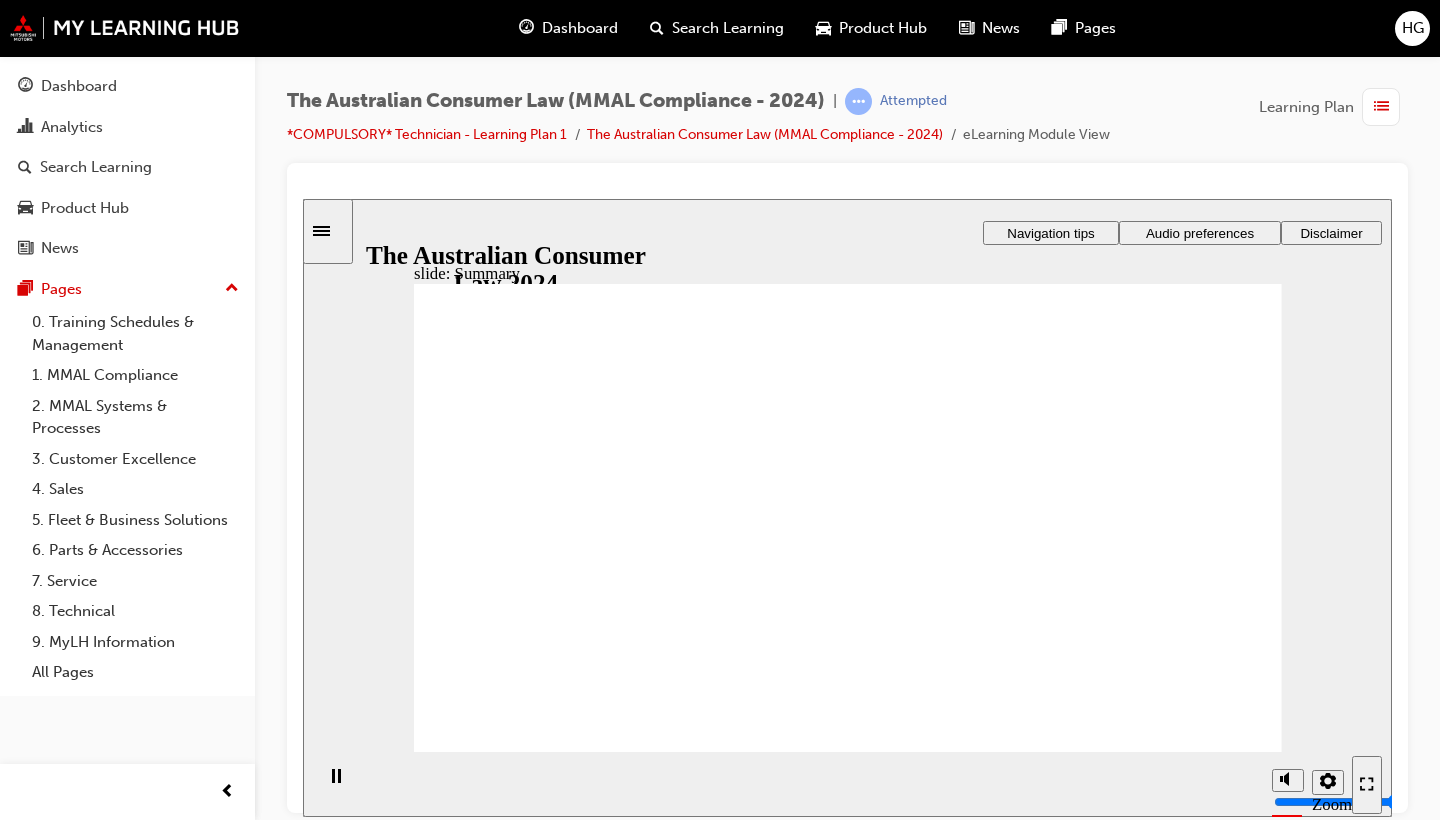 click 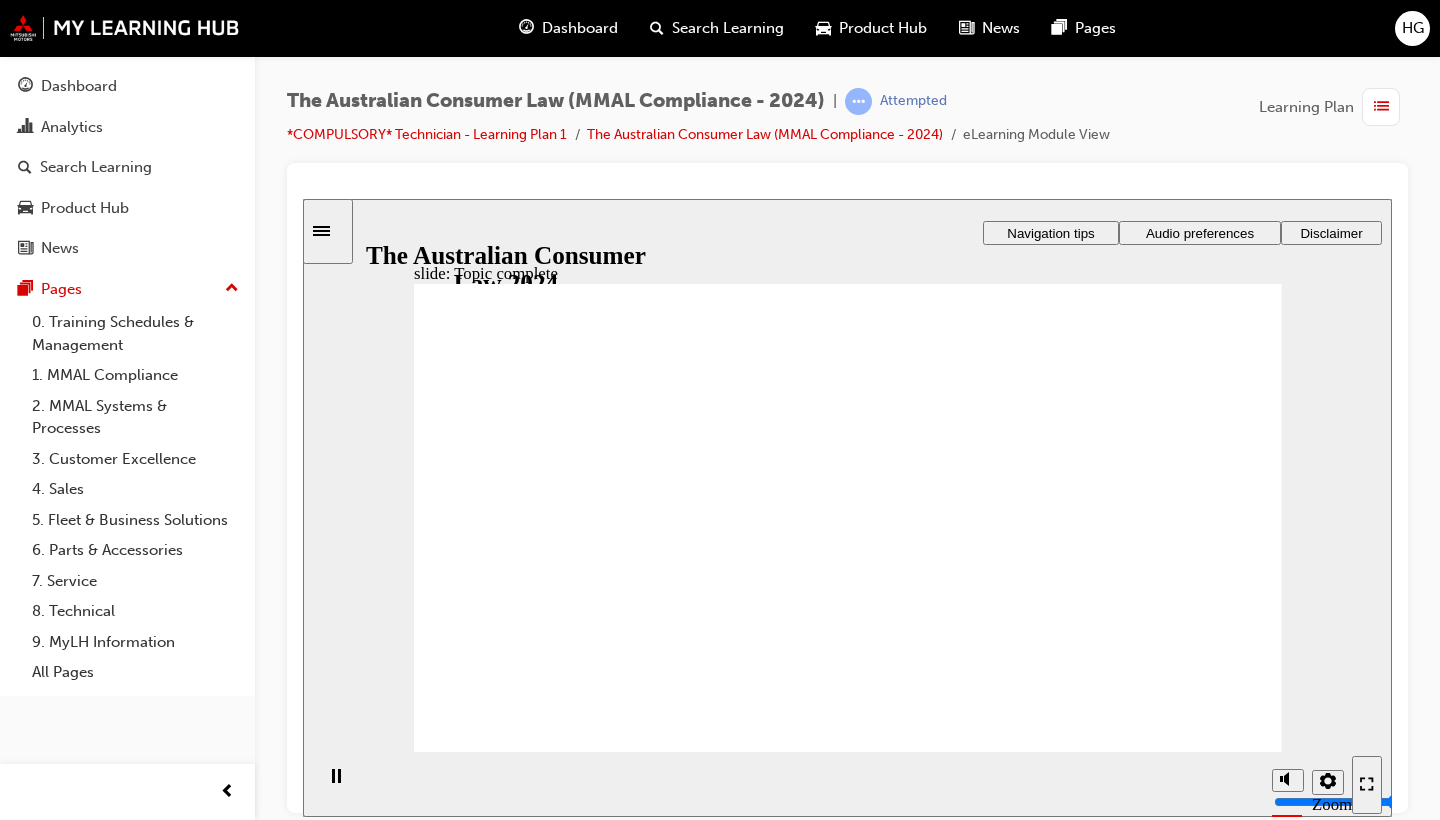 click 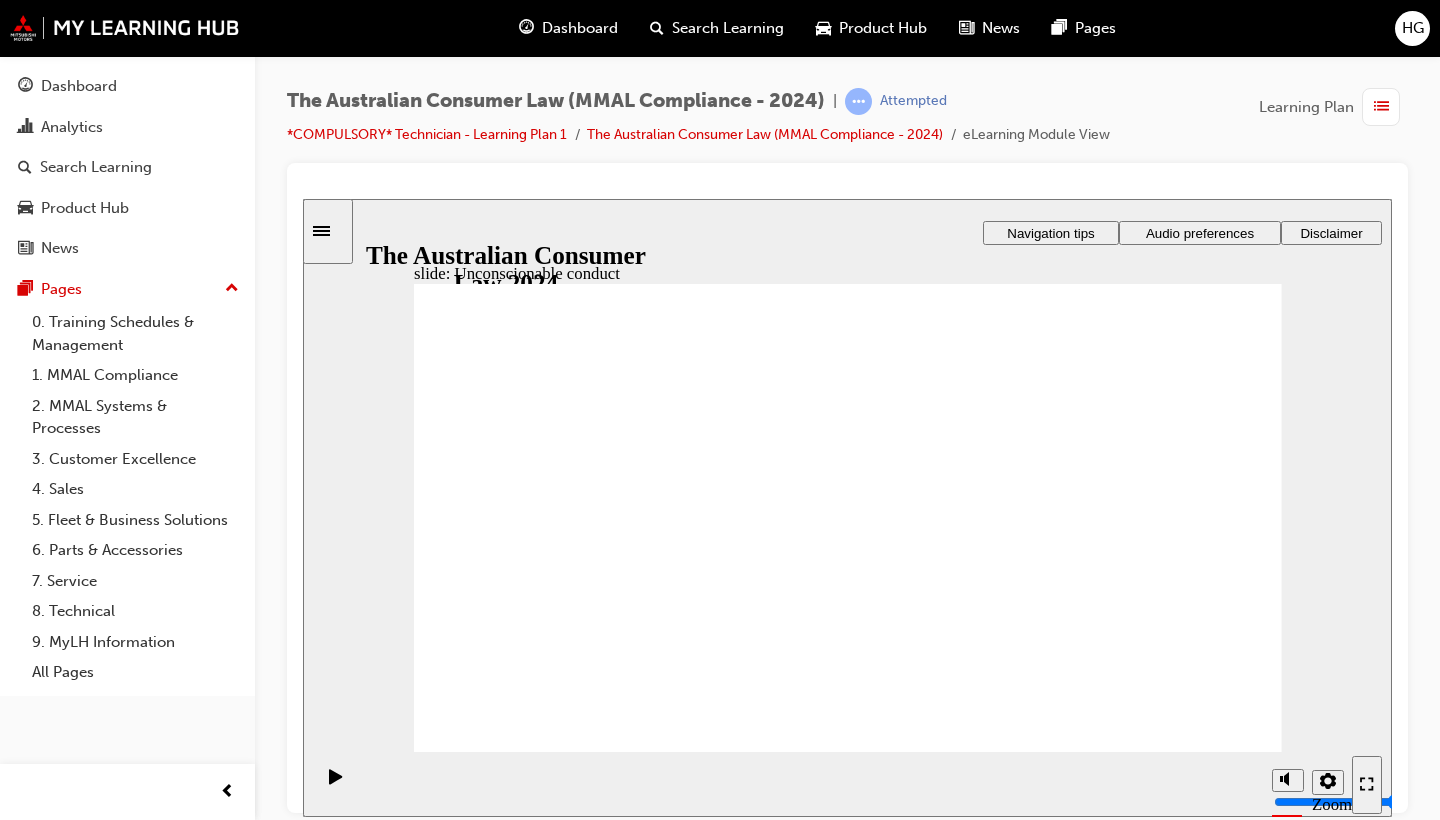 click 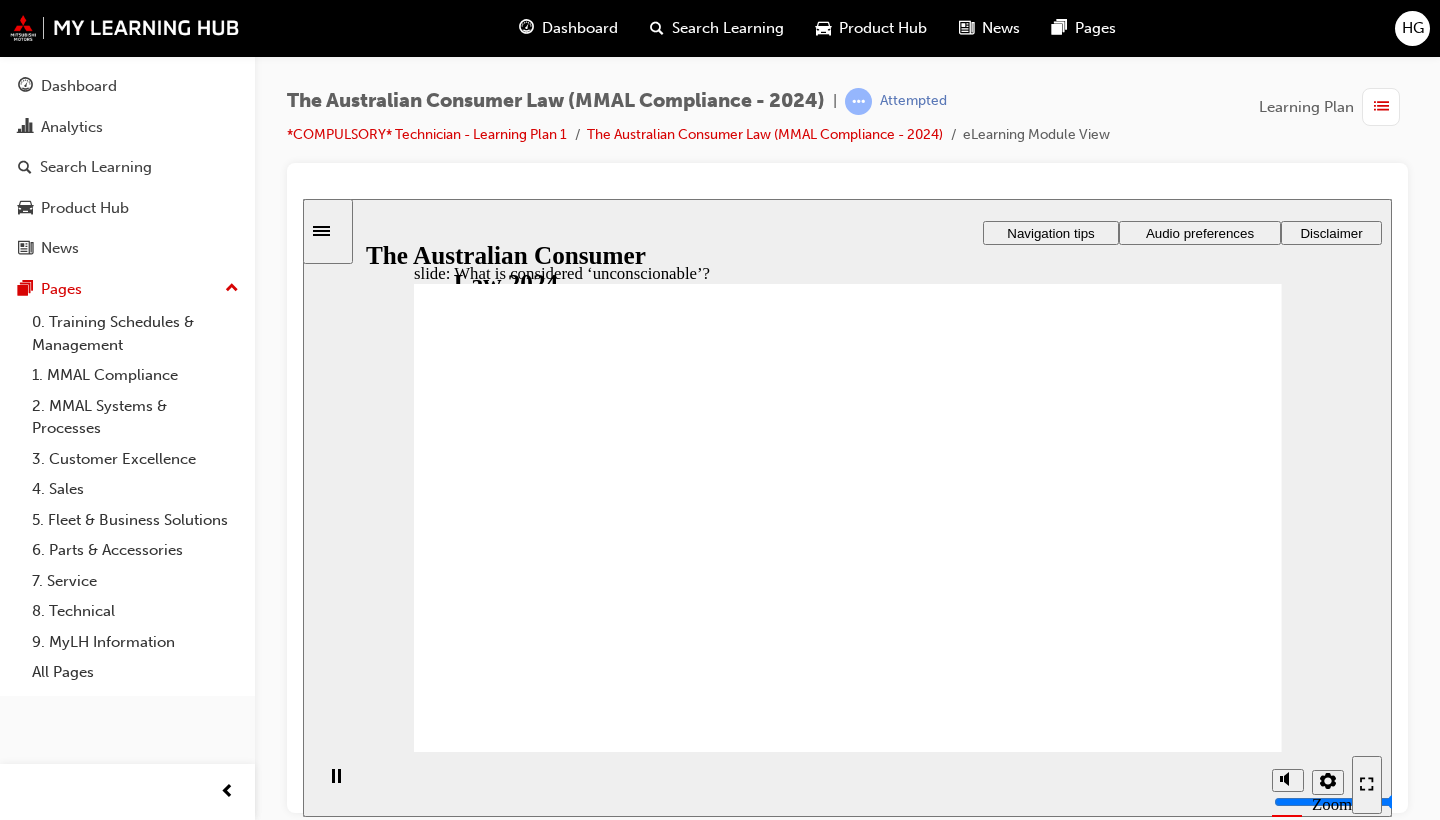 click 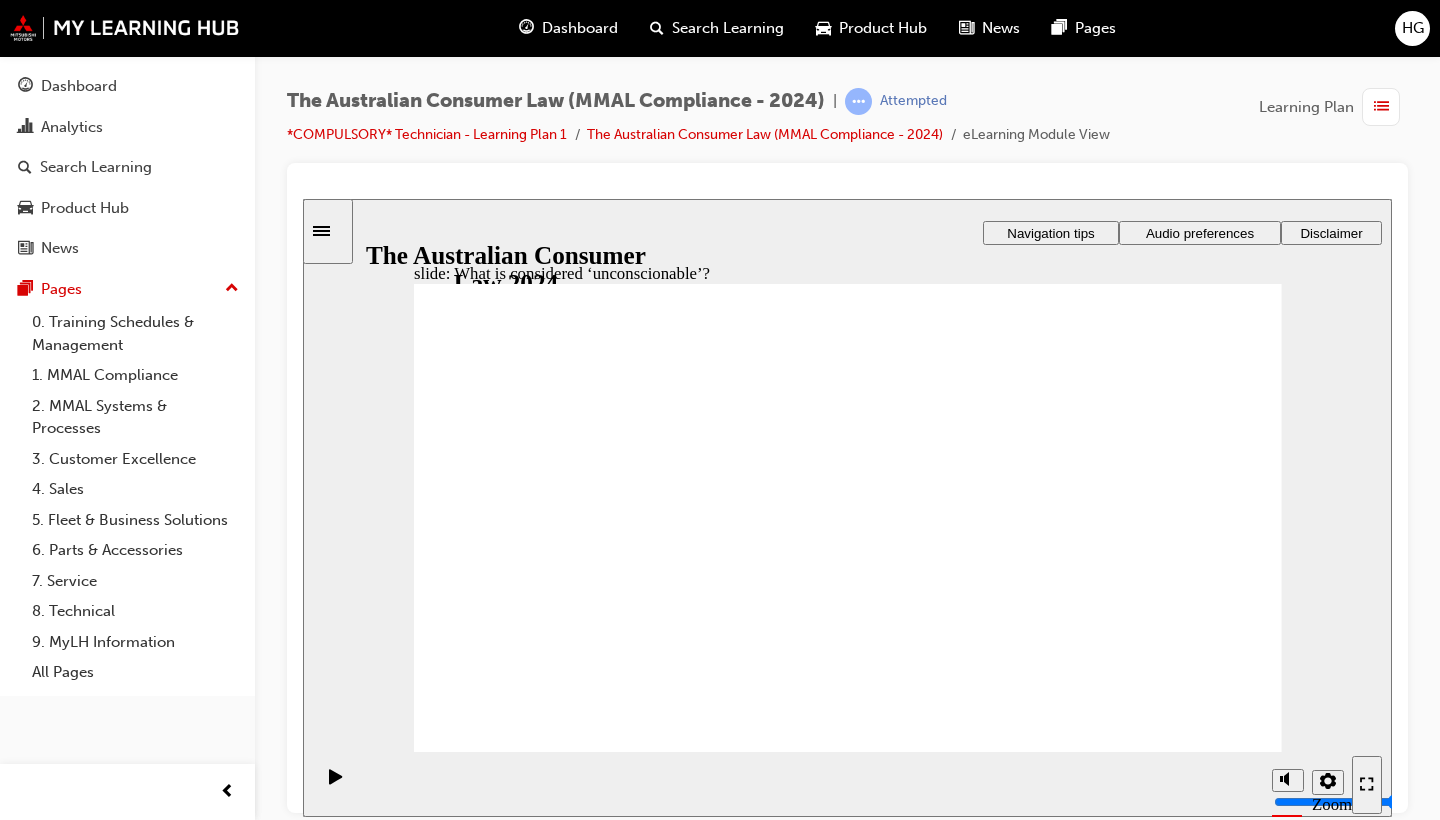 click 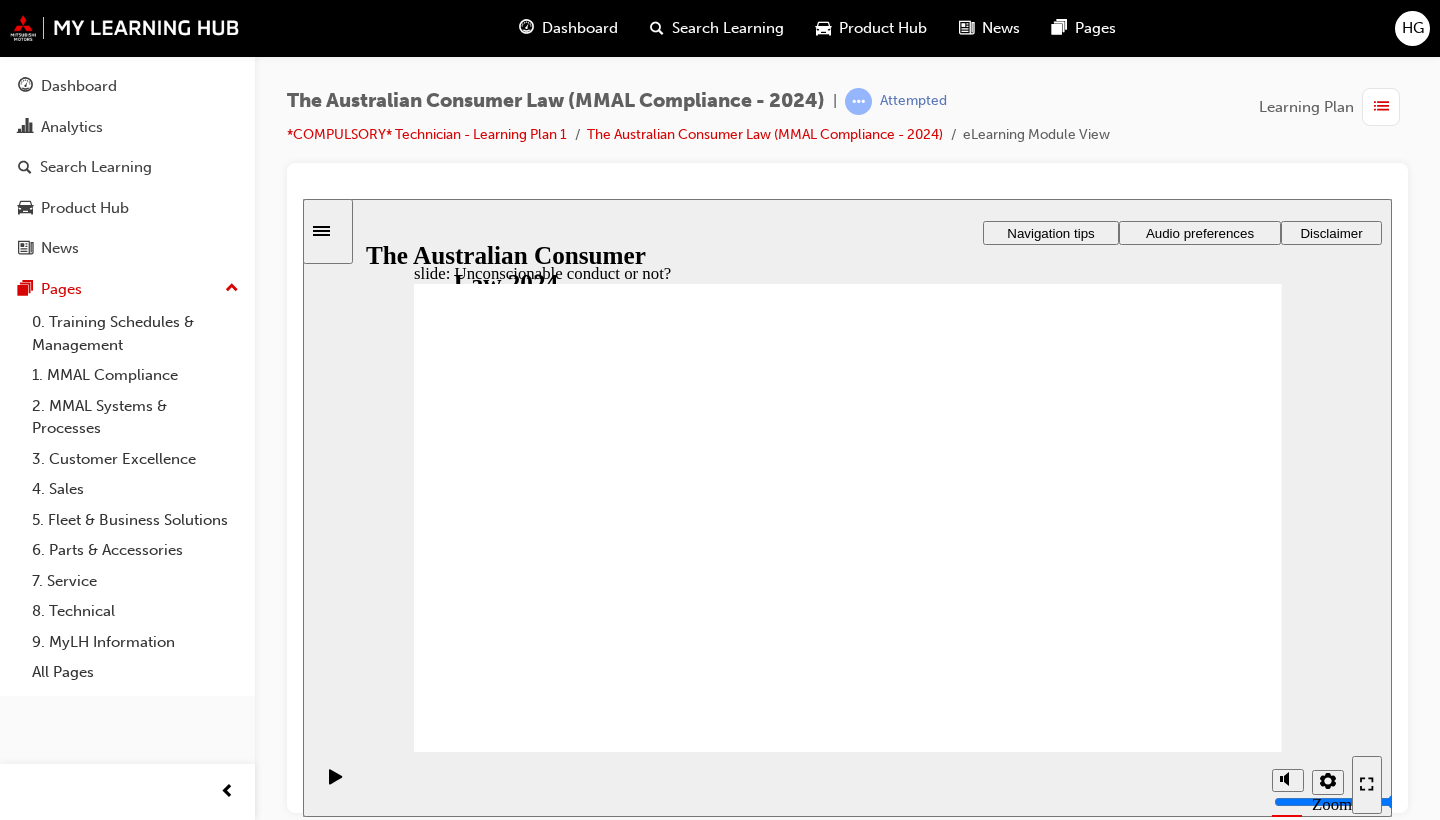 drag, startPoint x: 836, startPoint y: 436, endPoint x: 651, endPoint y: 567, distance: 226.6848 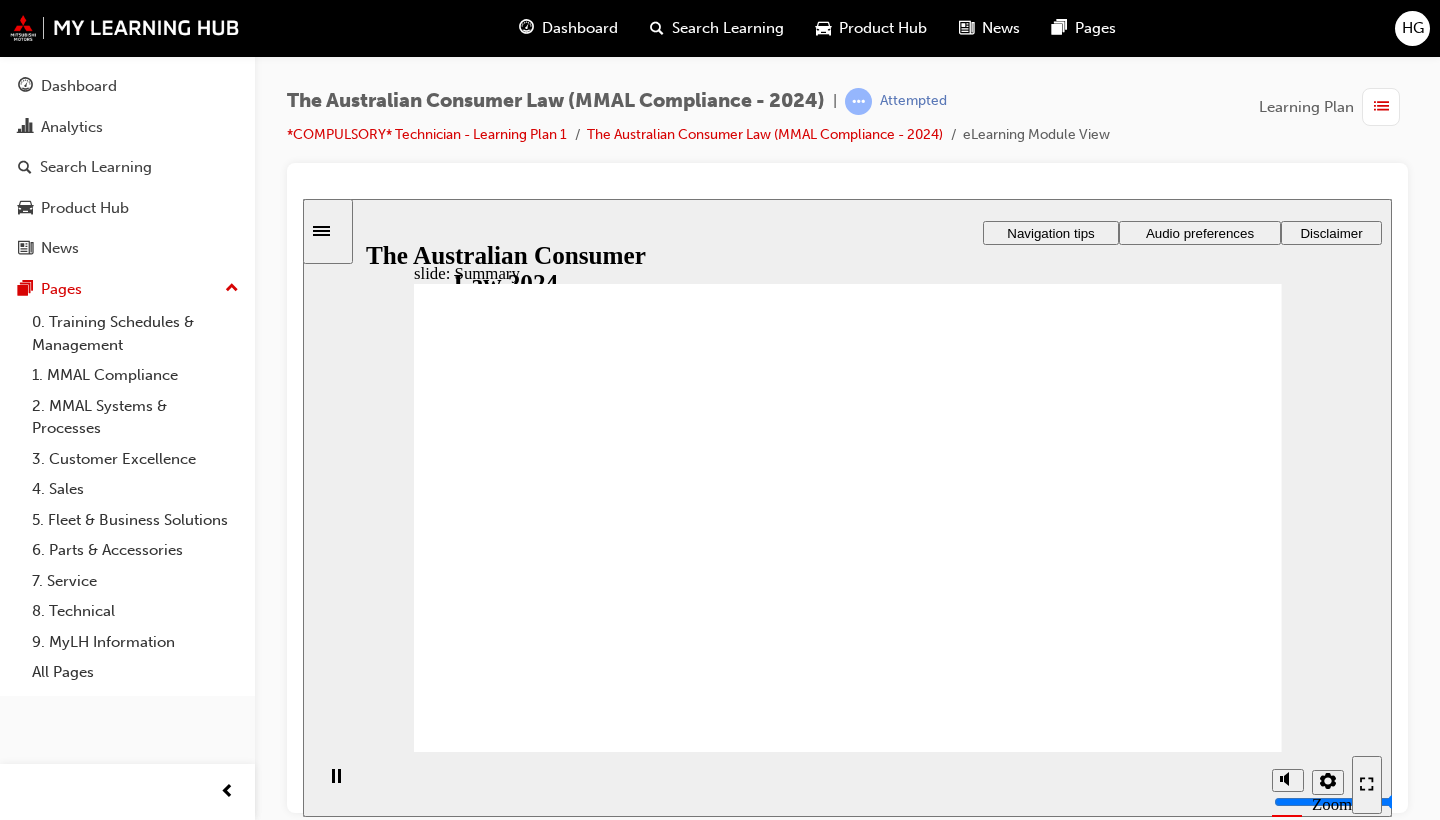 click 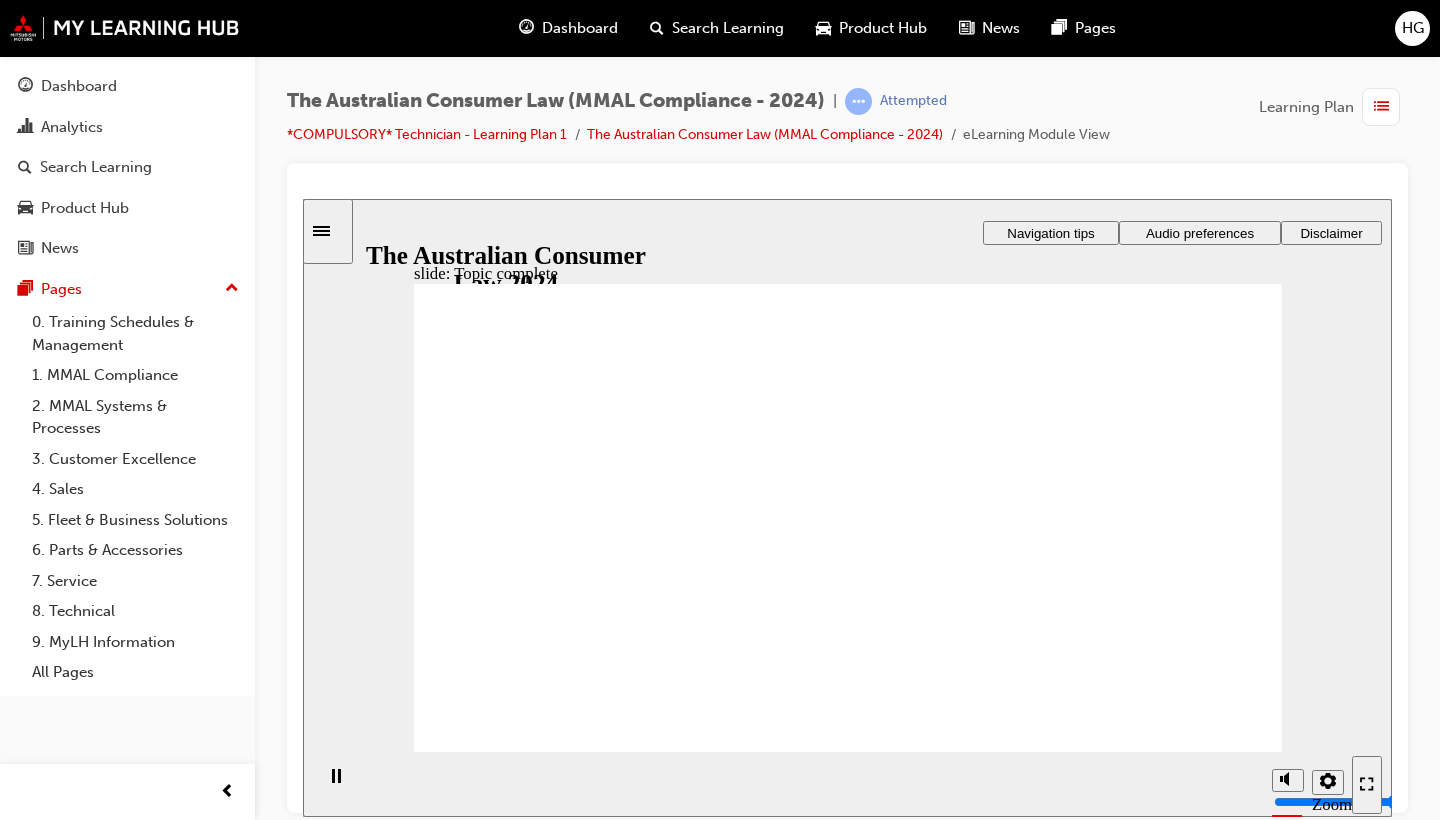 click on "Next Next Next" at bounding box center (1214, 2849) 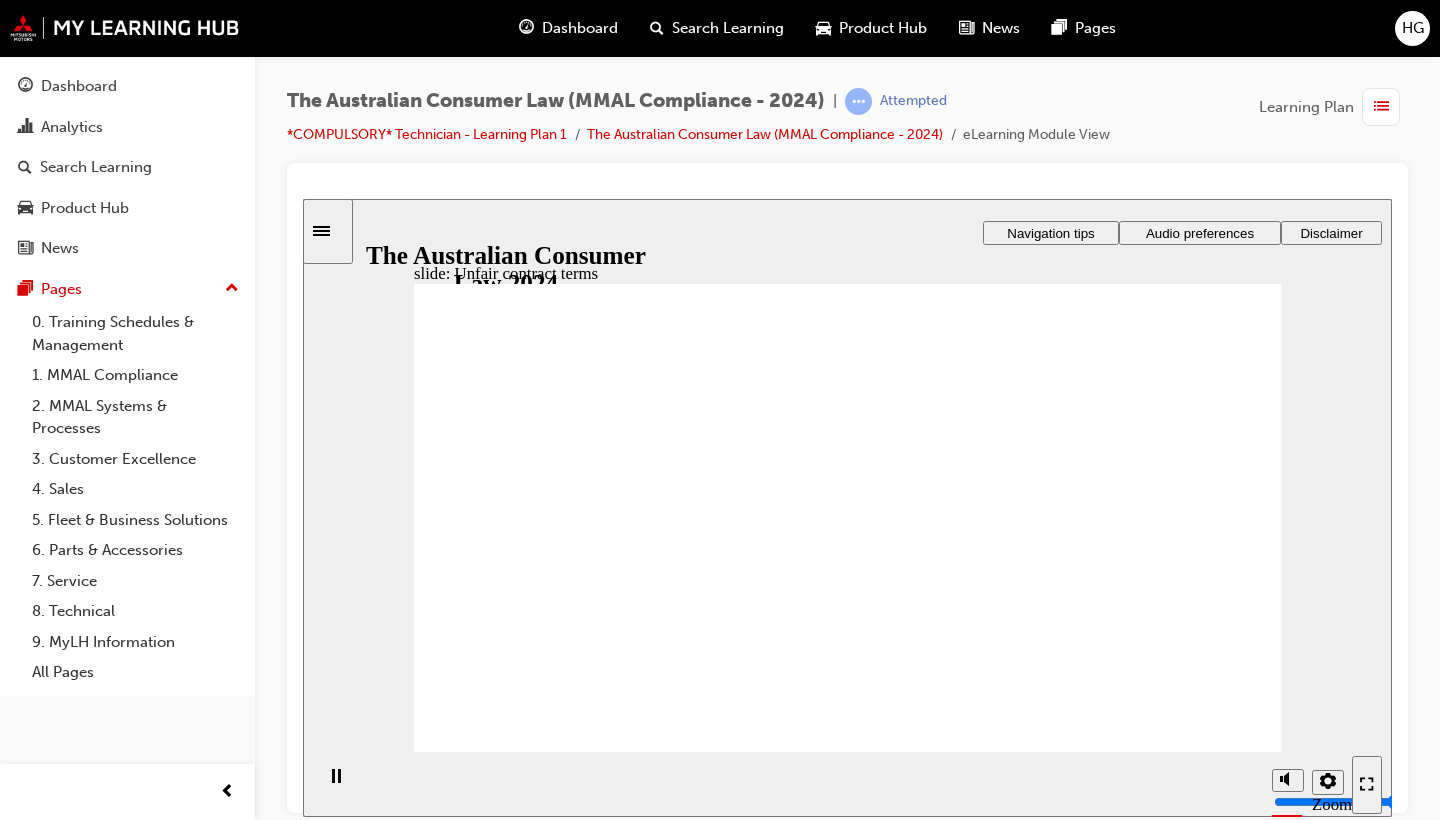 click 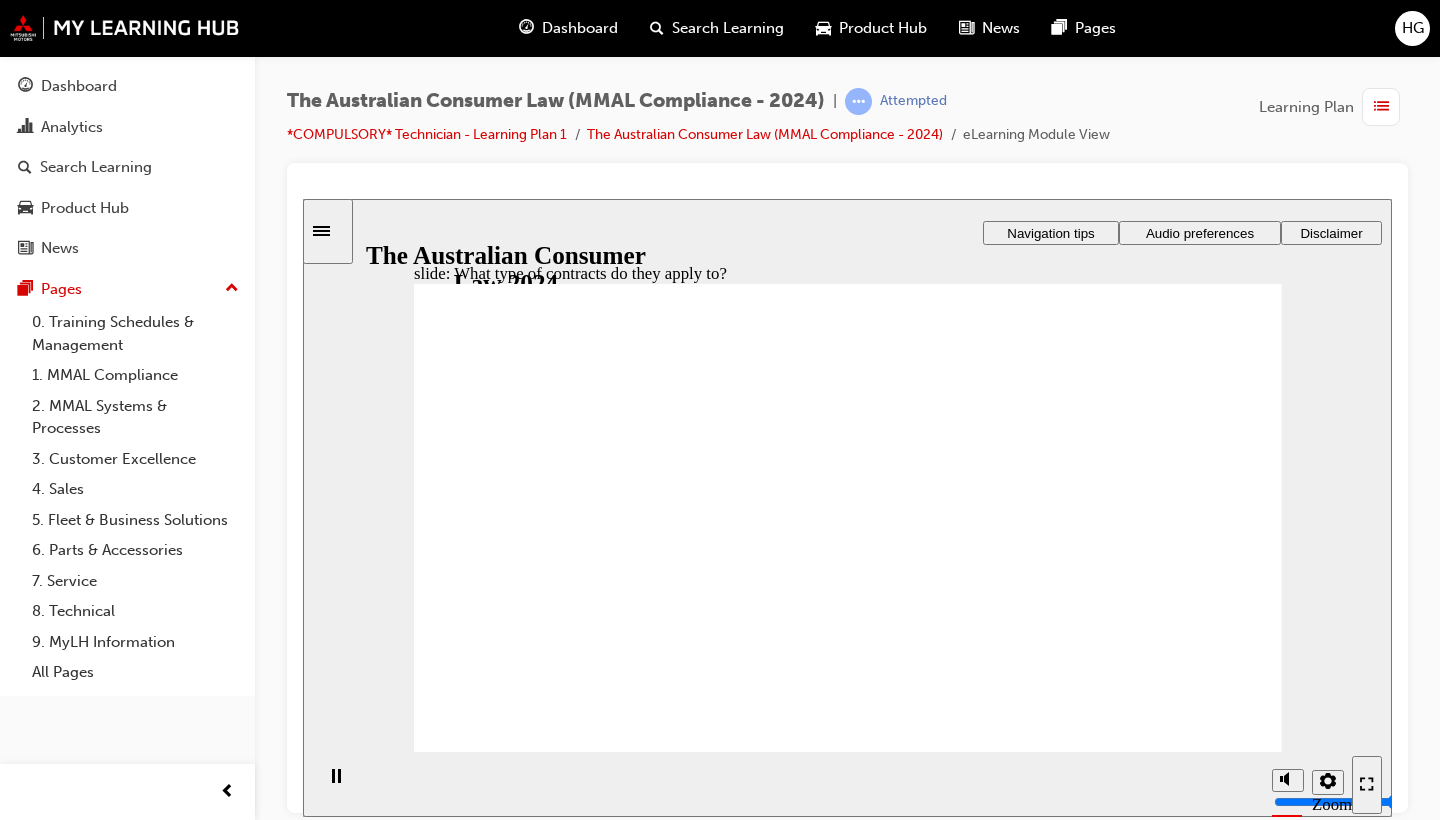 click 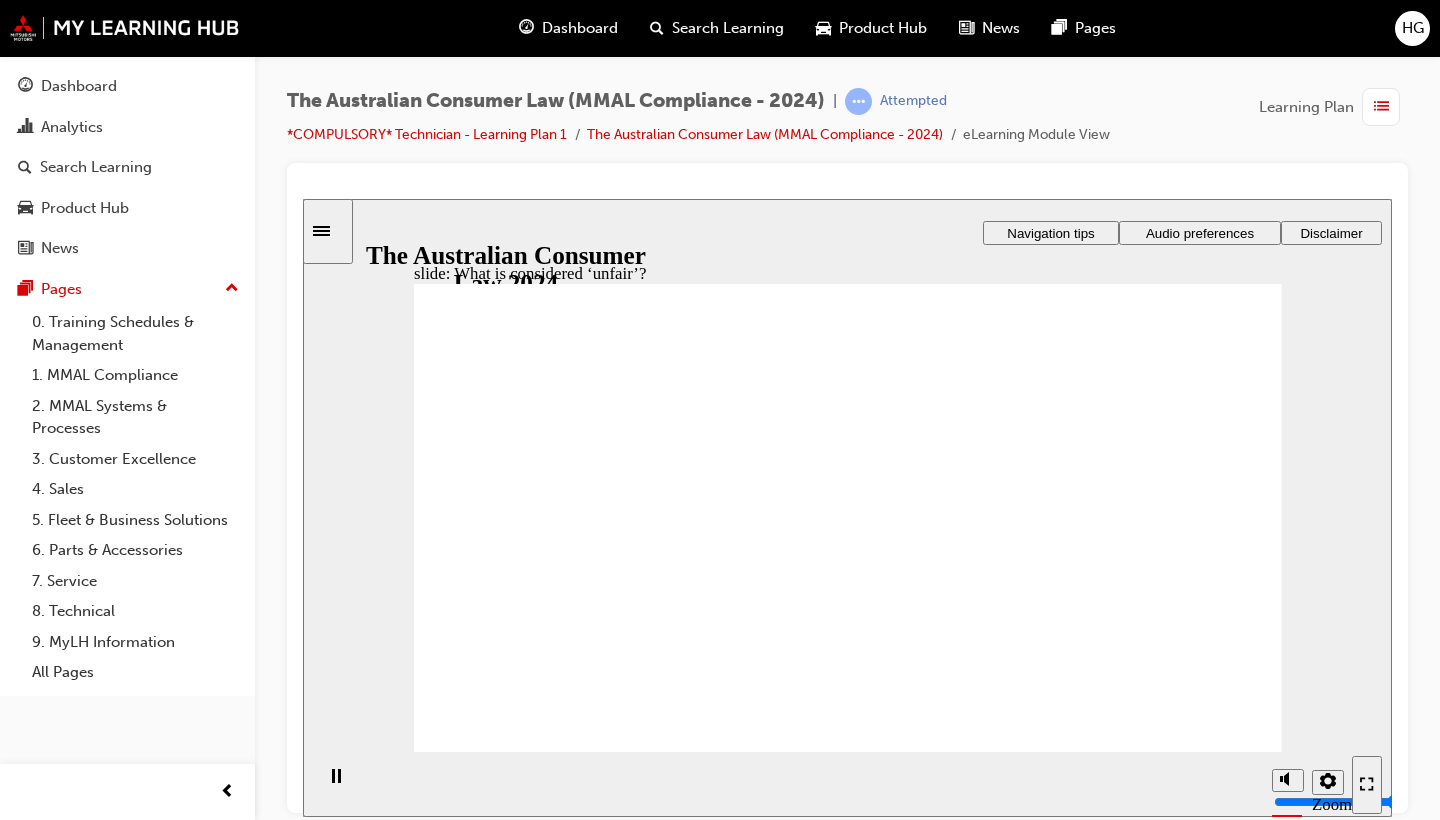 click 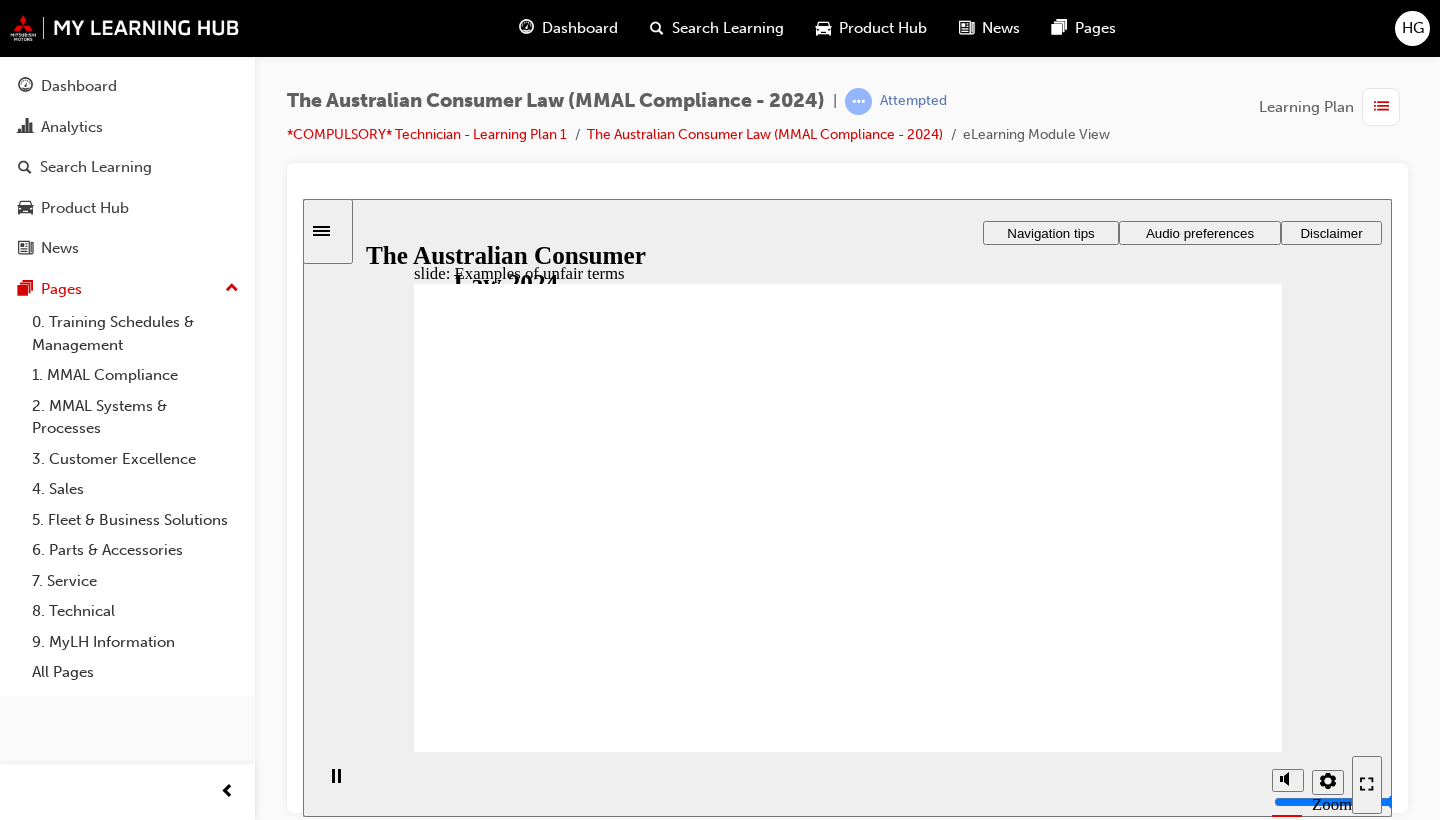 click 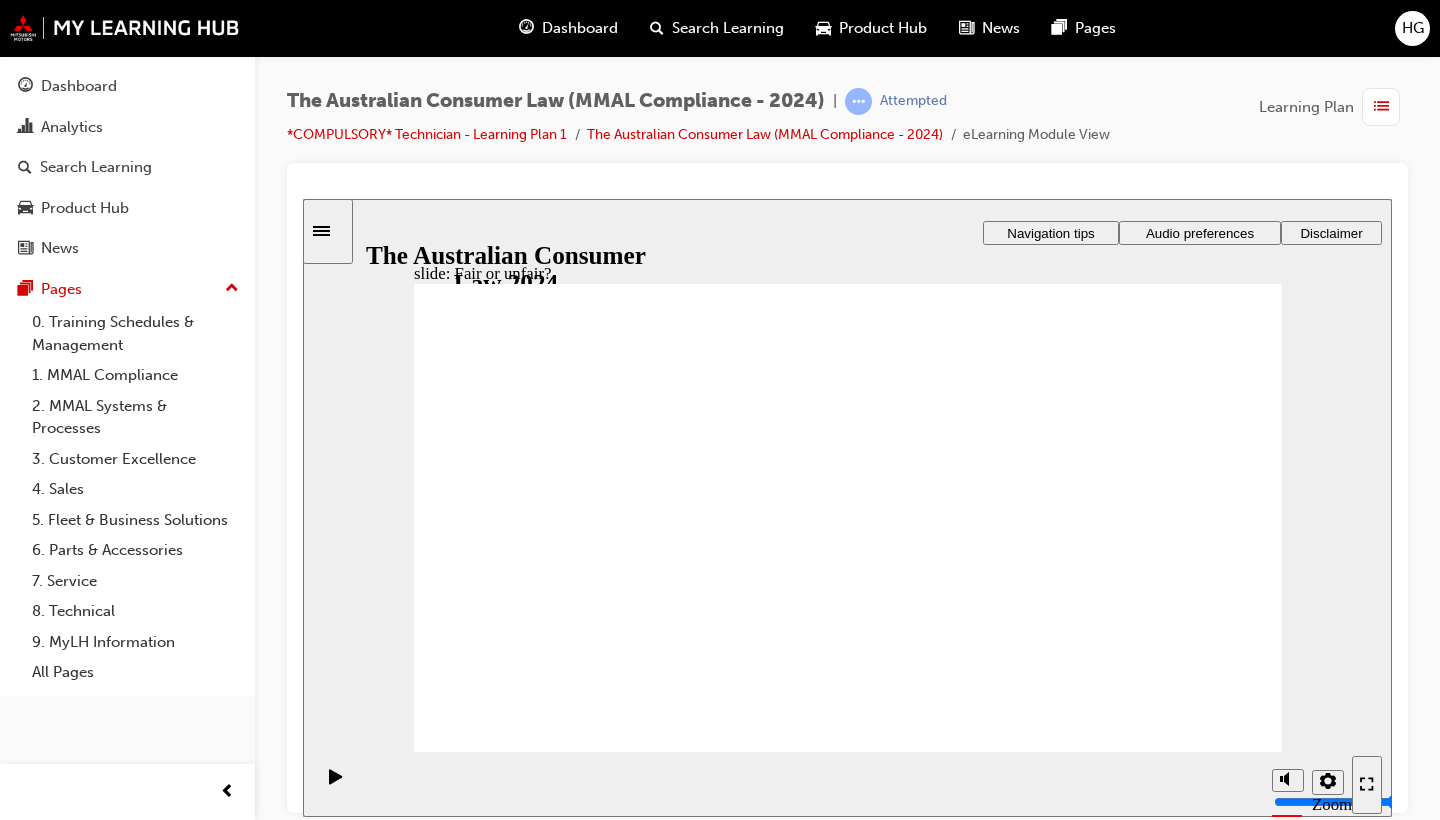 drag, startPoint x: 827, startPoint y: 479, endPoint x: 1094, endPoint y: 644, distance: 313.8694 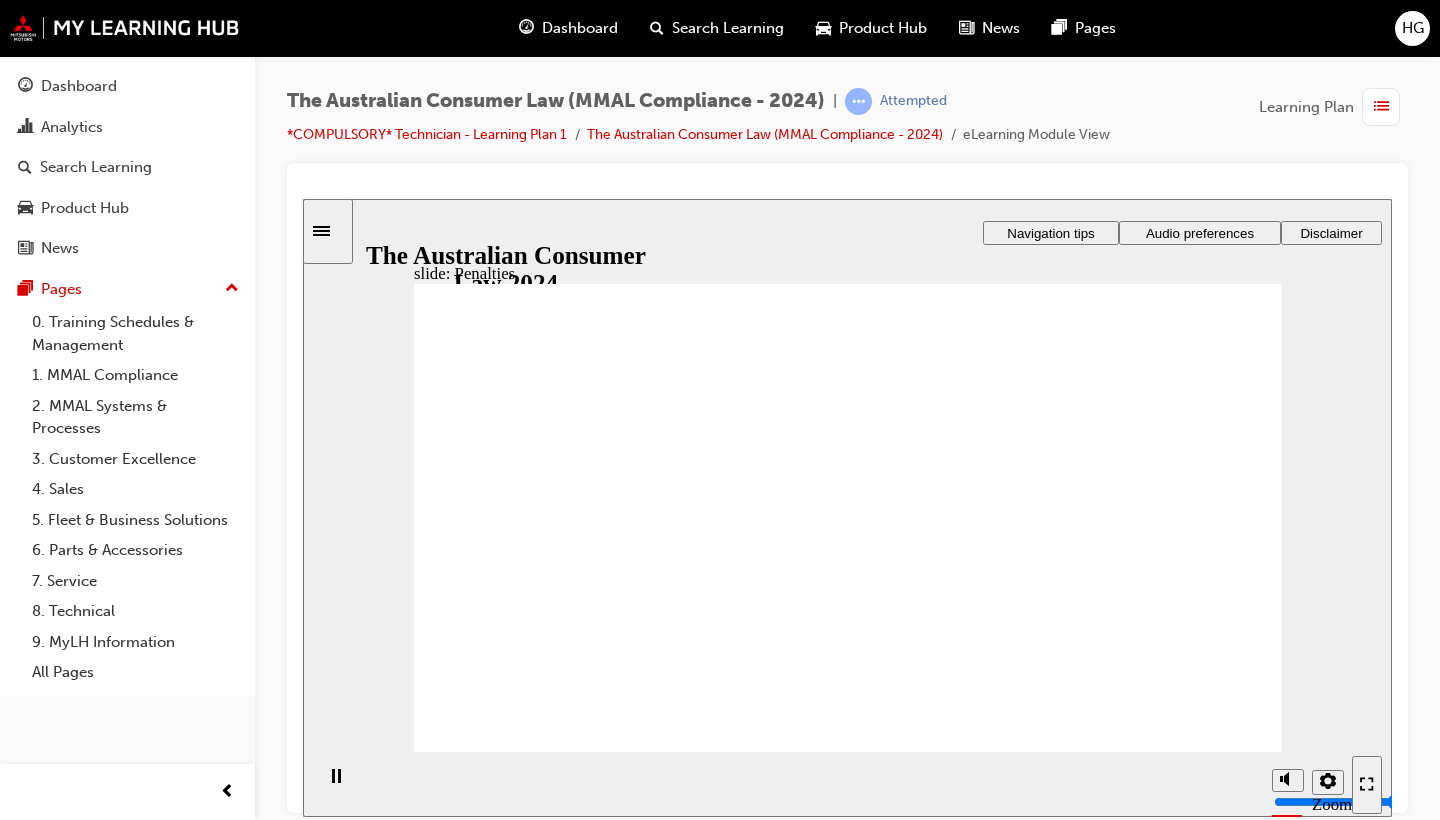 click 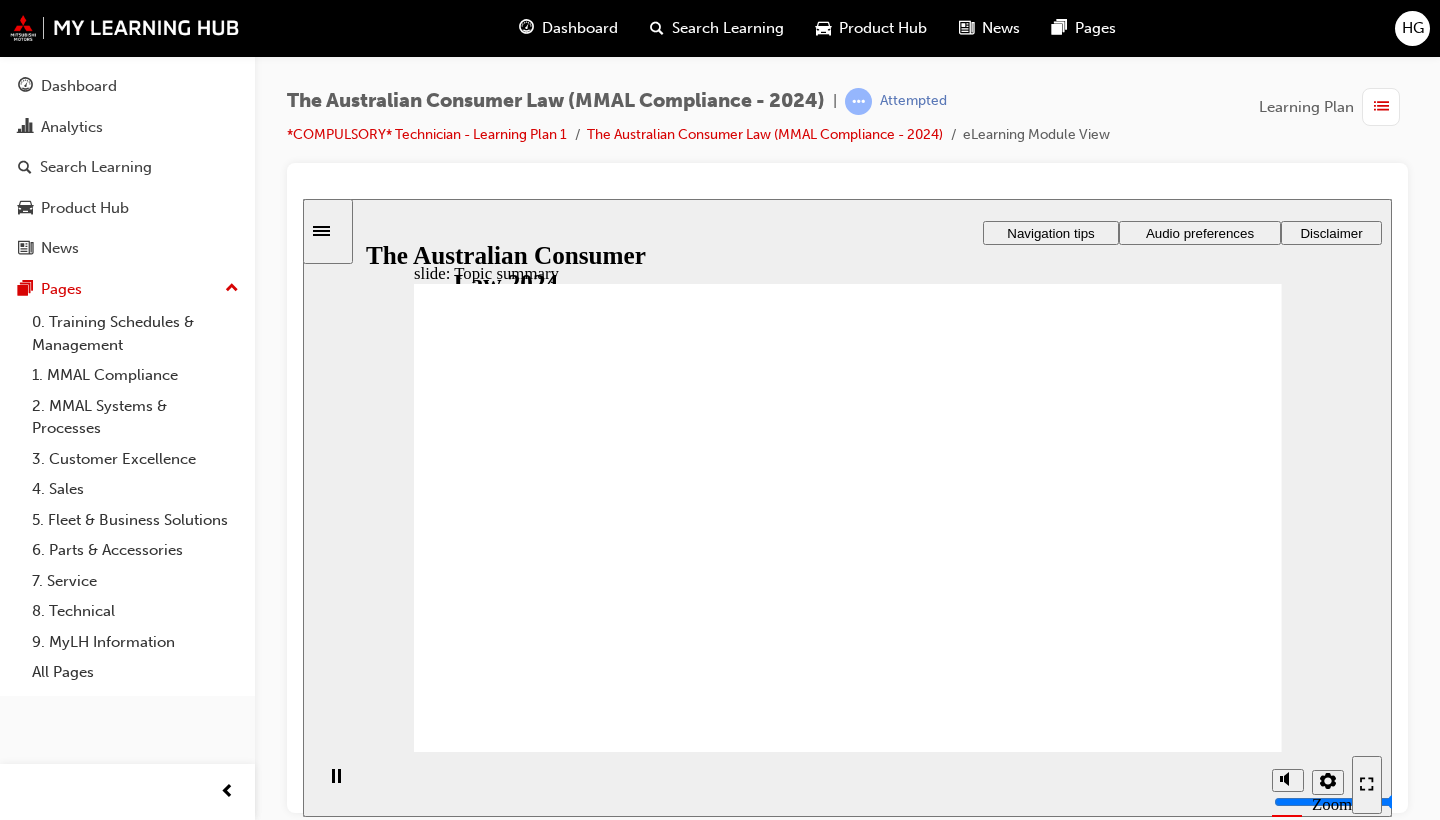 click 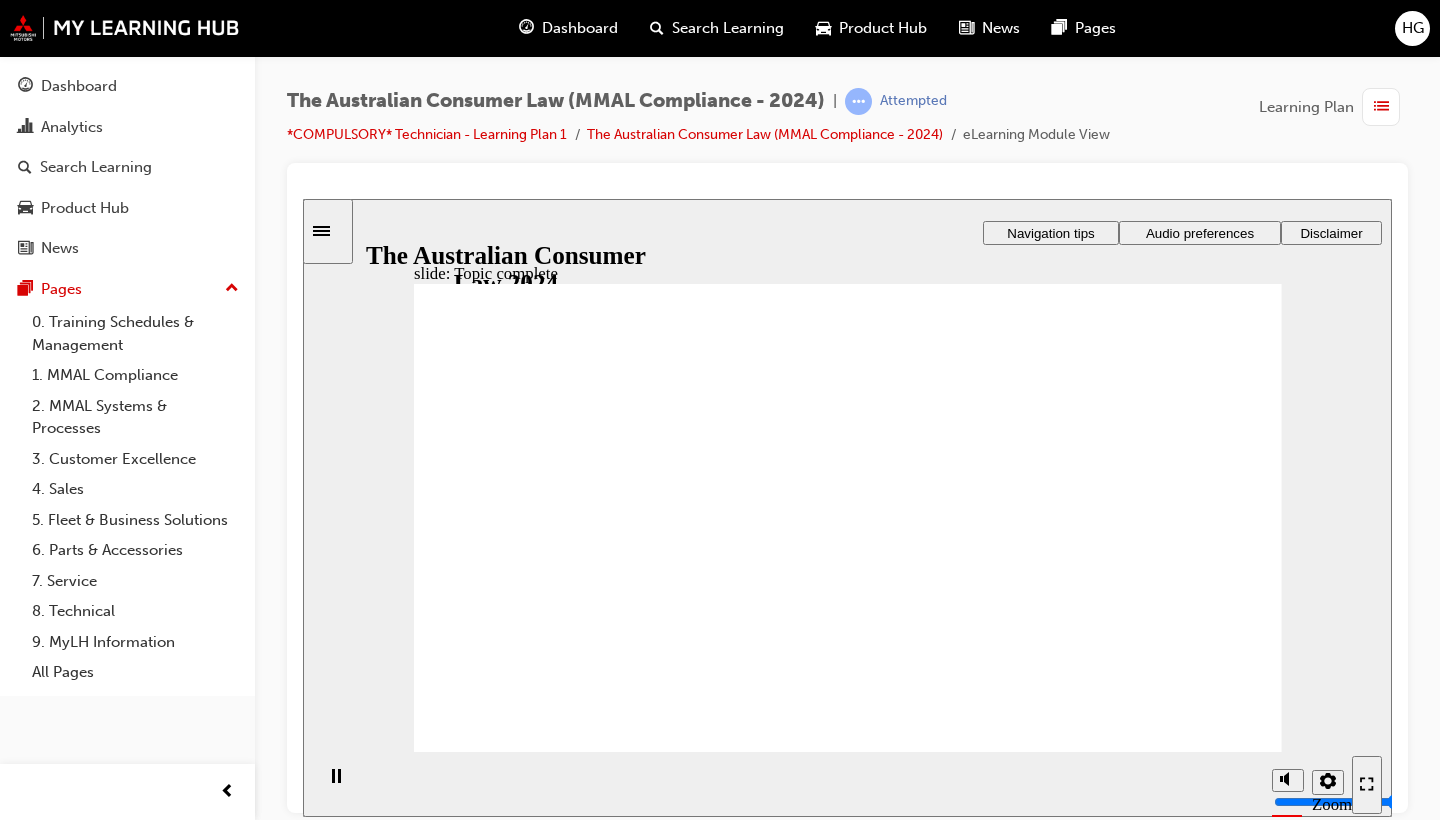 click 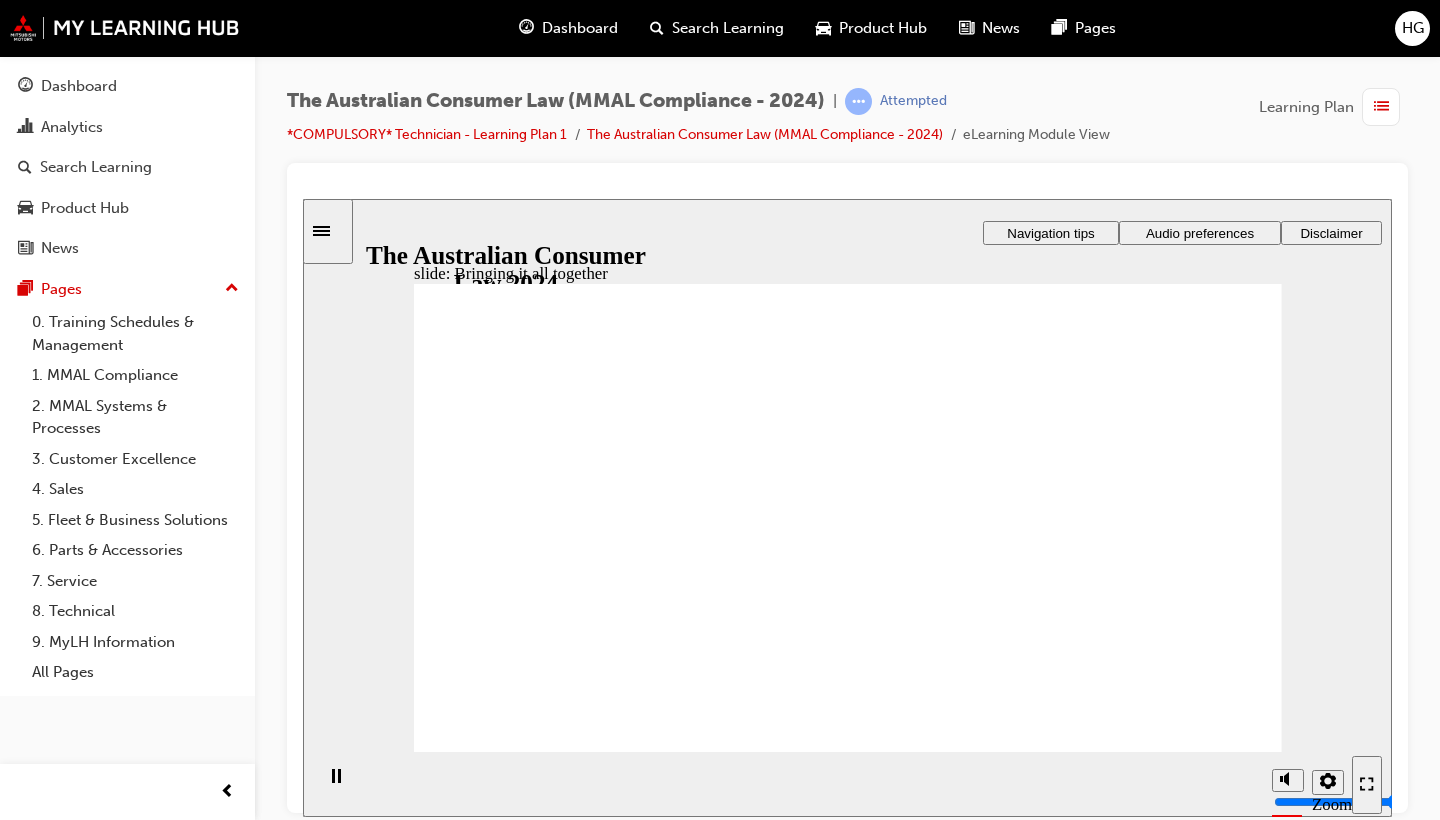 click 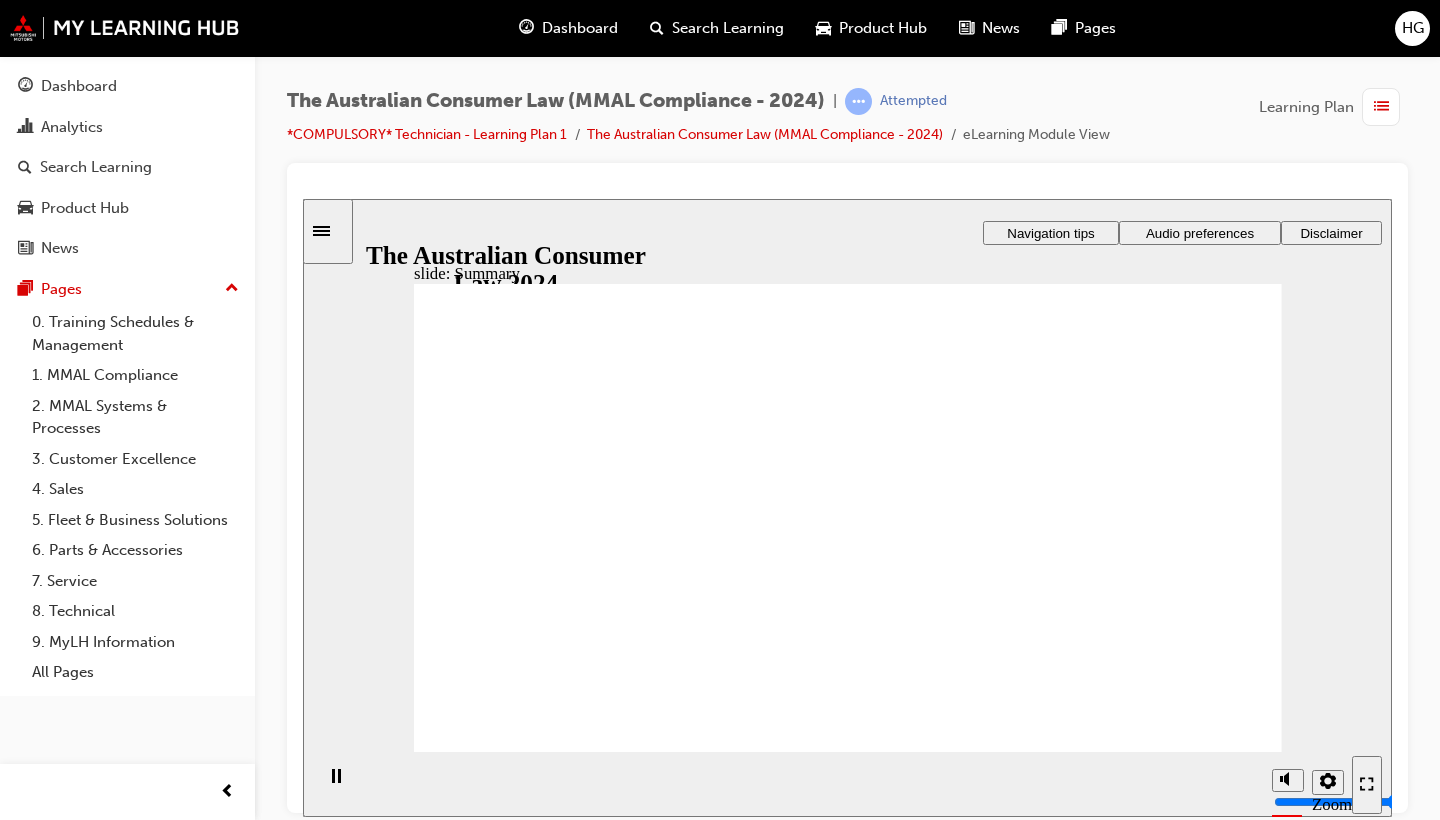 click 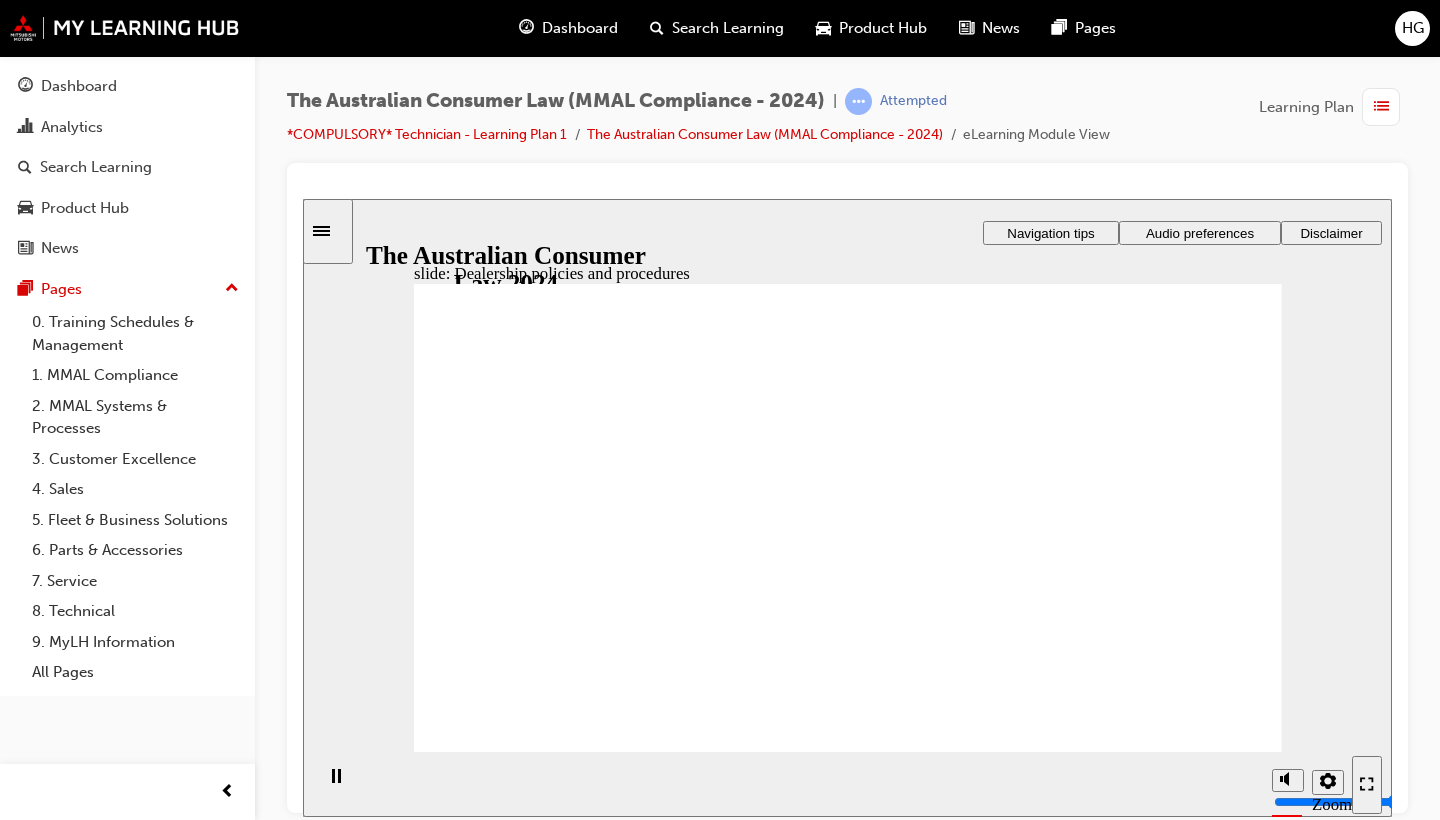 click 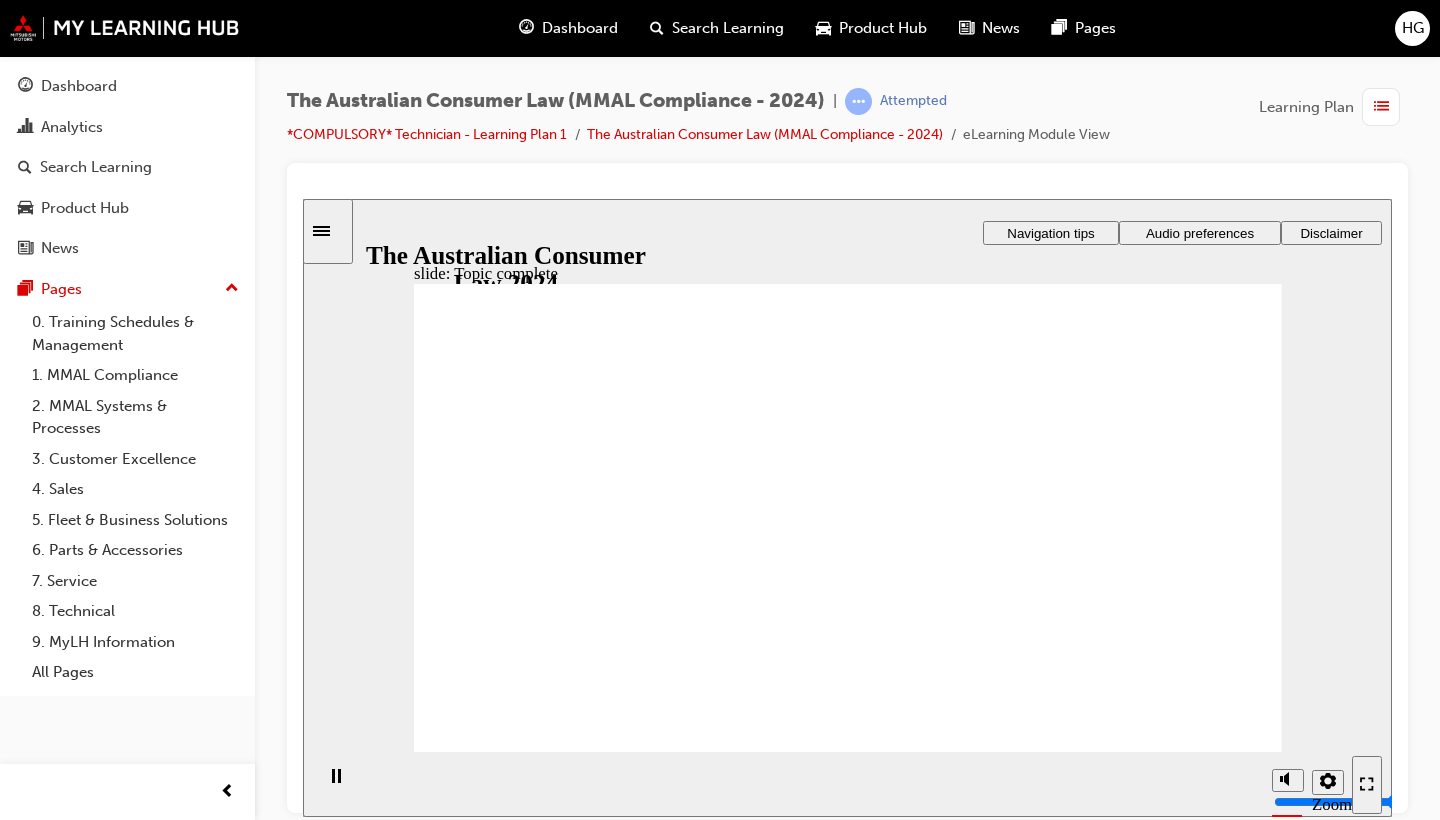 scroll, scrollTop: 0, scrollLeft: 0, axis: both 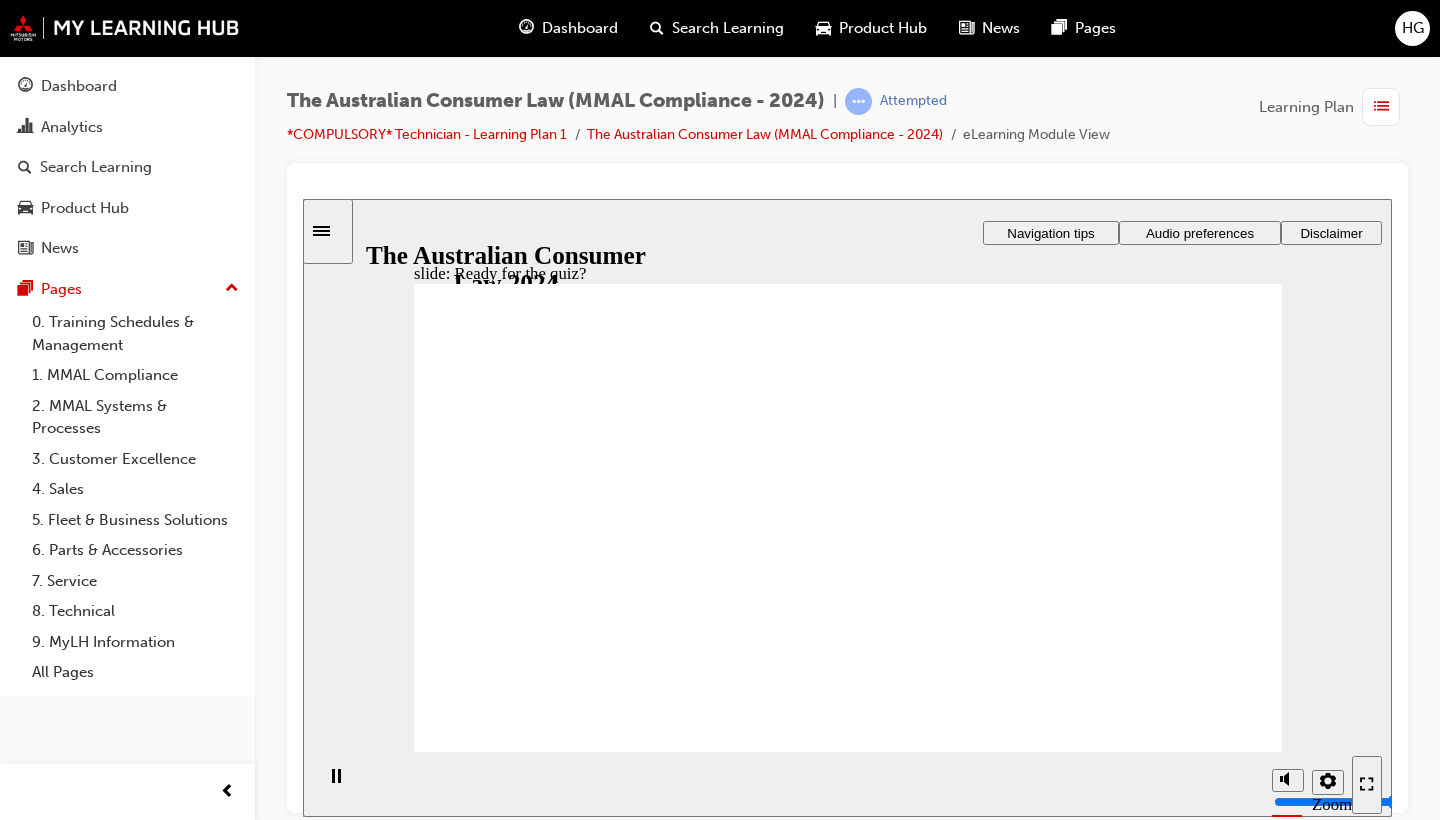 click 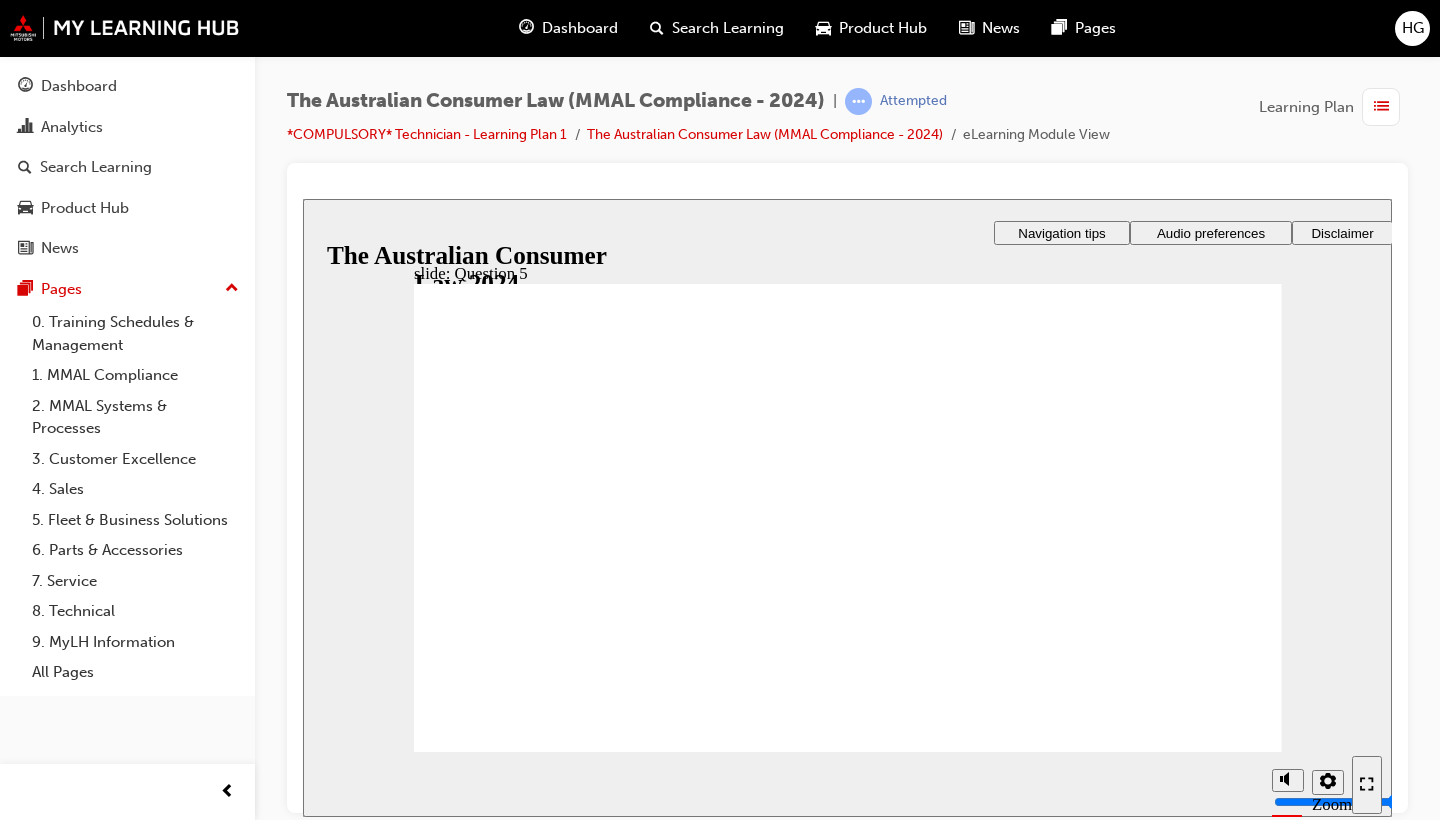 radio on "true" 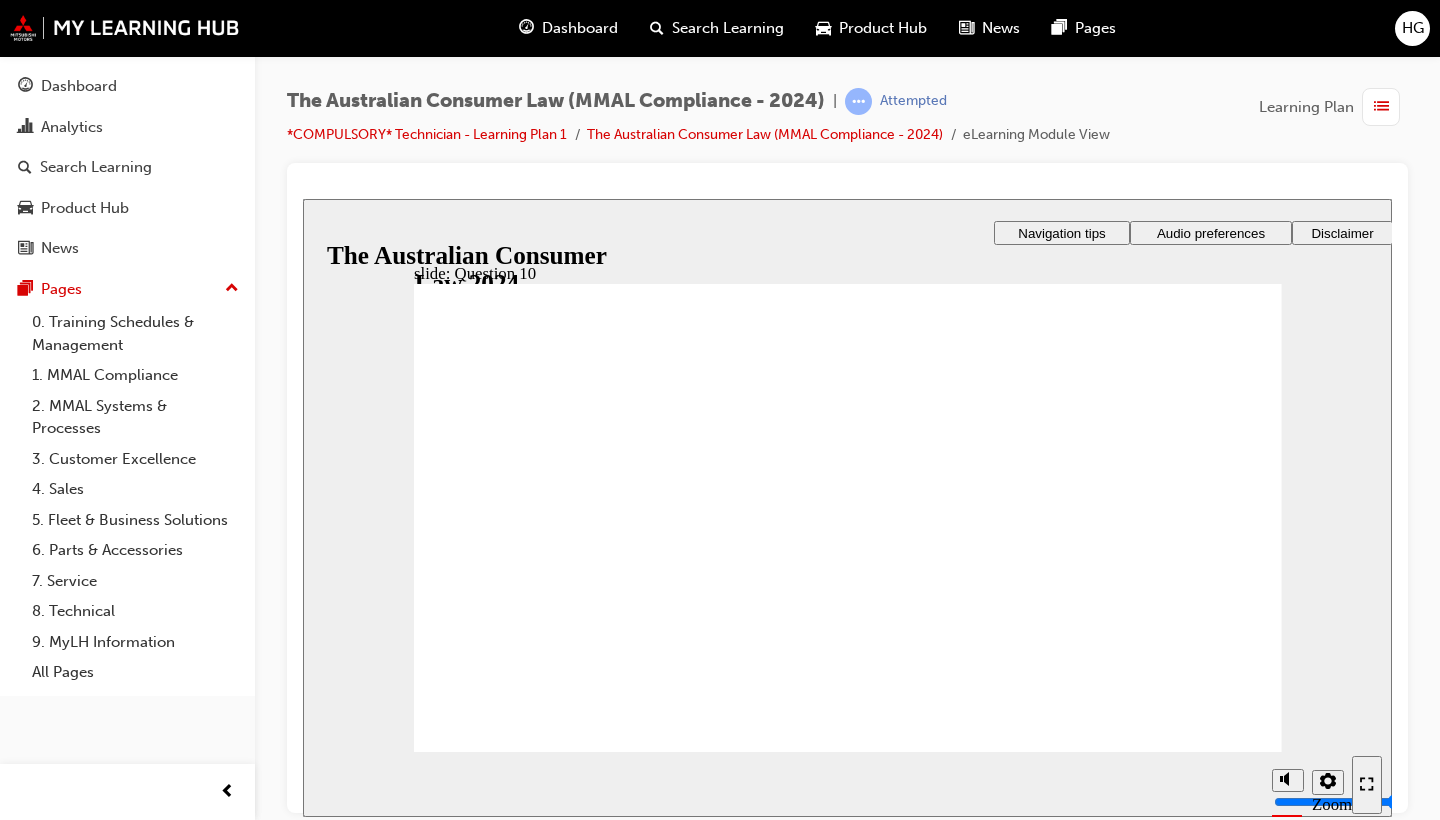 checkbox on "true" 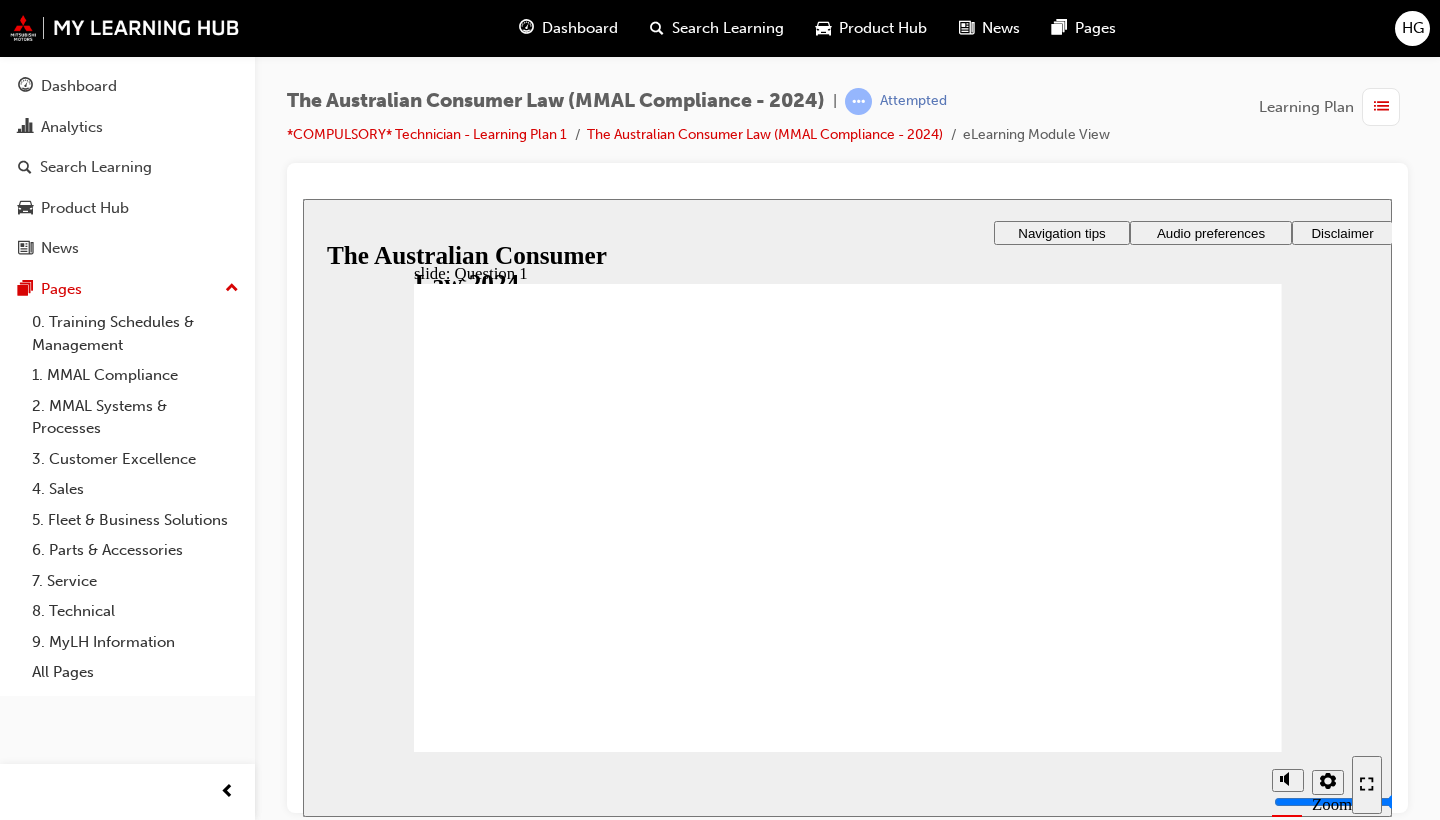 radio on "true" 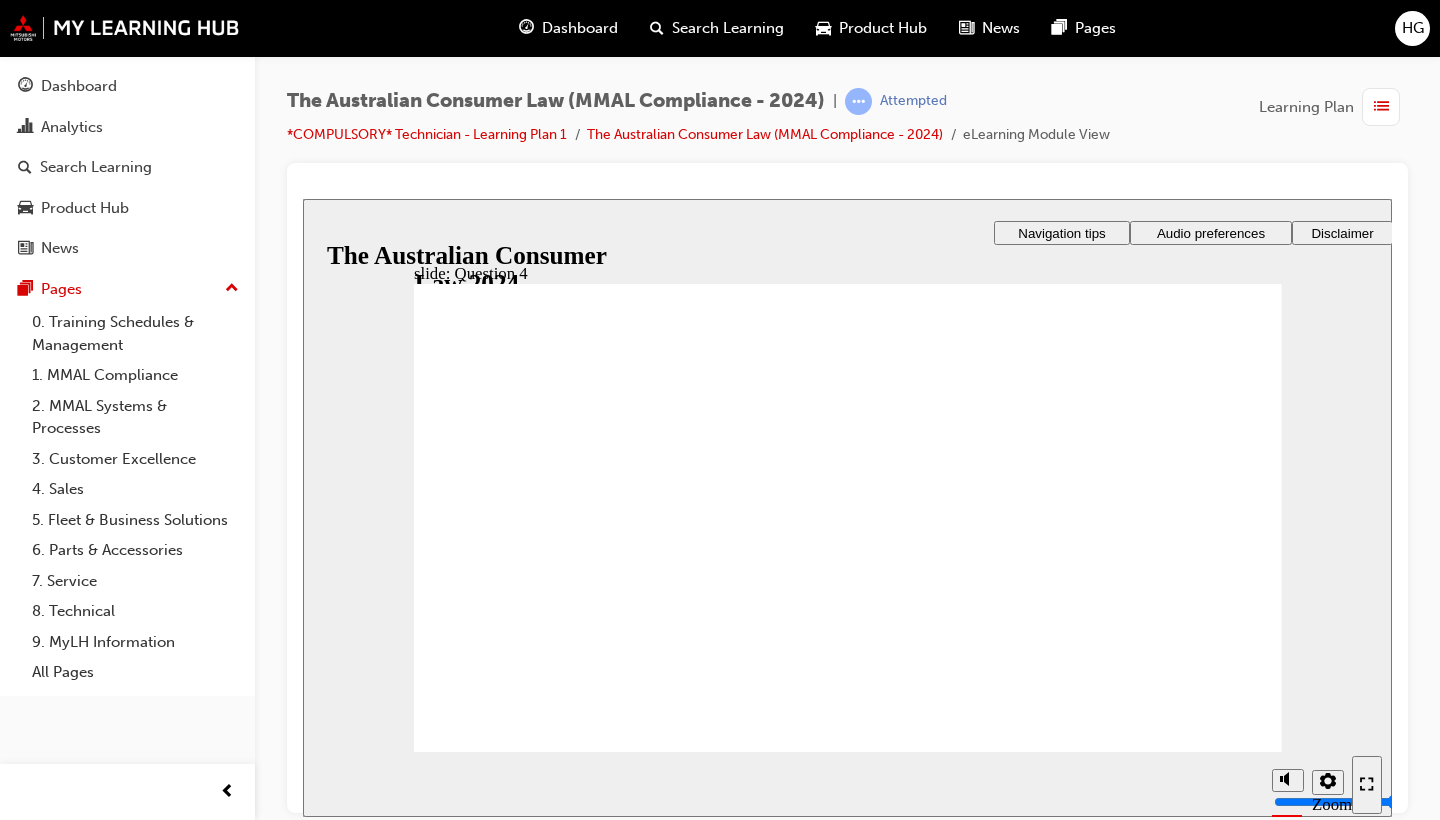 checkbox on "true" 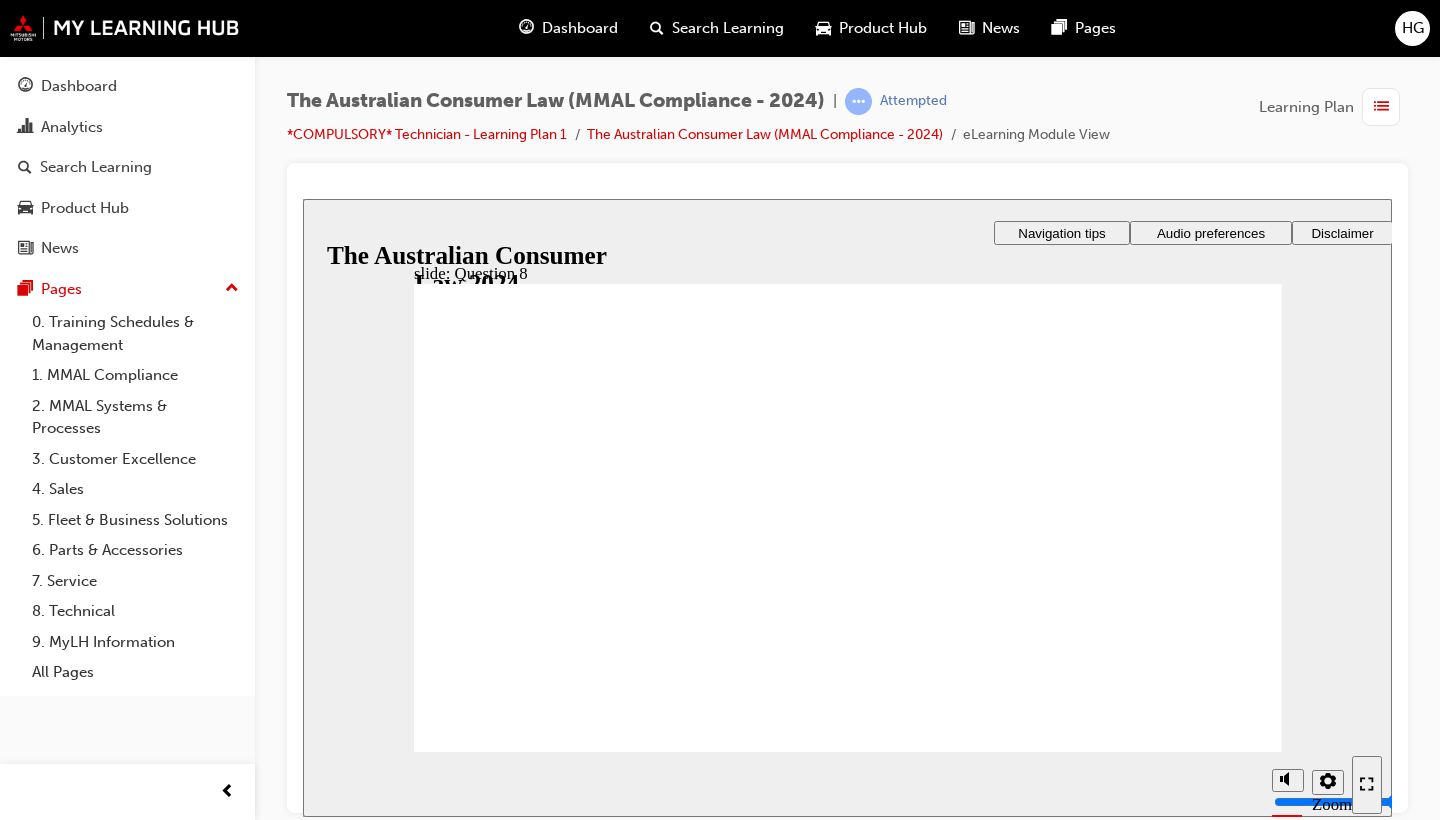 radio on "true" 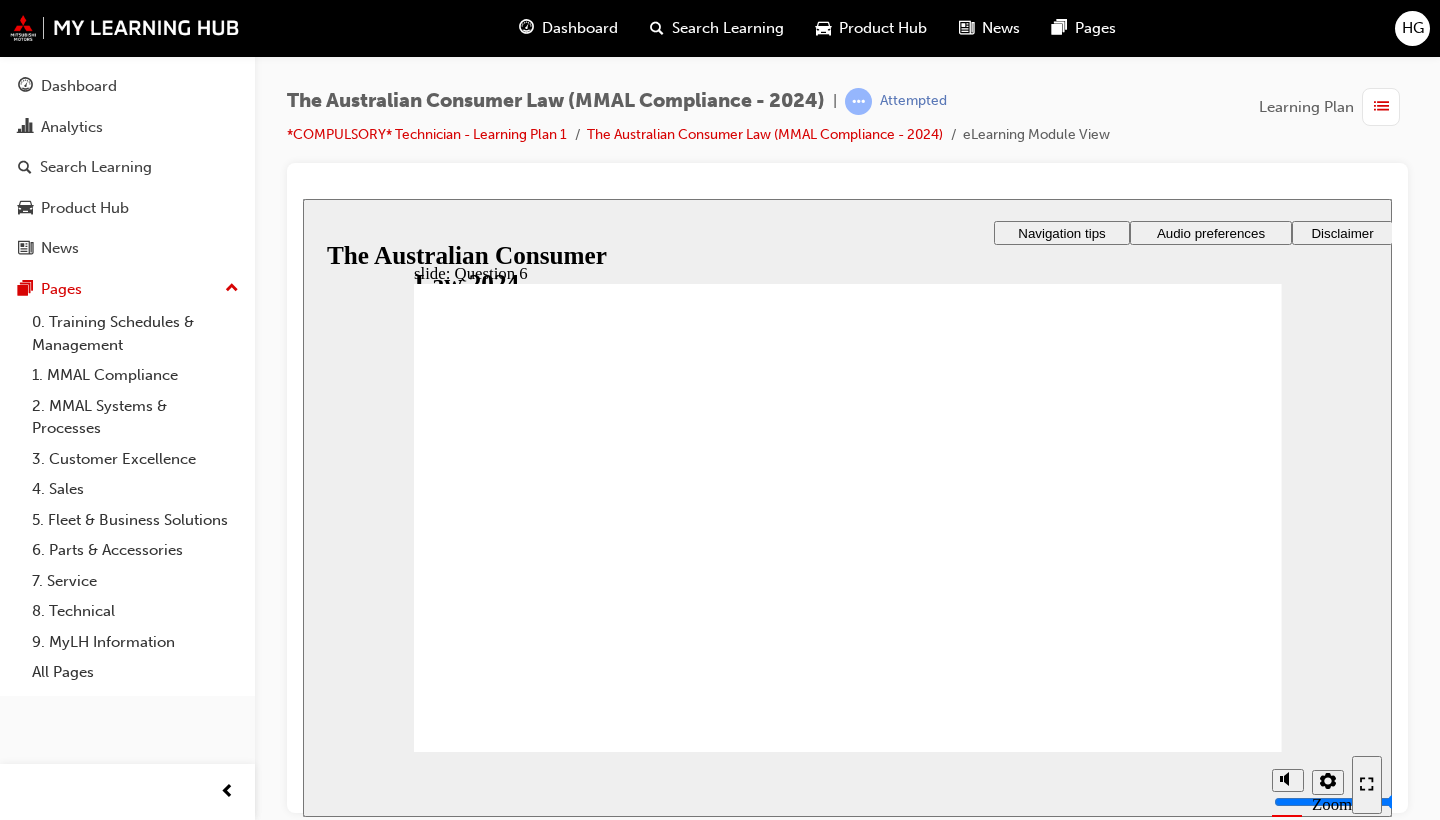 radio on "true" 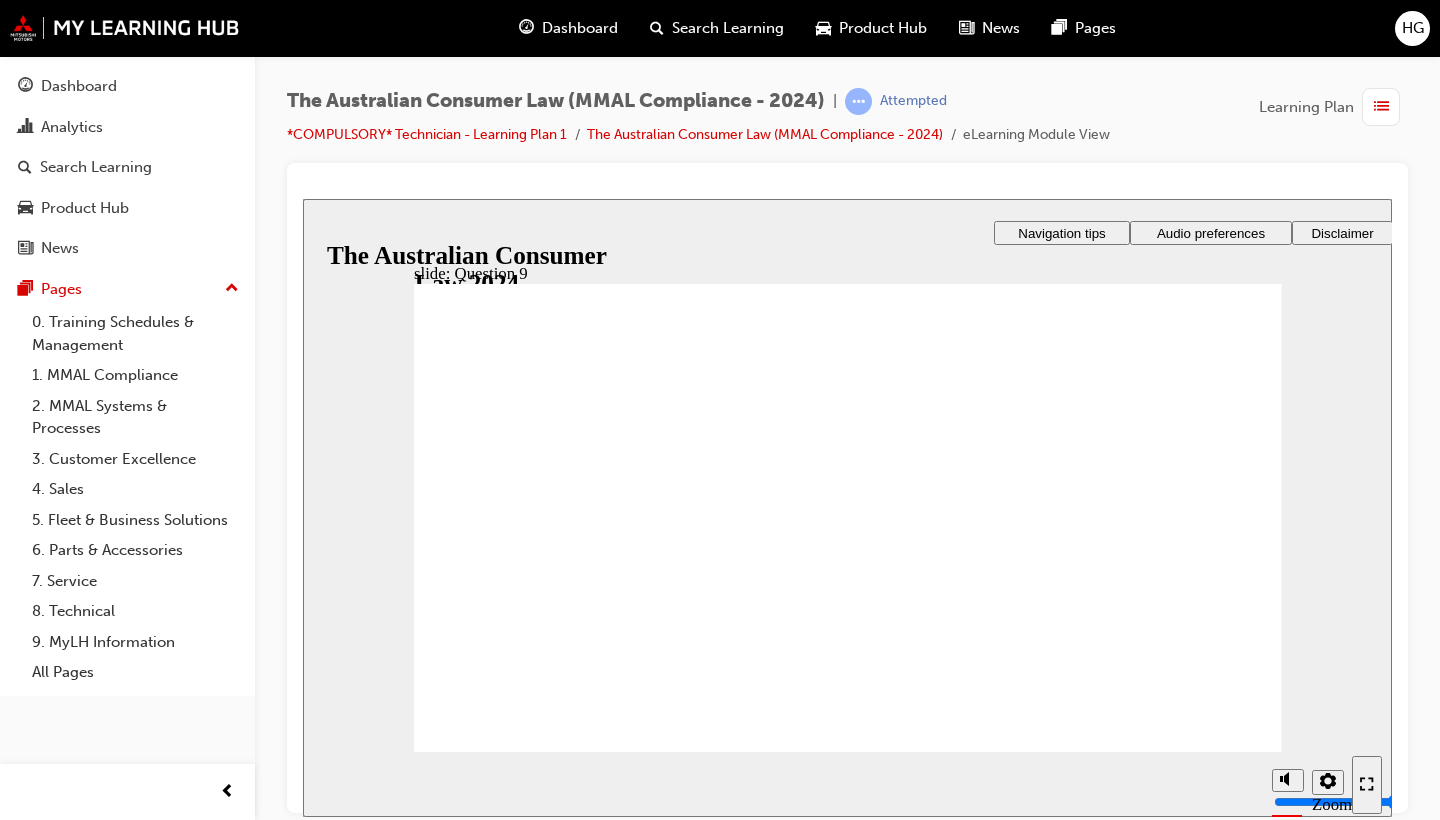 checkbox on "true" 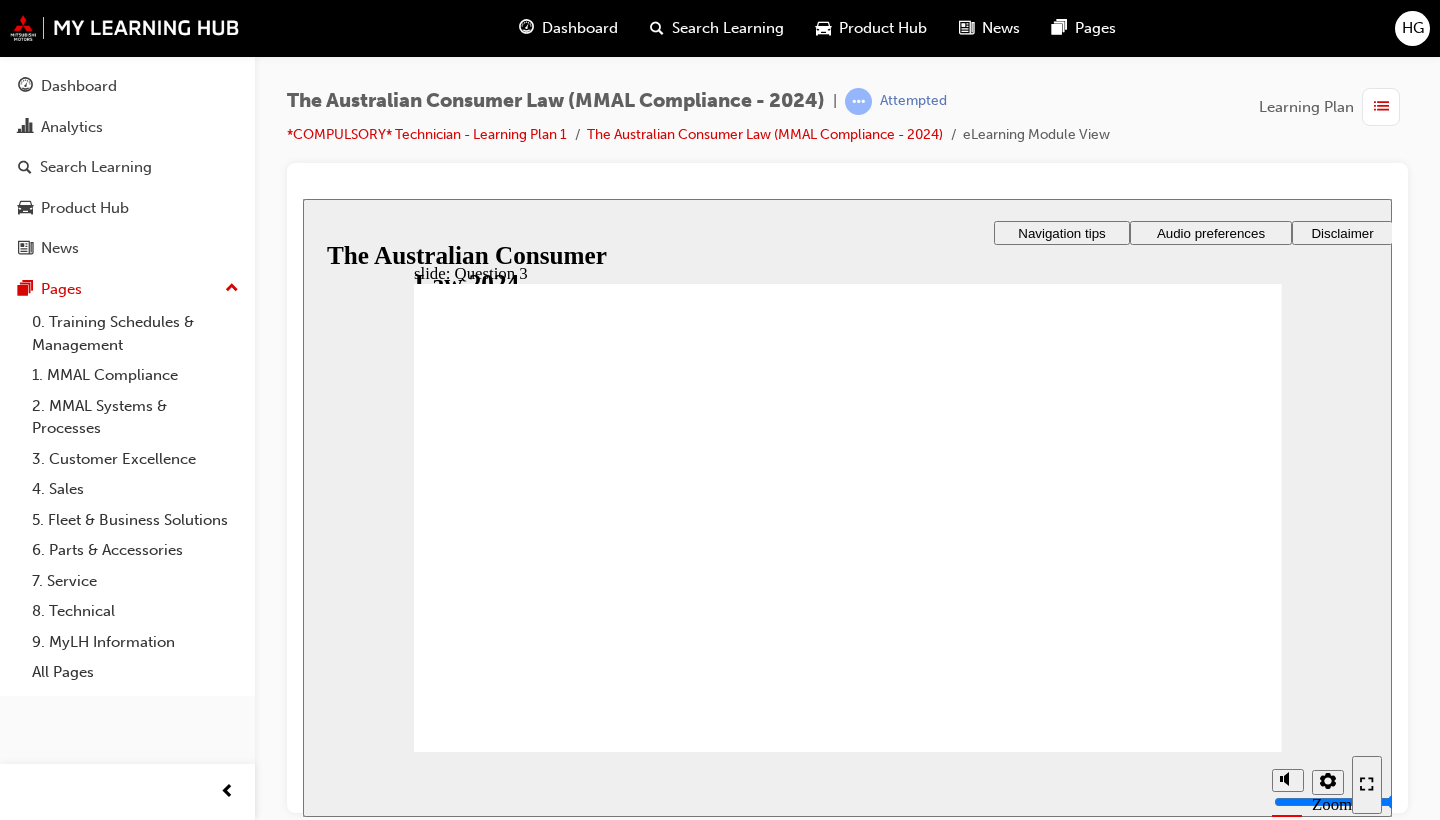 radio on "true" 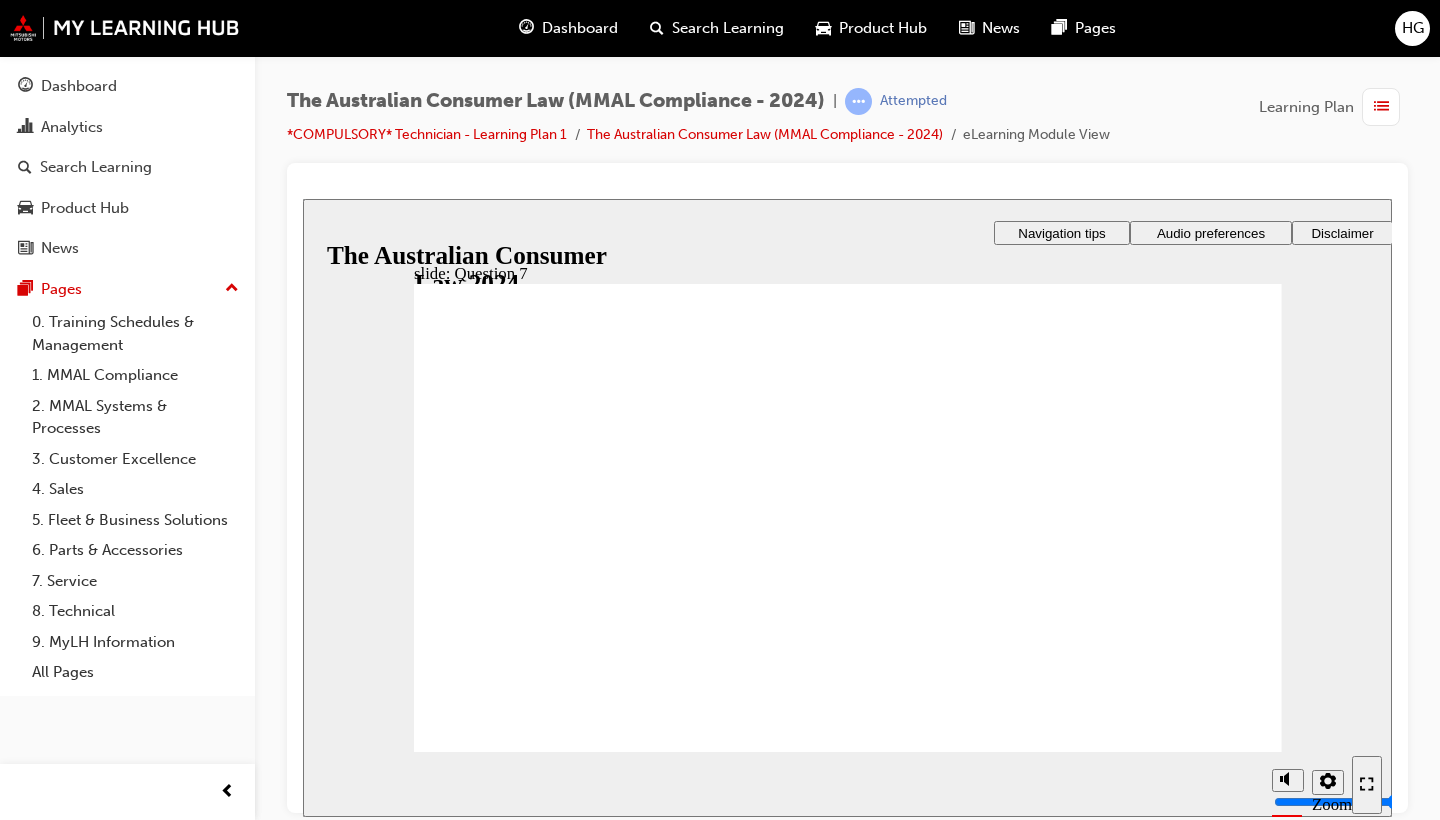 checkbox on "true" 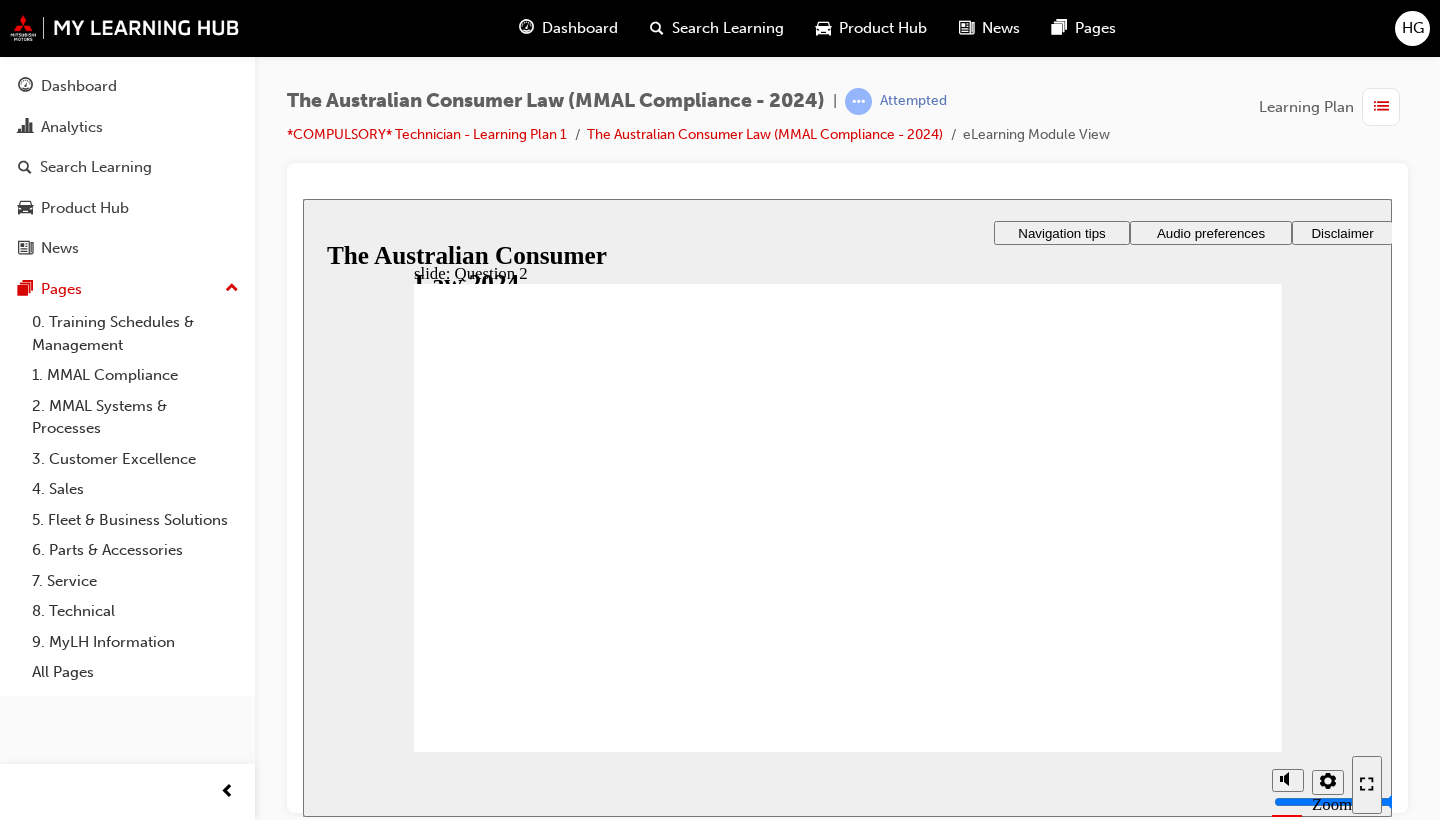 radio on "true" 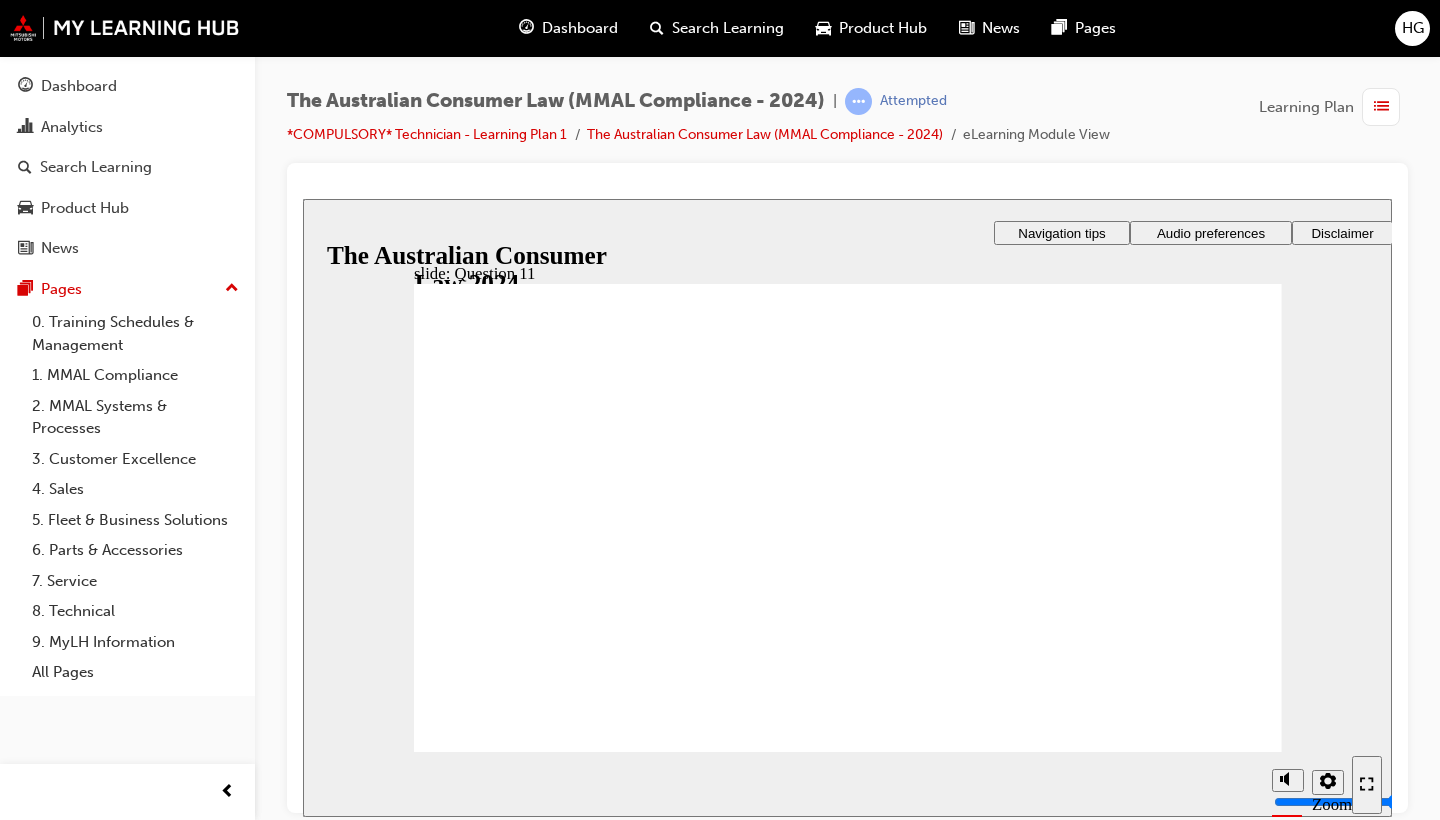 checkbox on "true" 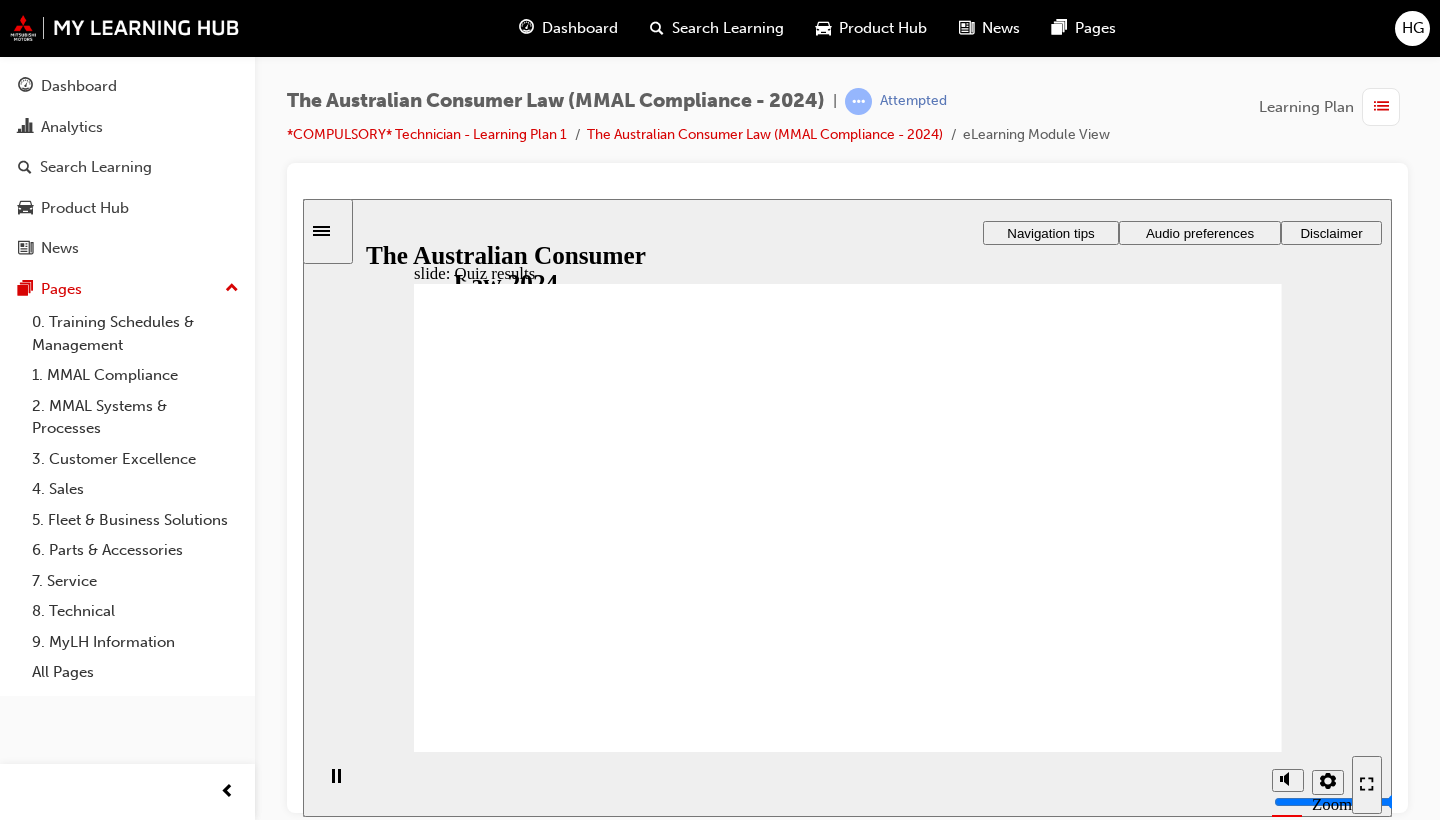 click on "Retry quiz Retry quiz" at bounding box center [979, 2434] 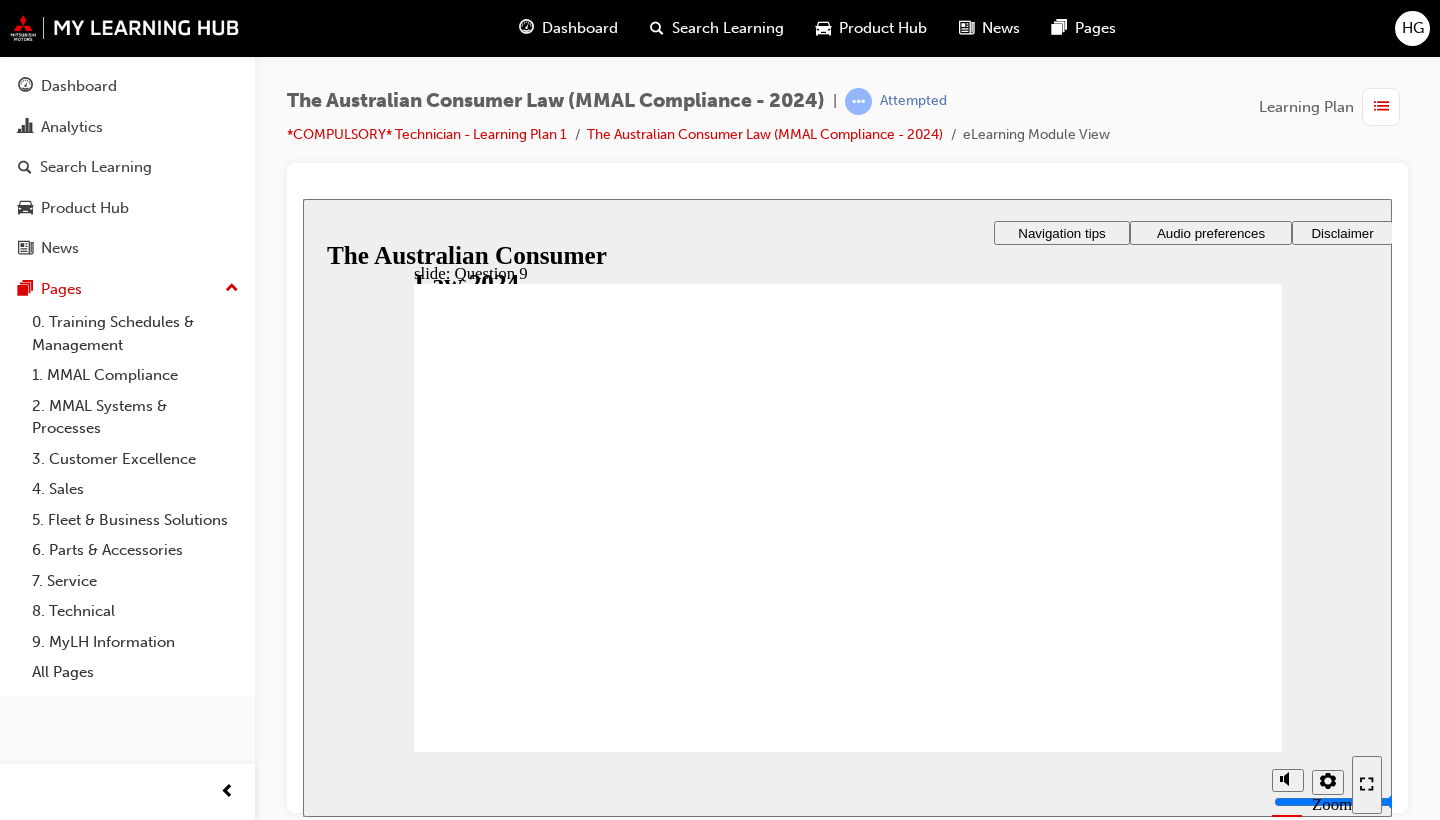 checkbox on "true" 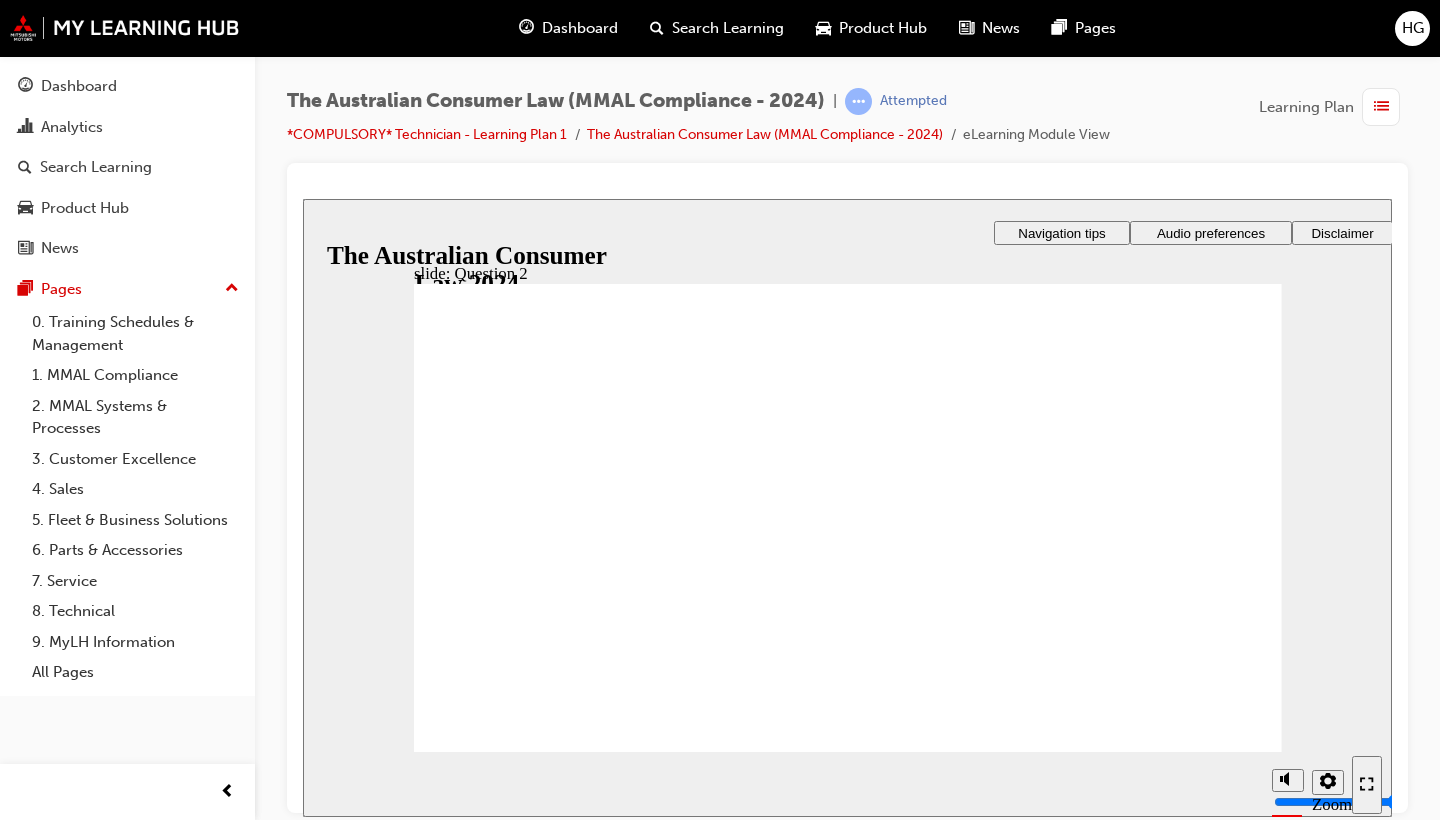 radio on "true" 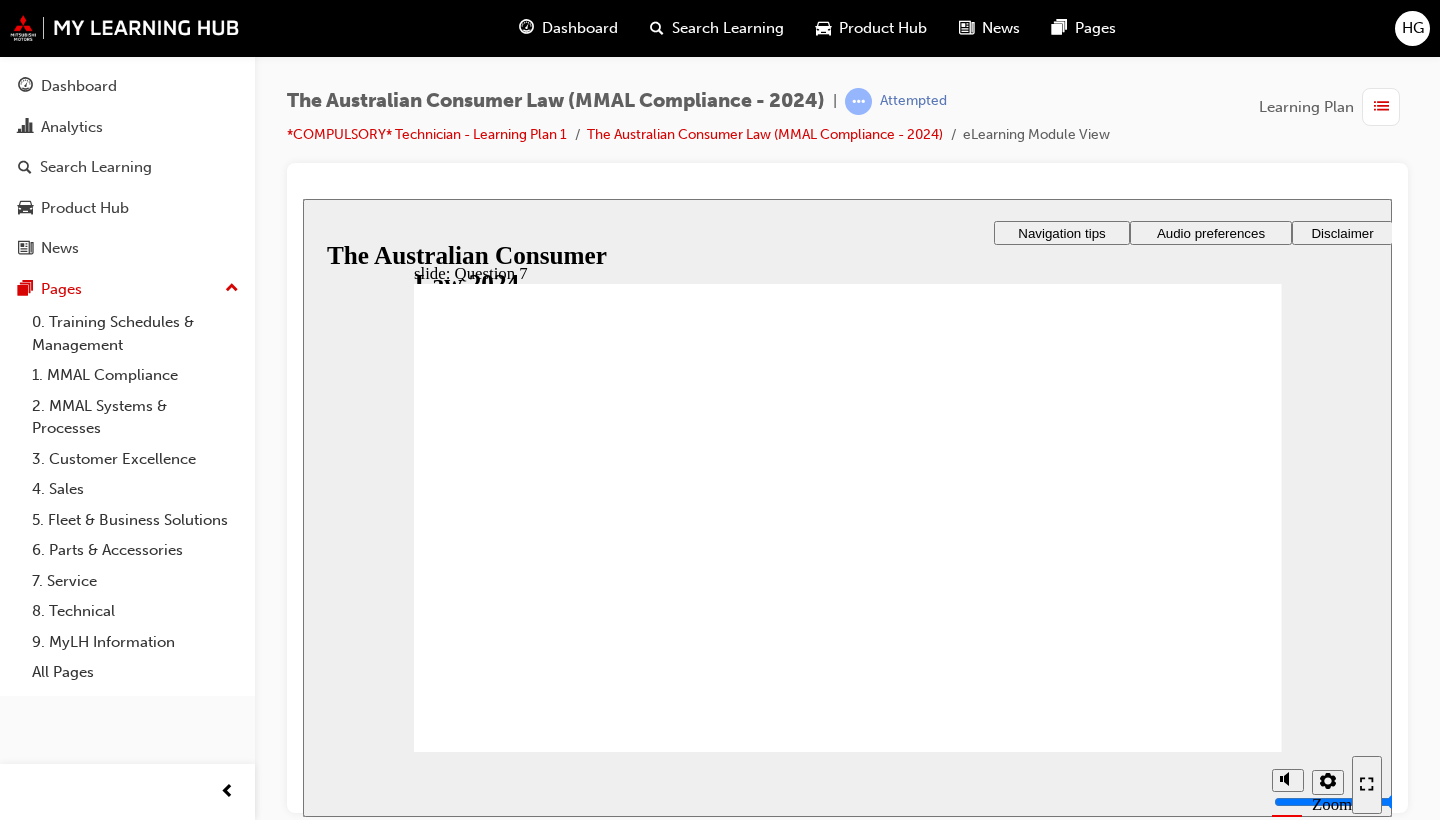 checkbox on "true" 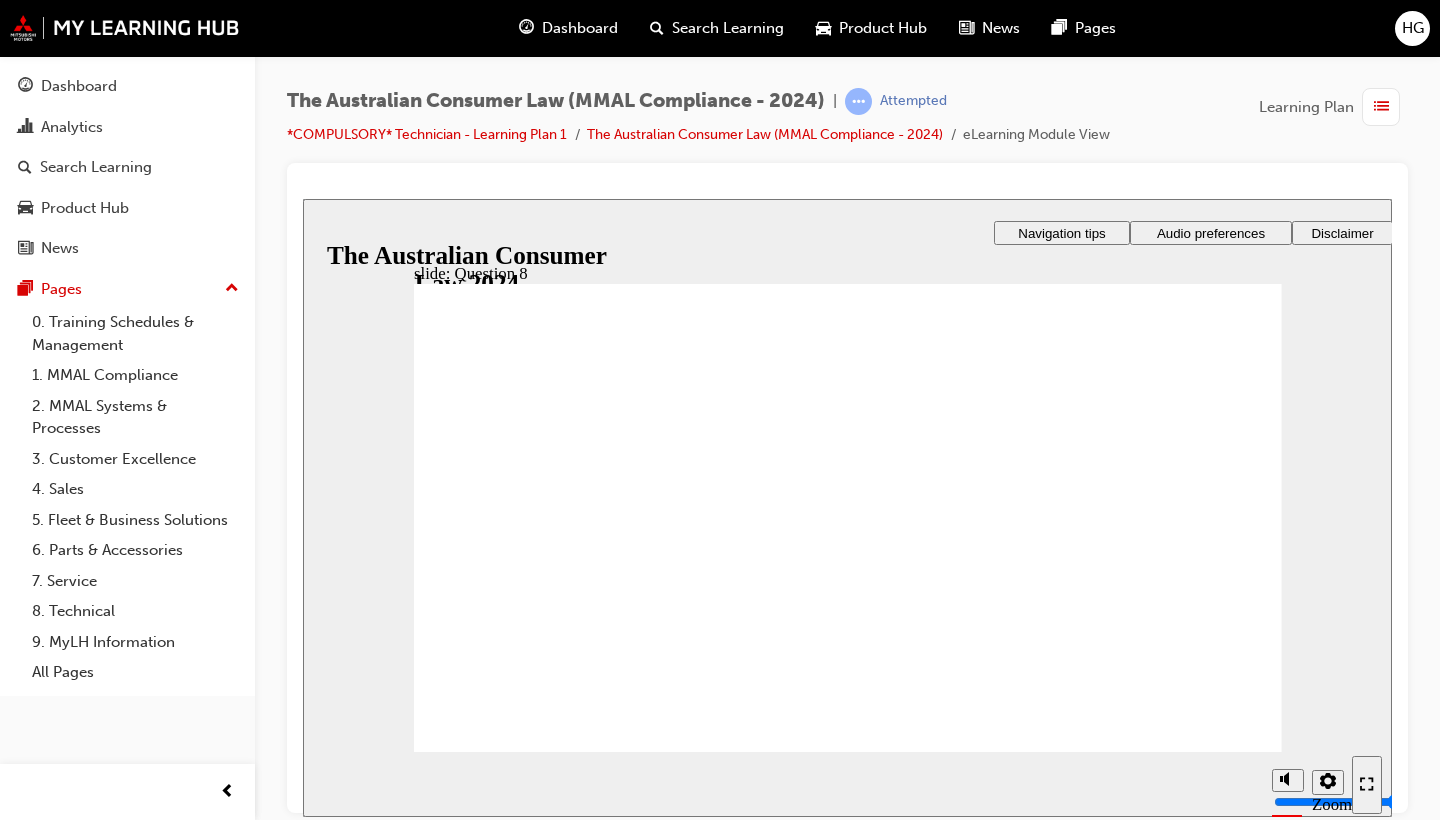 radio on "true" 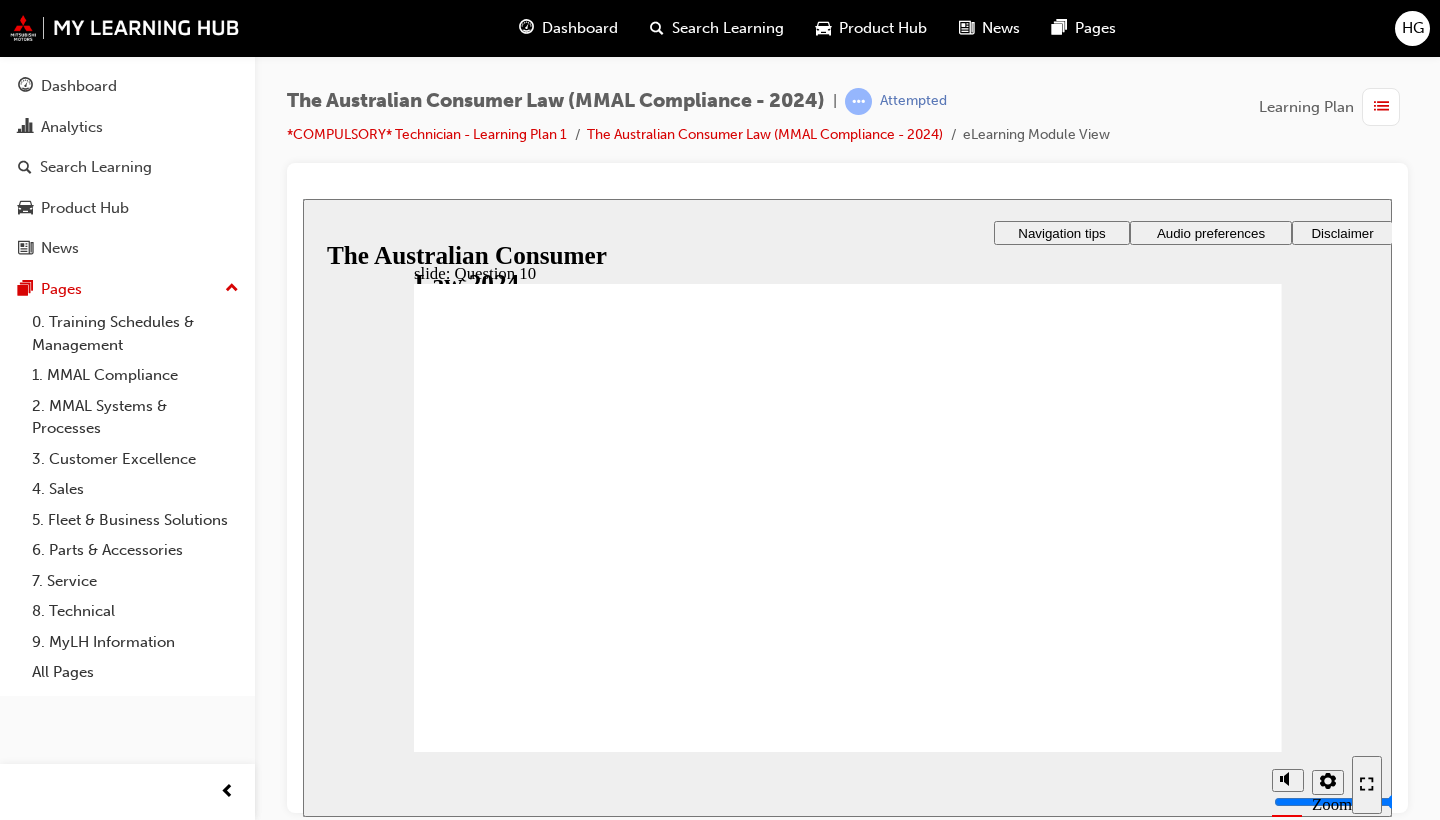 checkbox on "true" 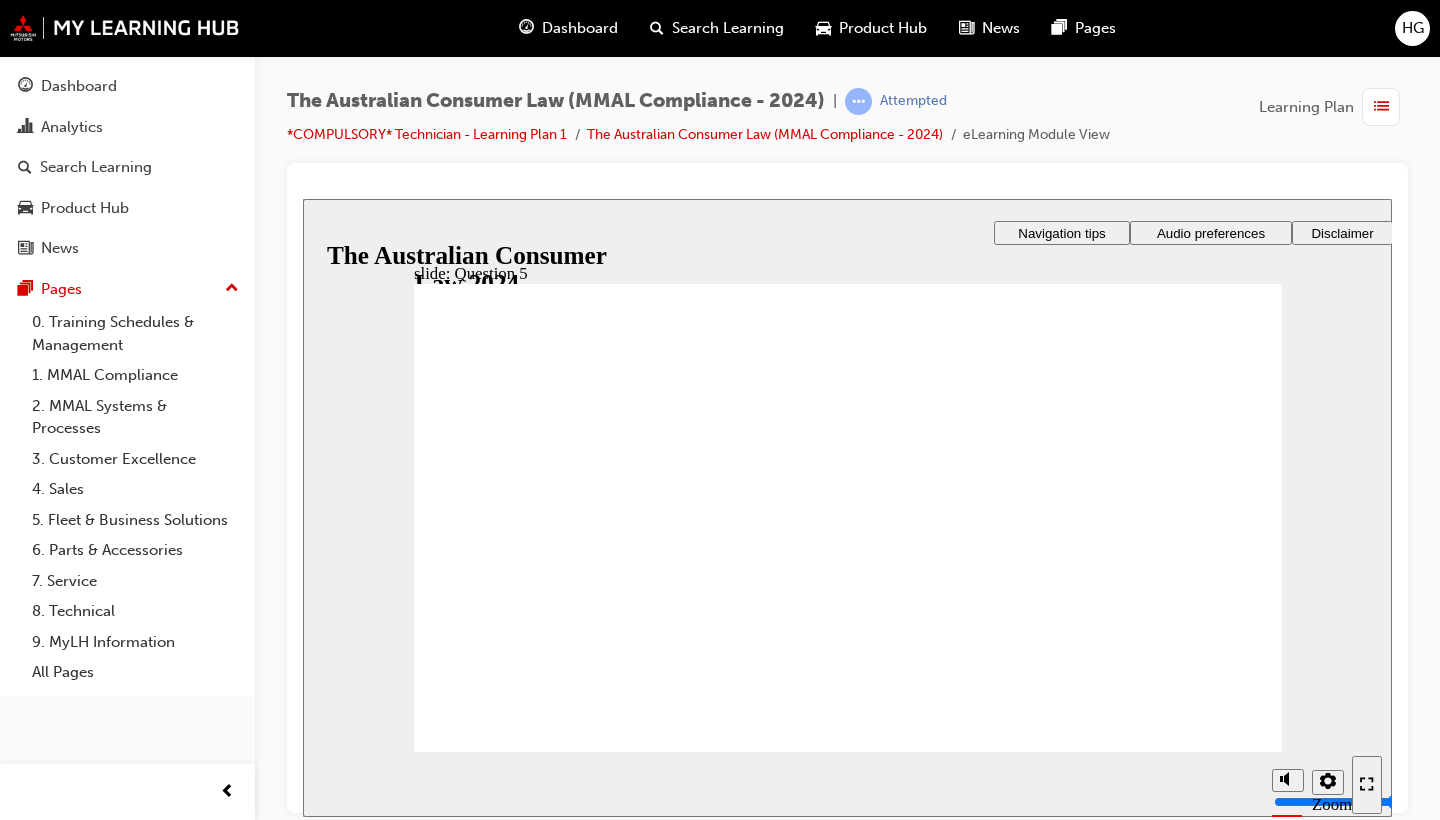 radio on "true" 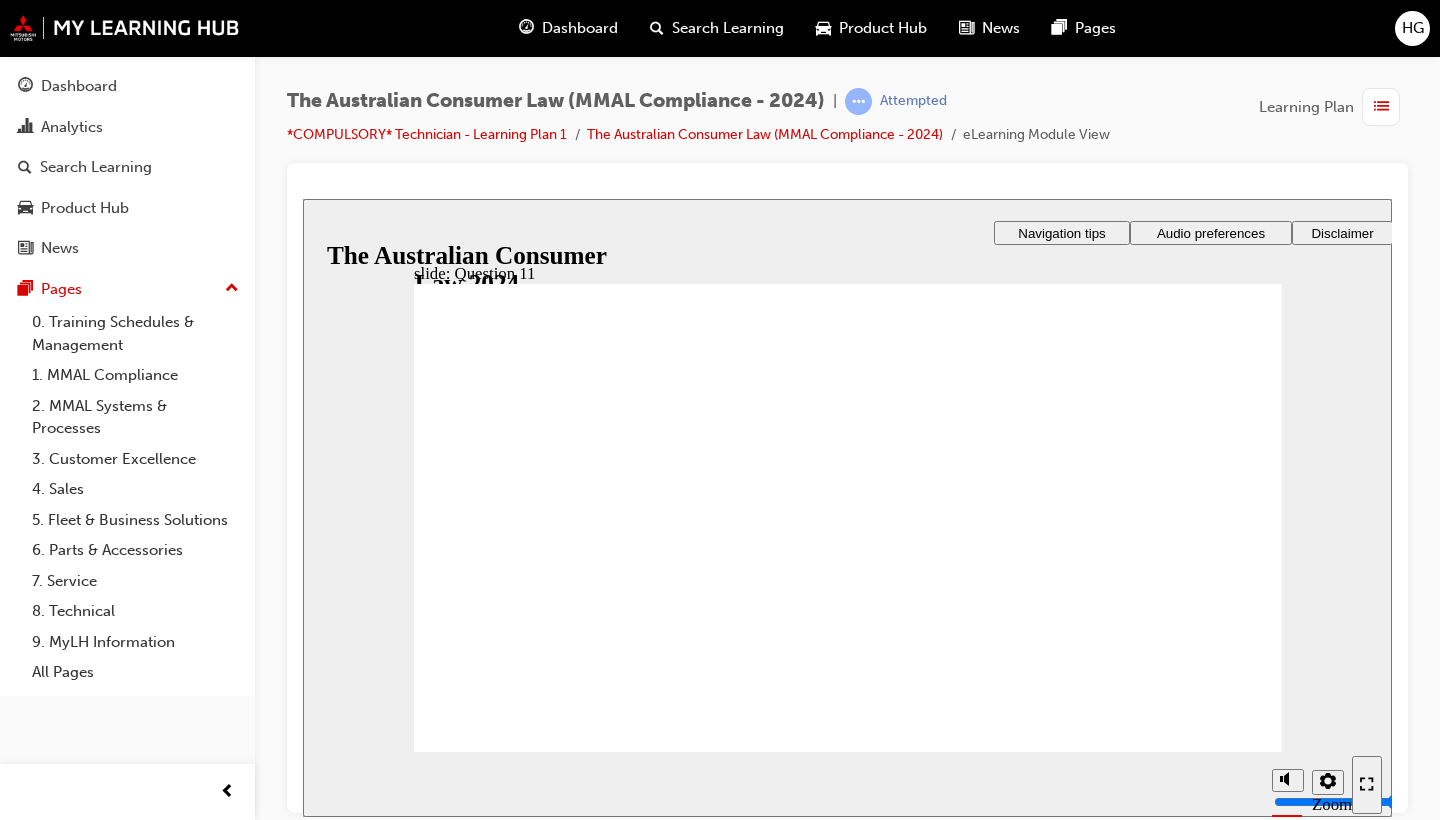 checkbox on "true" 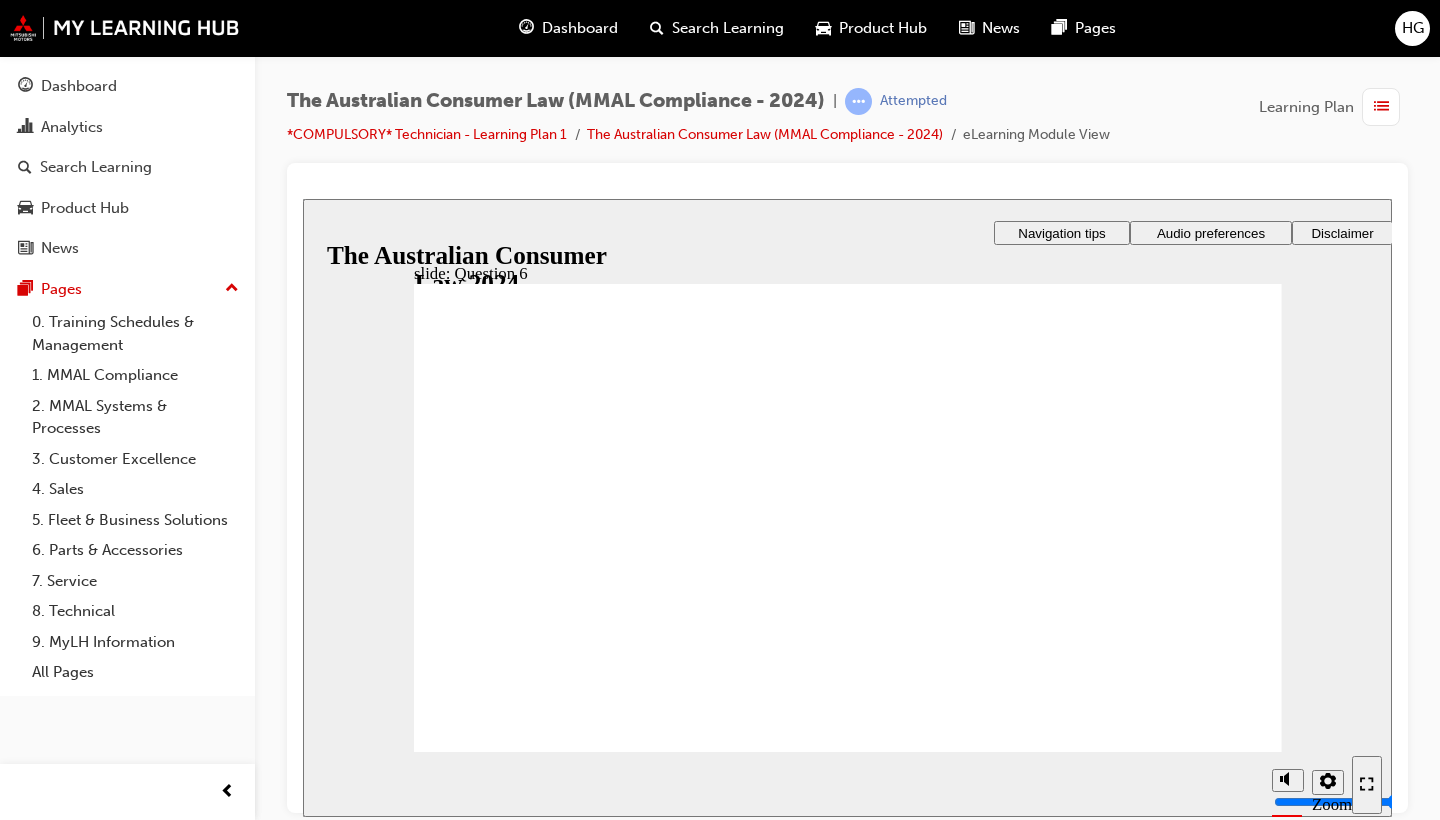 radio on "true" 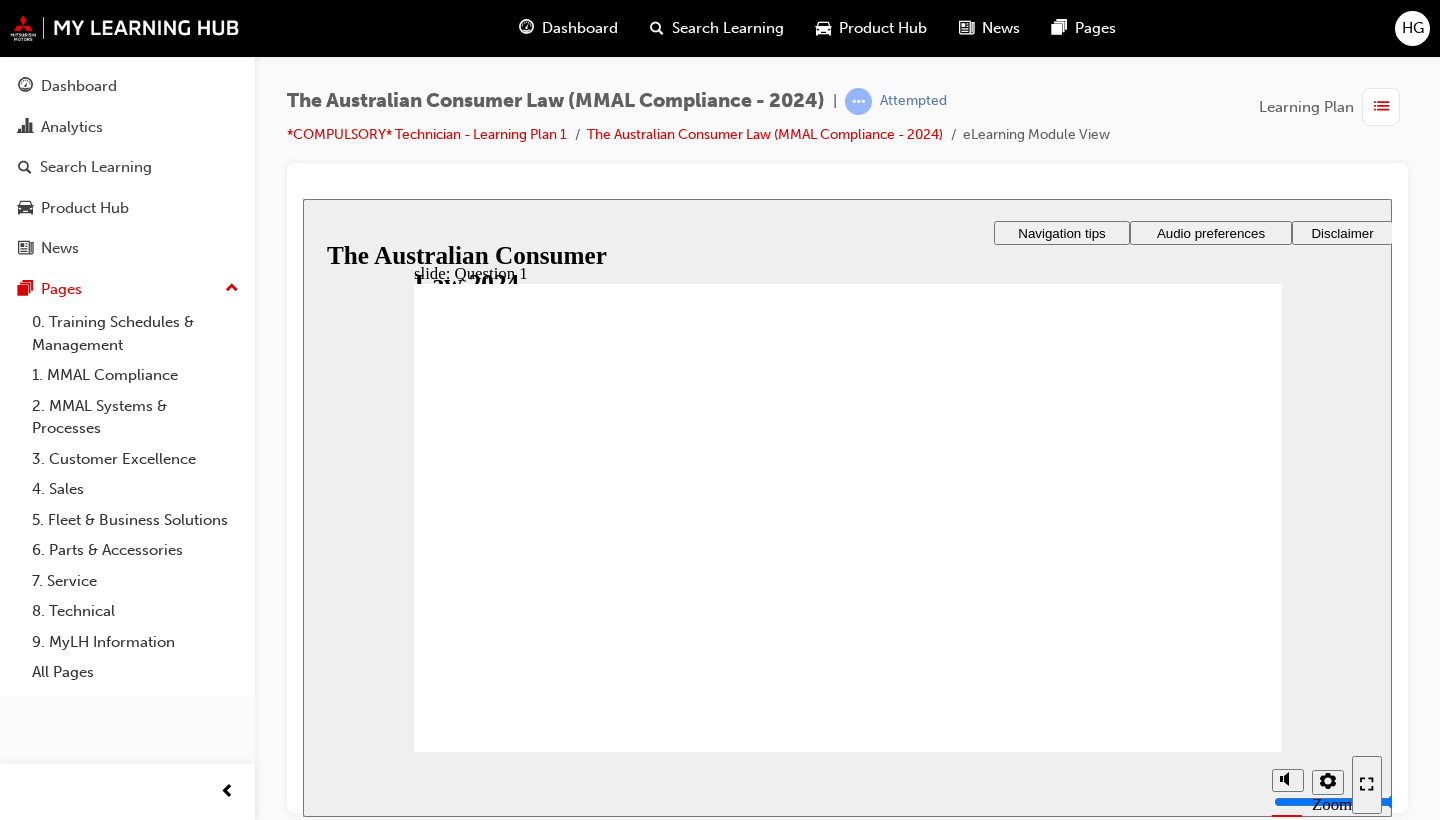 radio on "true" 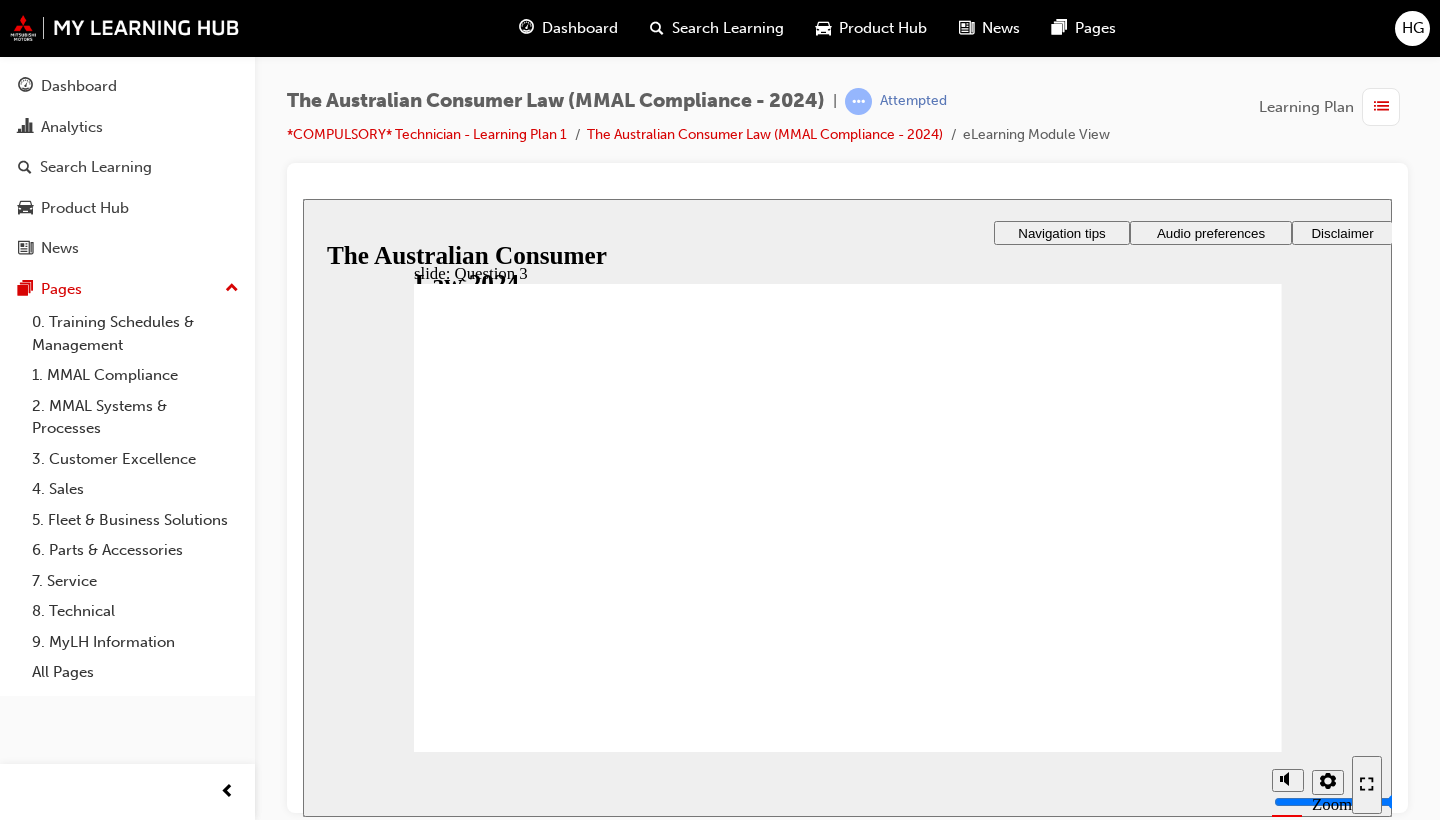 radio on "true" 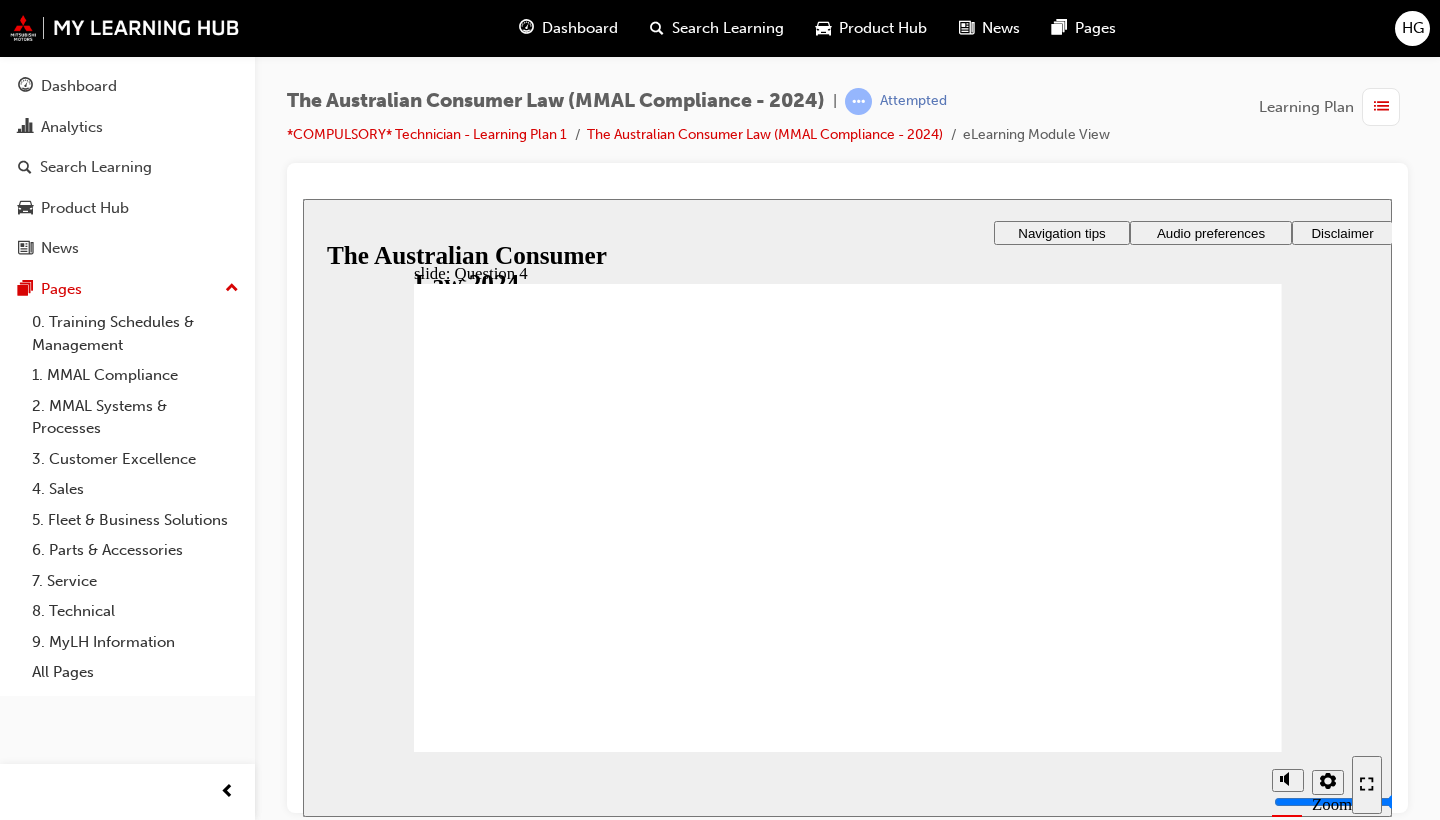checkbox on "true" 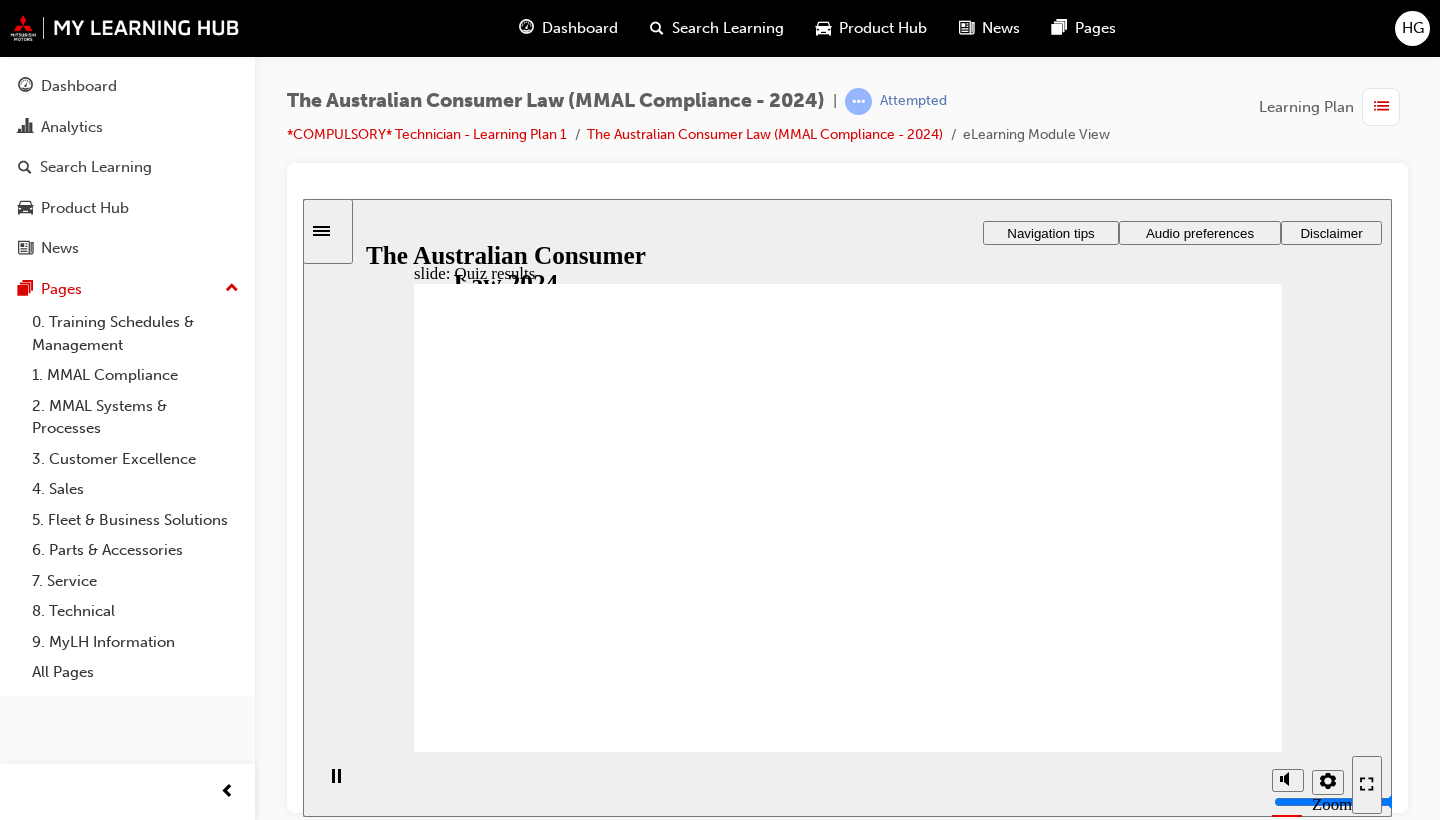 click 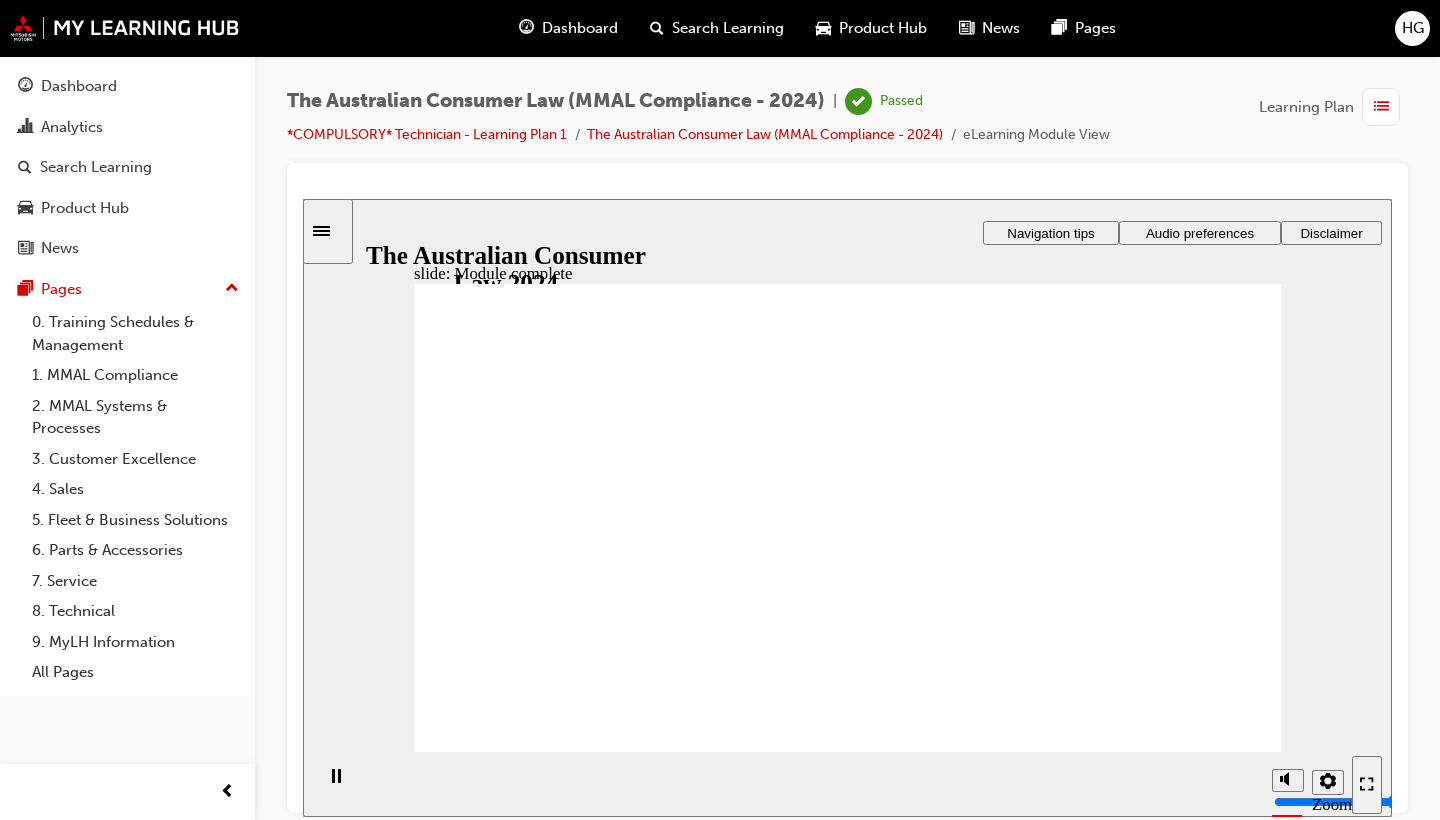 click on "Exit Exit Exit" at bounding box center (948, 2802) 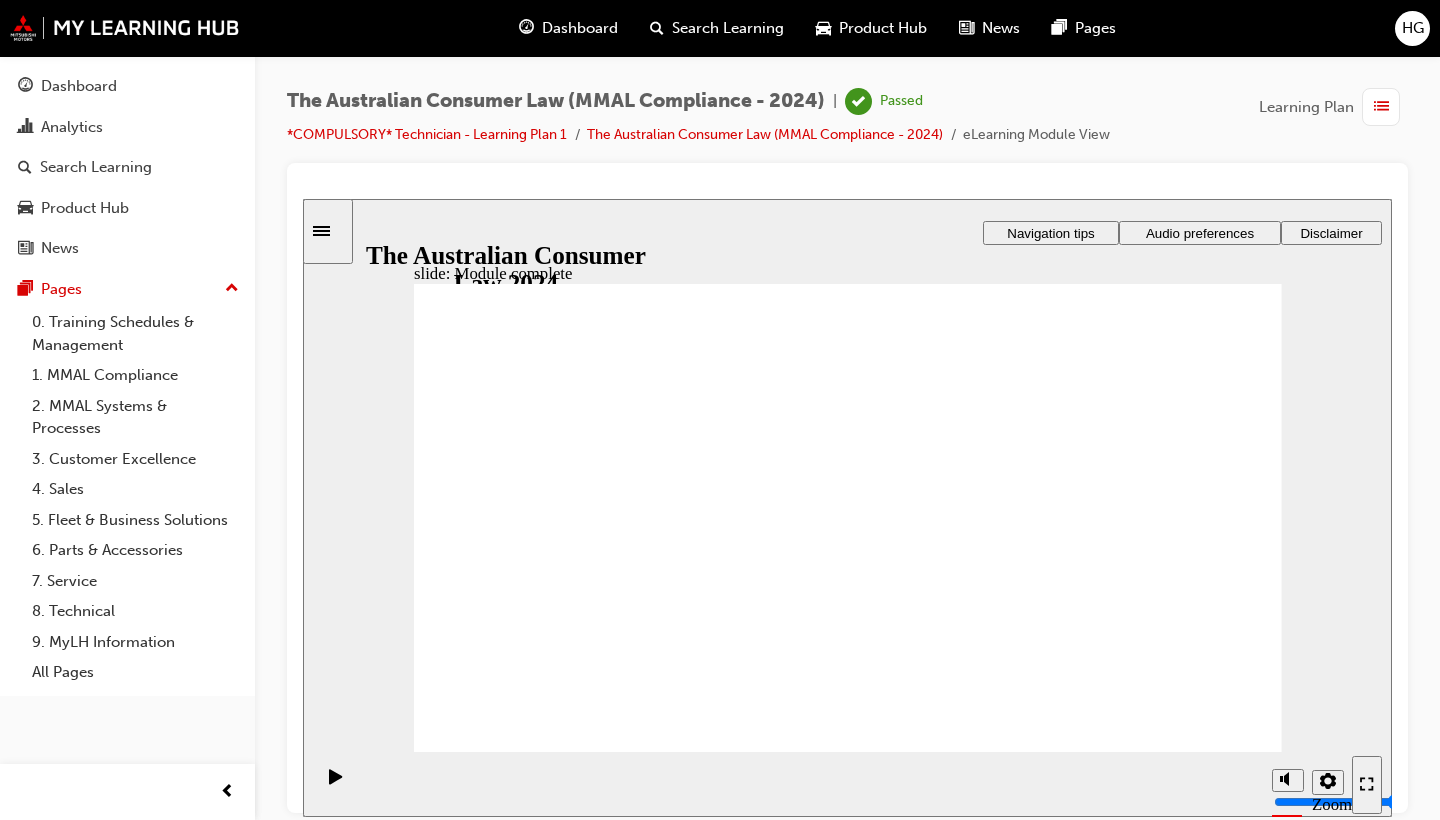 click at bounding box center (1381, 107) 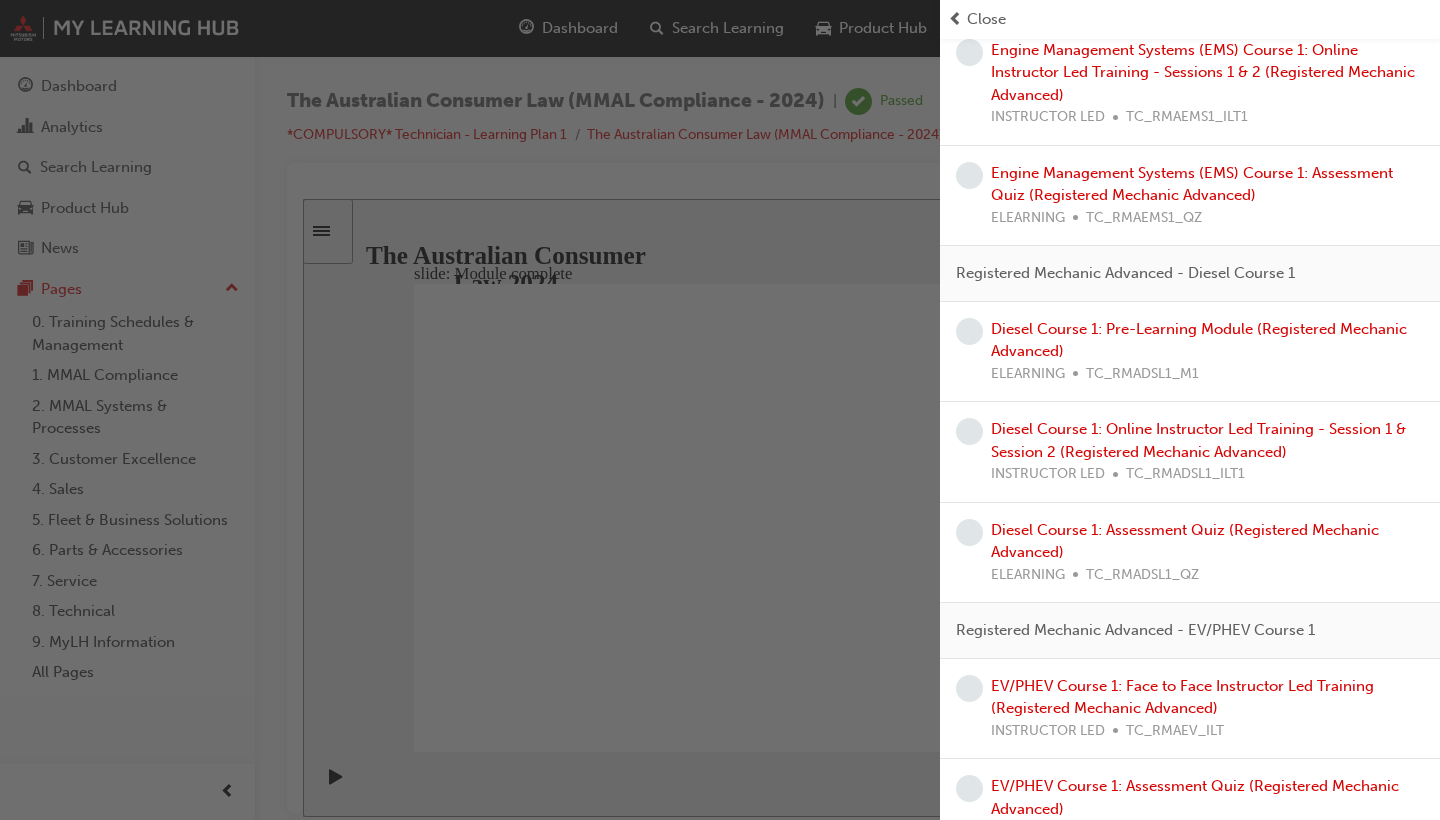 scroll, scrollTop: 2427, scrollLeft: 0, axis: vertical 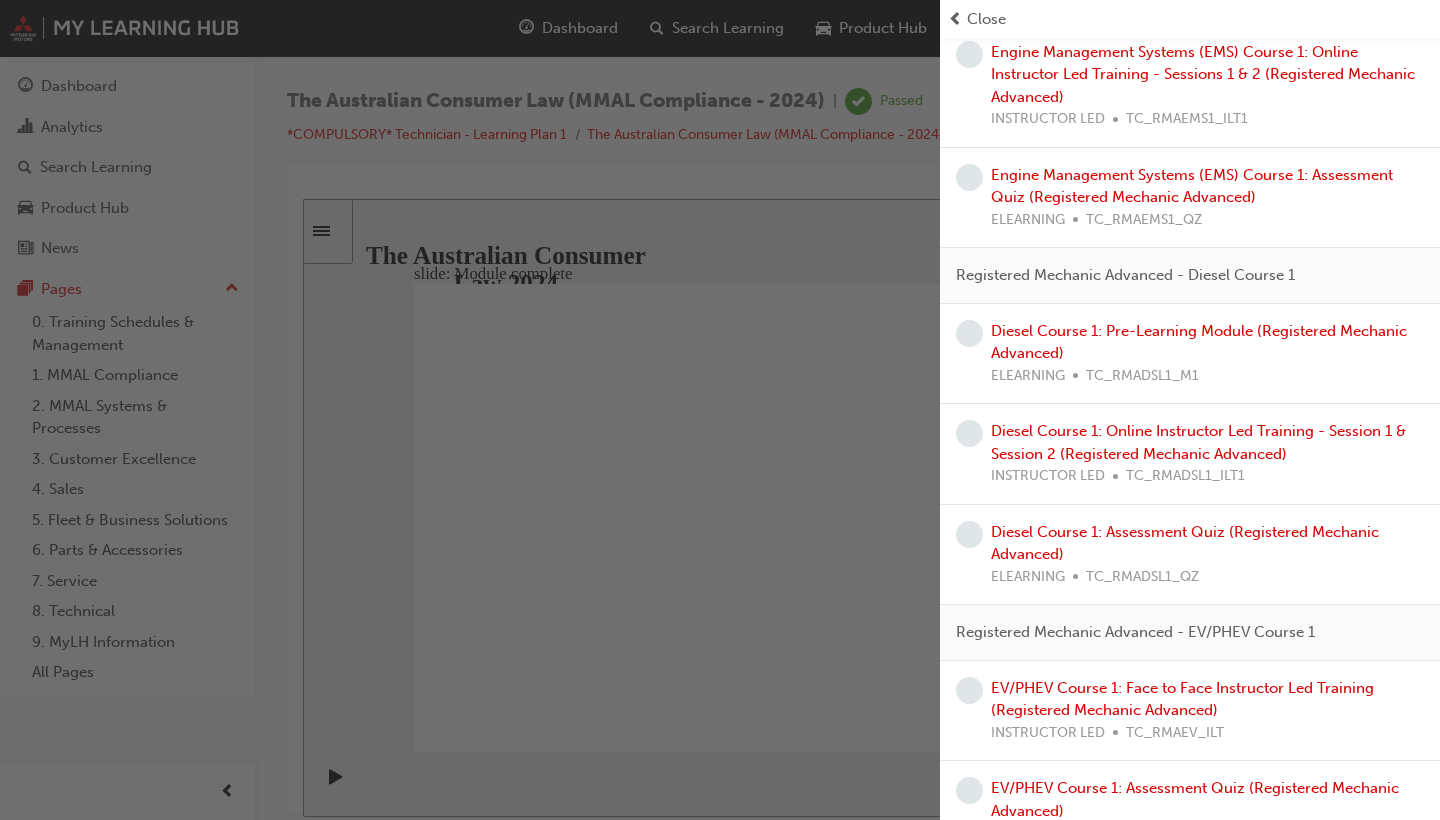 click at bounding box center (470, 410) 